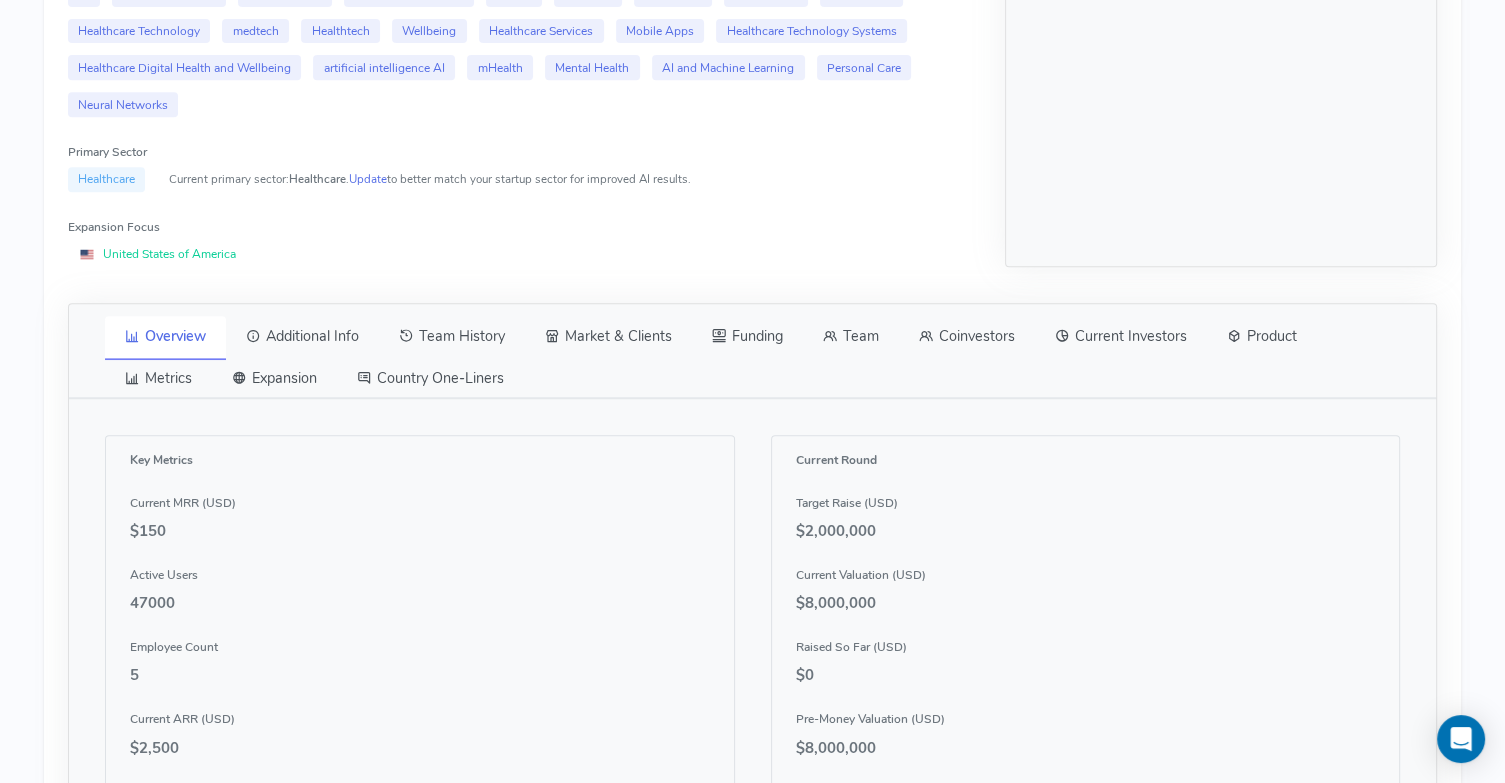 scroll, scrollTop: 878, scrollLeft: 0, axis: vertical 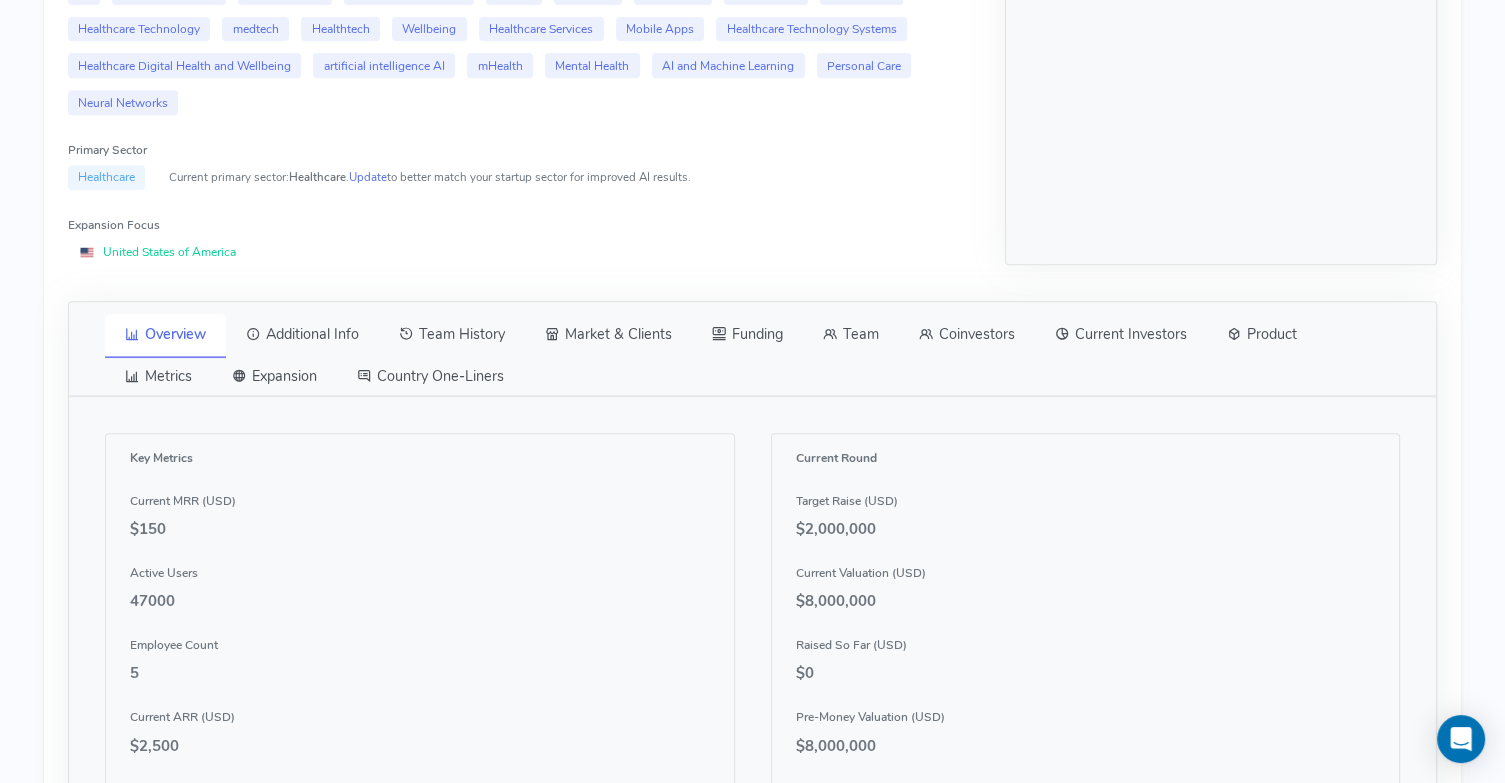 click on "Product" at bounding box center [1262, 335] 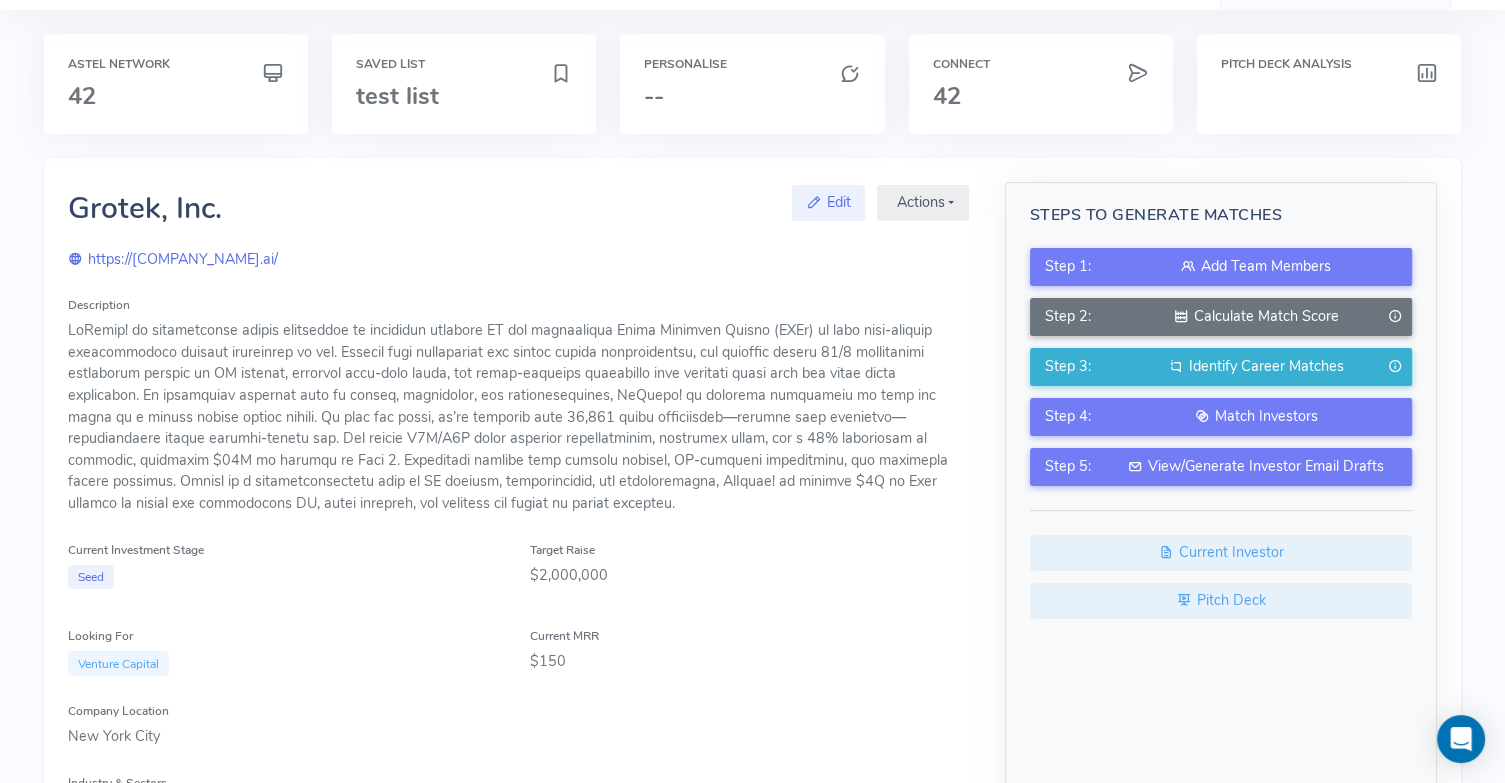 scroll, scrollTop: 0, scrollLeft: 0, axis: both 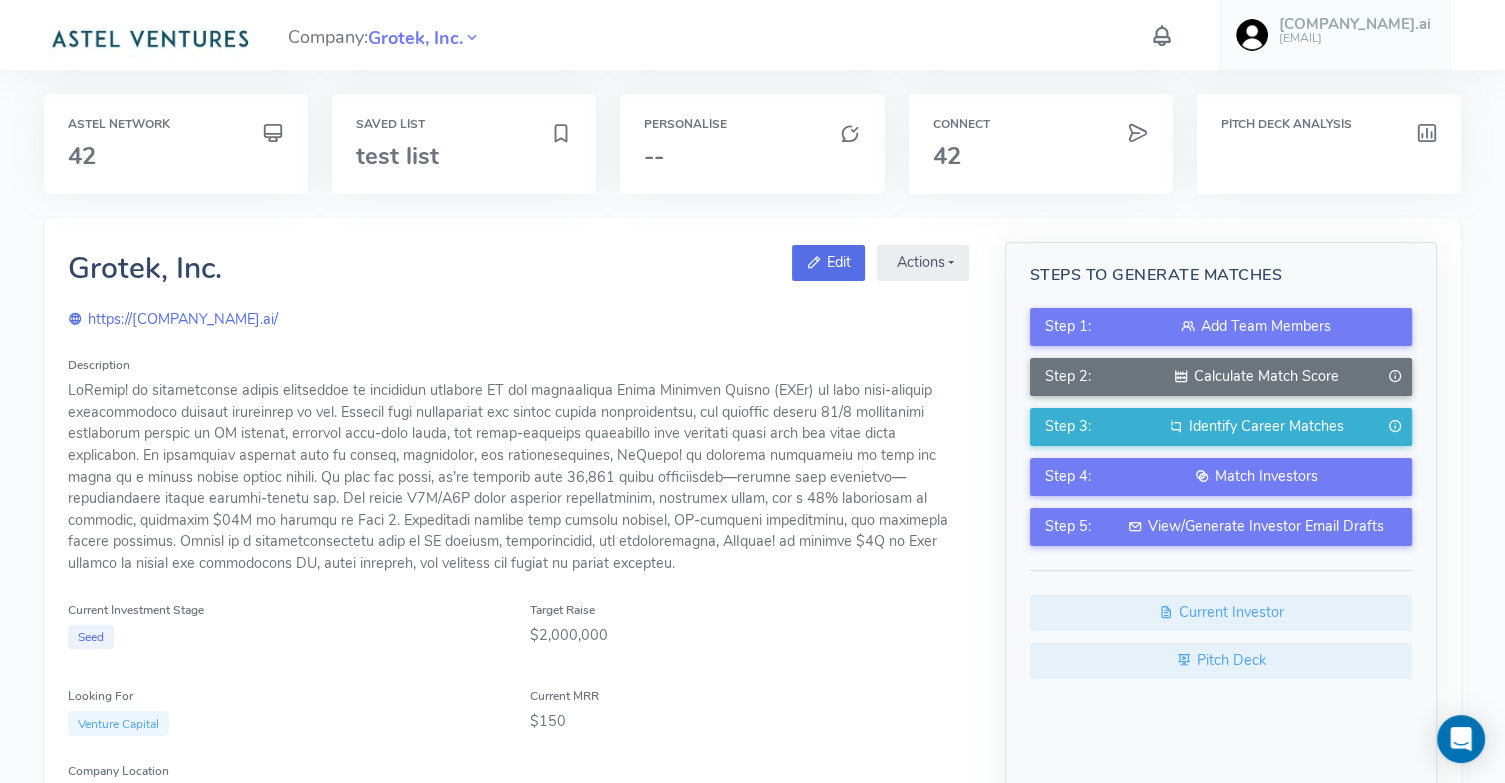 click on "Edit" at bounding box center (828, 263) 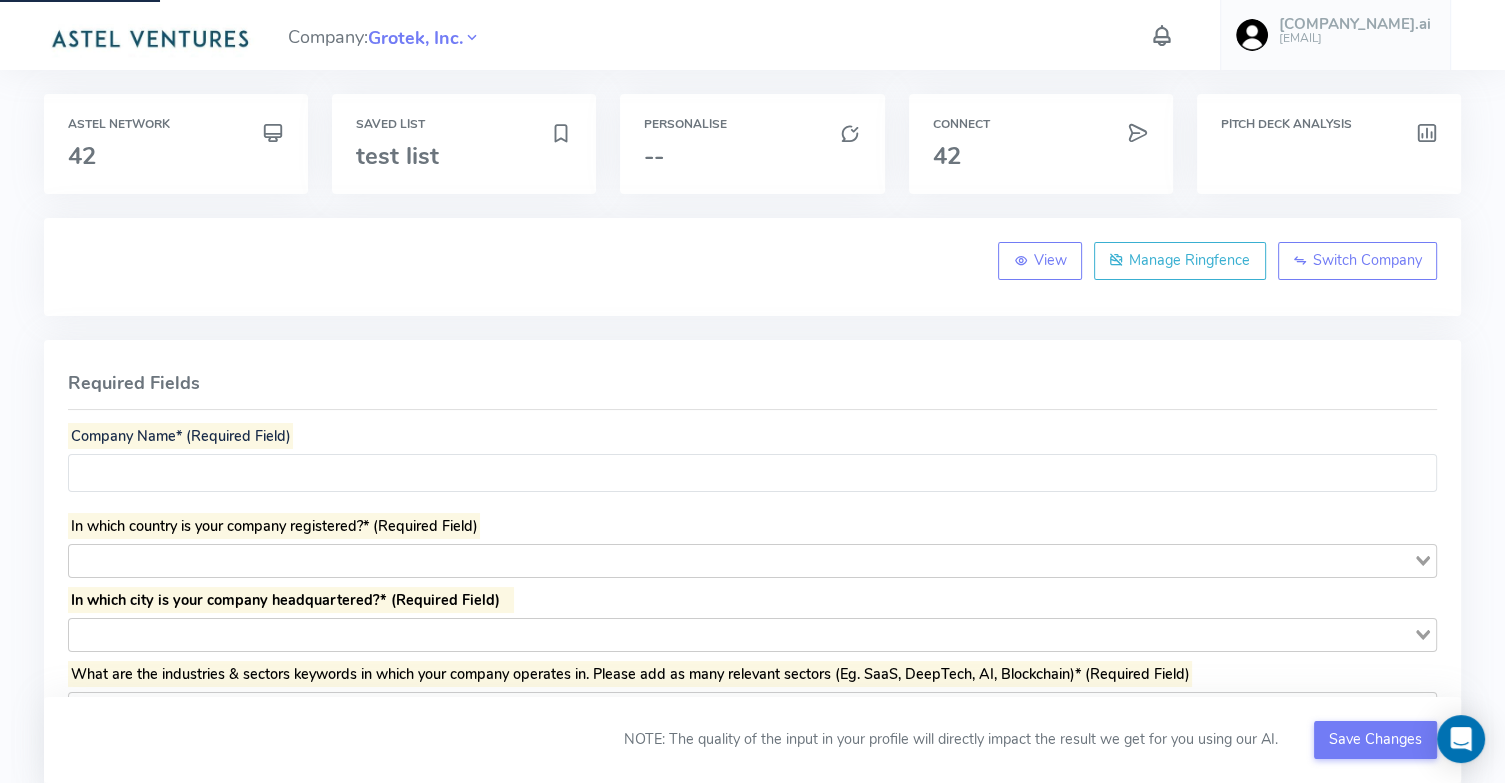 type on "*********" 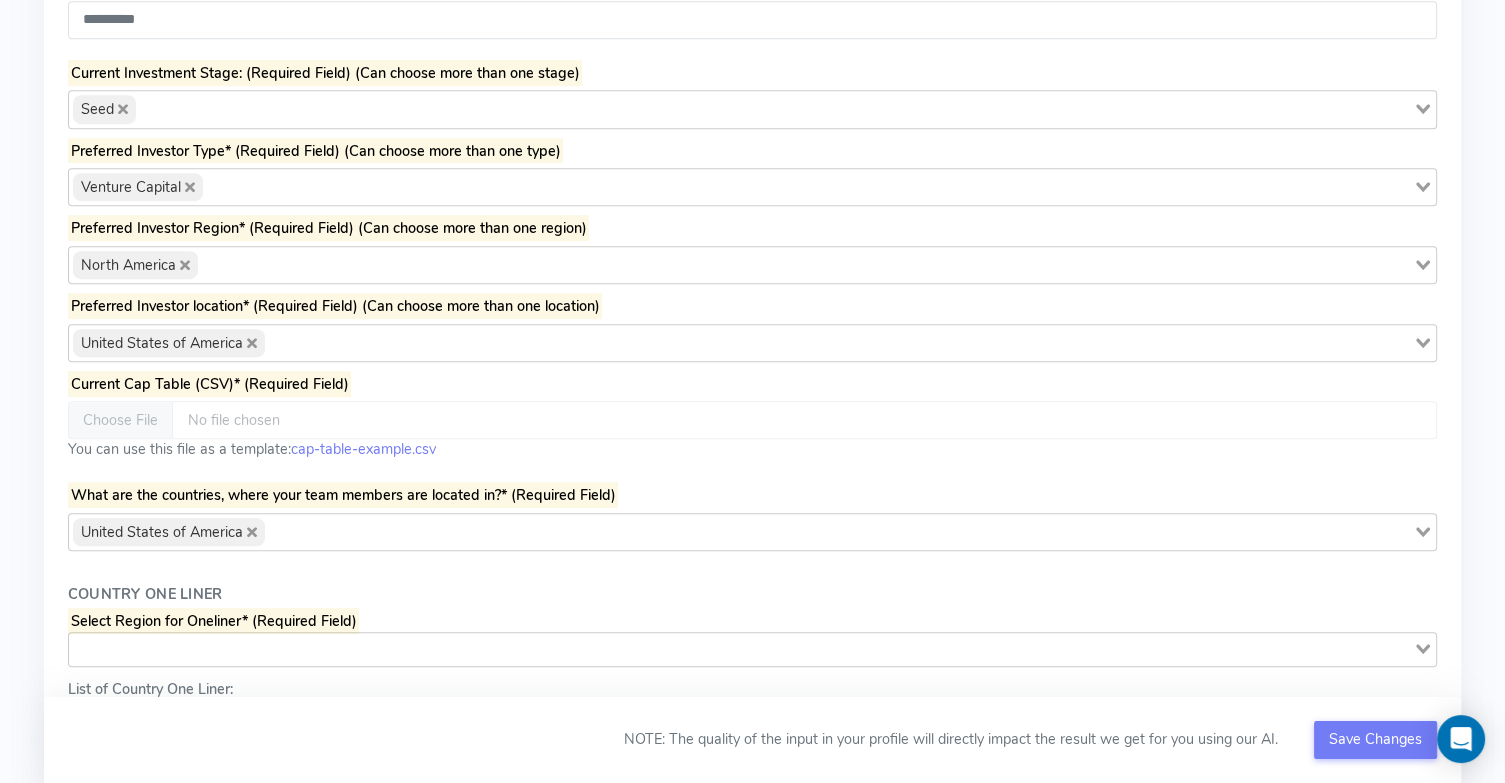 scroll, scrollTop: 1112, scrollLeft: 0, axis: vertical 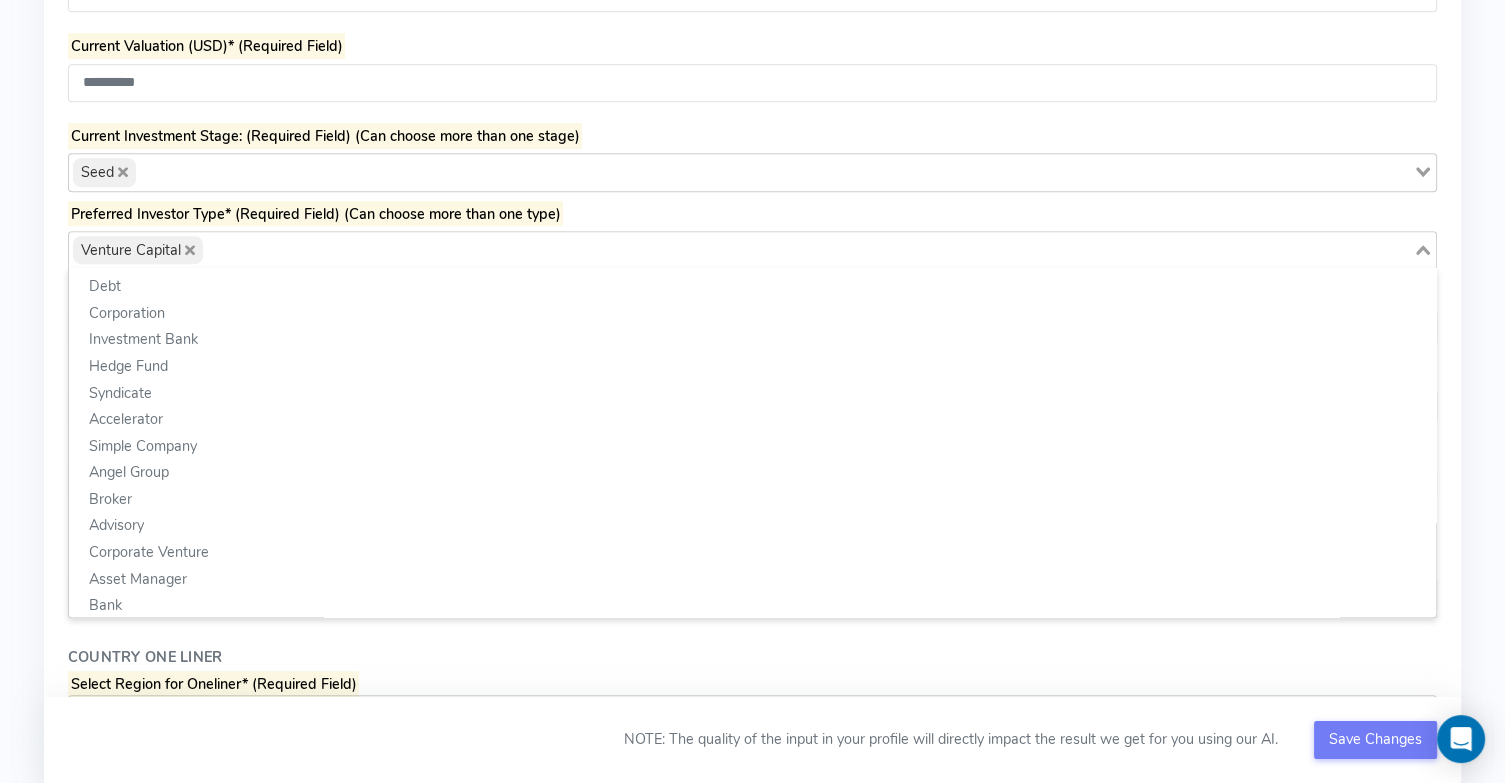 click 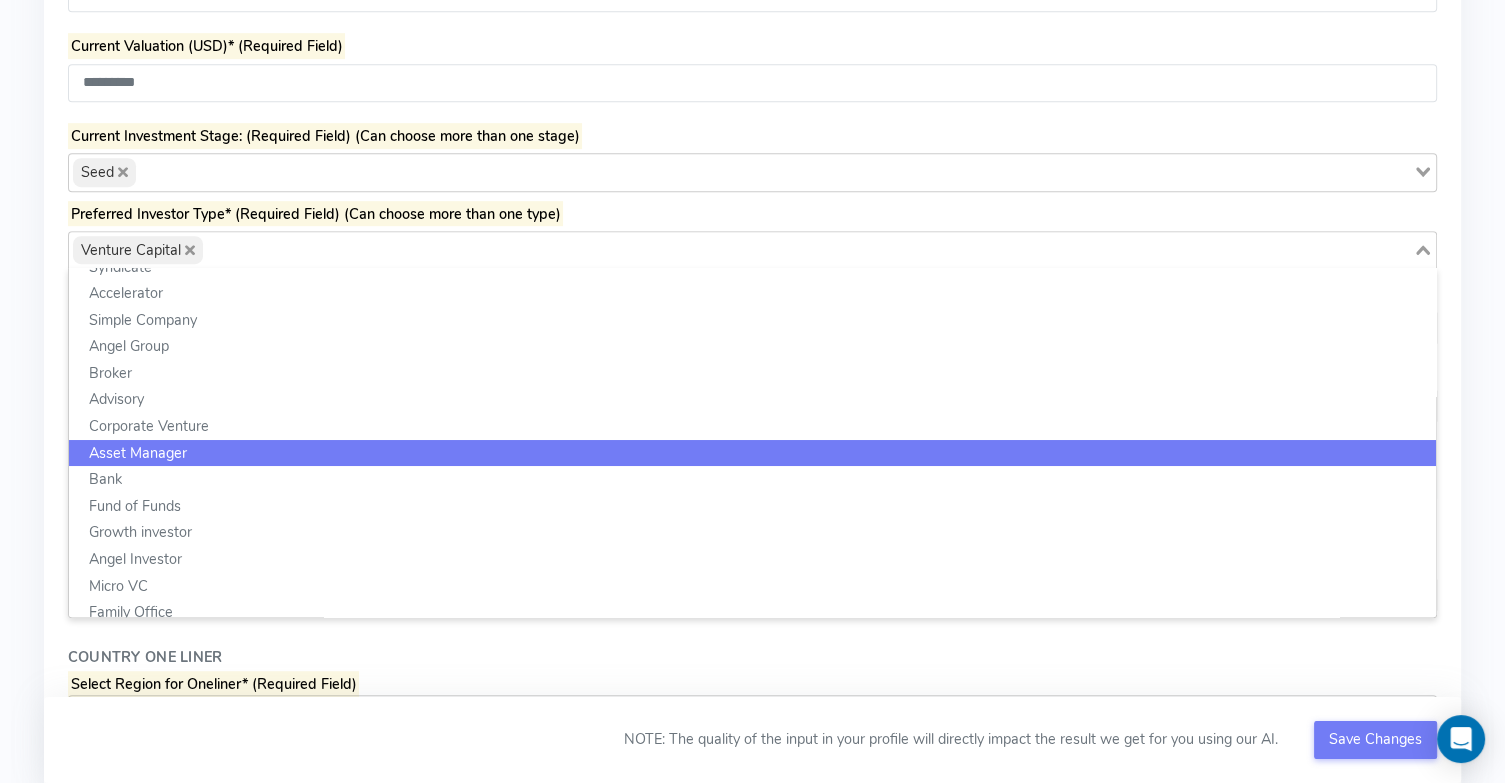scroll, scrollTop: 124, scrollLeft: 0, axis: vertical 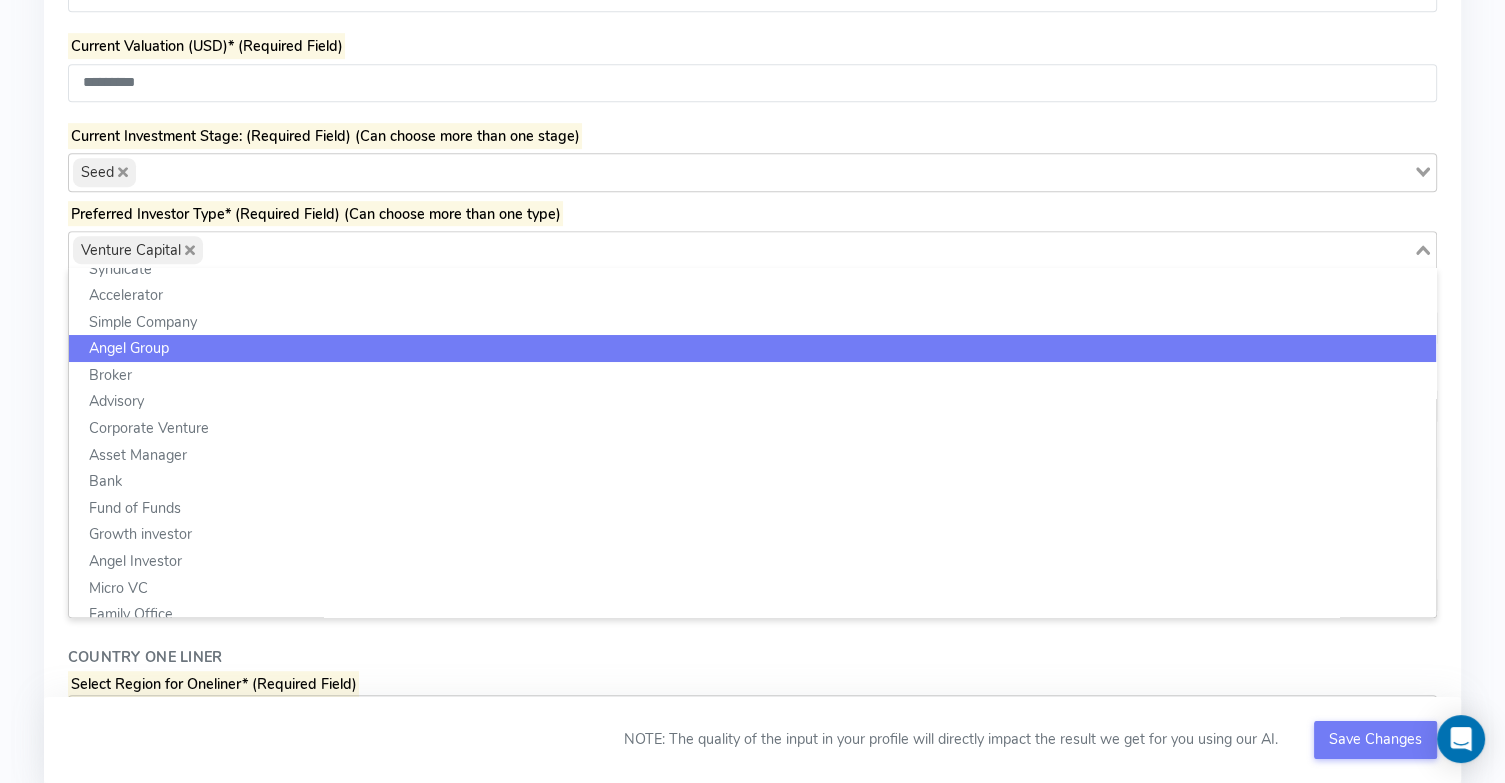 click on "Angel Group" 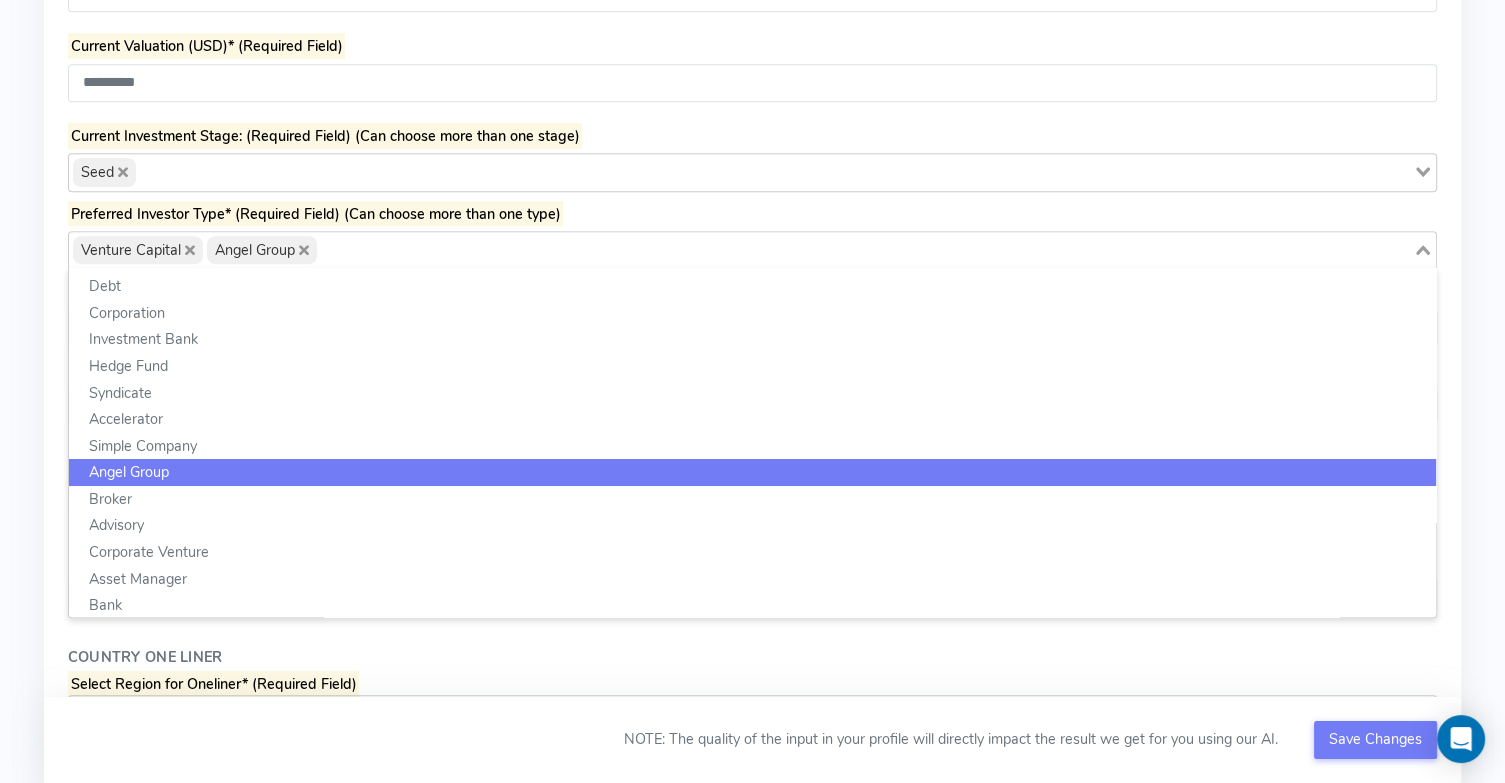 click 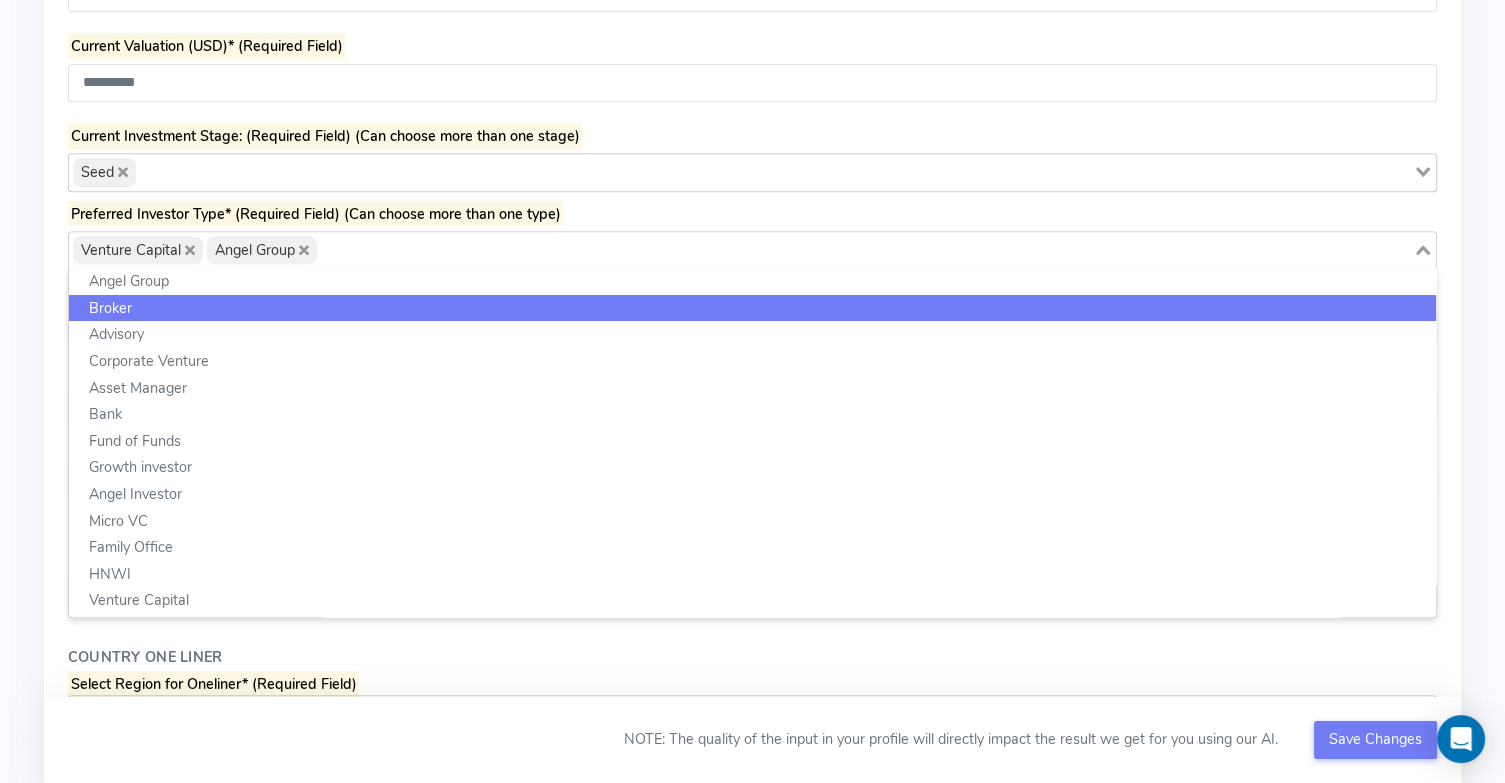 scroll, scrollTop: 204, scrollLeft: 0, axis: vertical 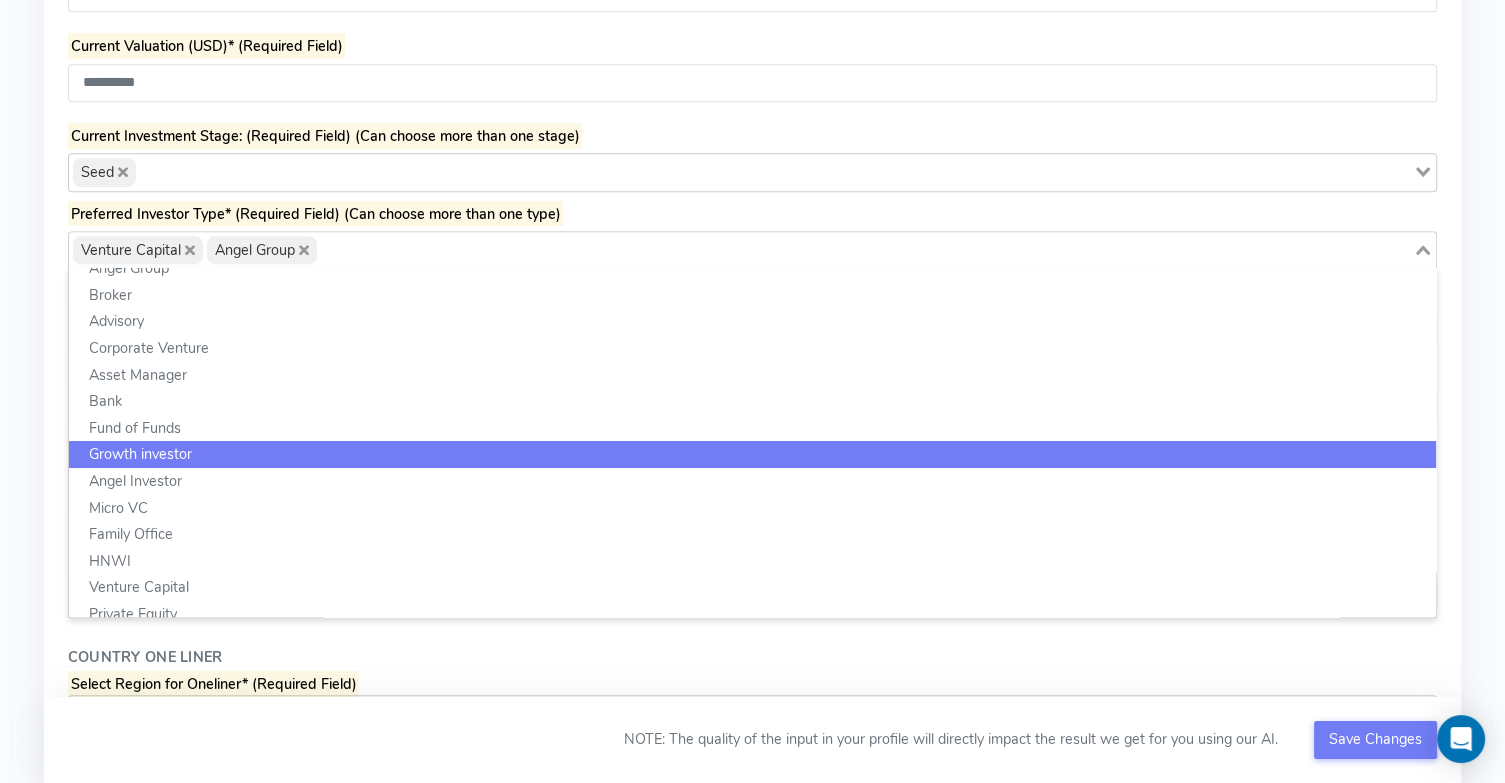 click on "Growth investor" 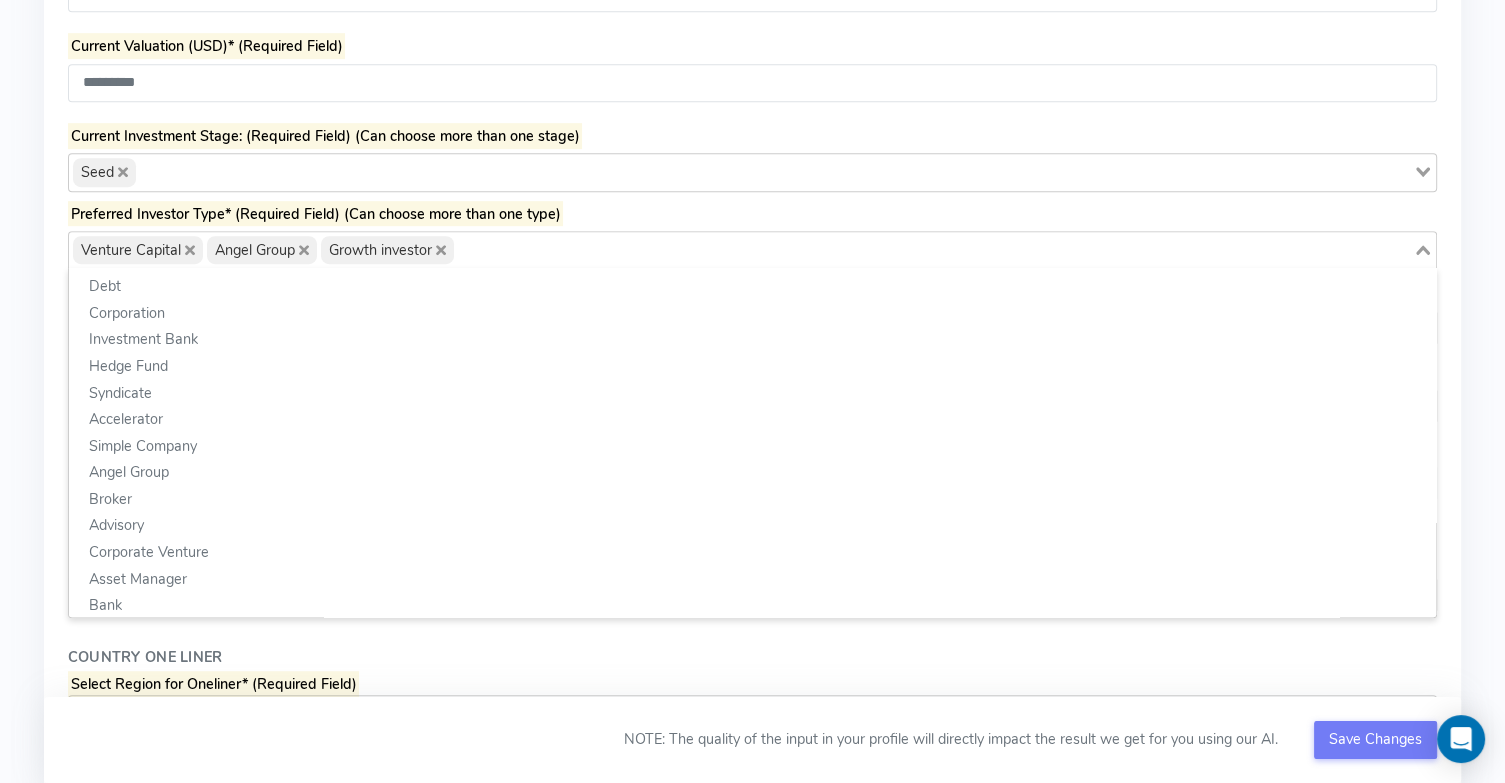 click 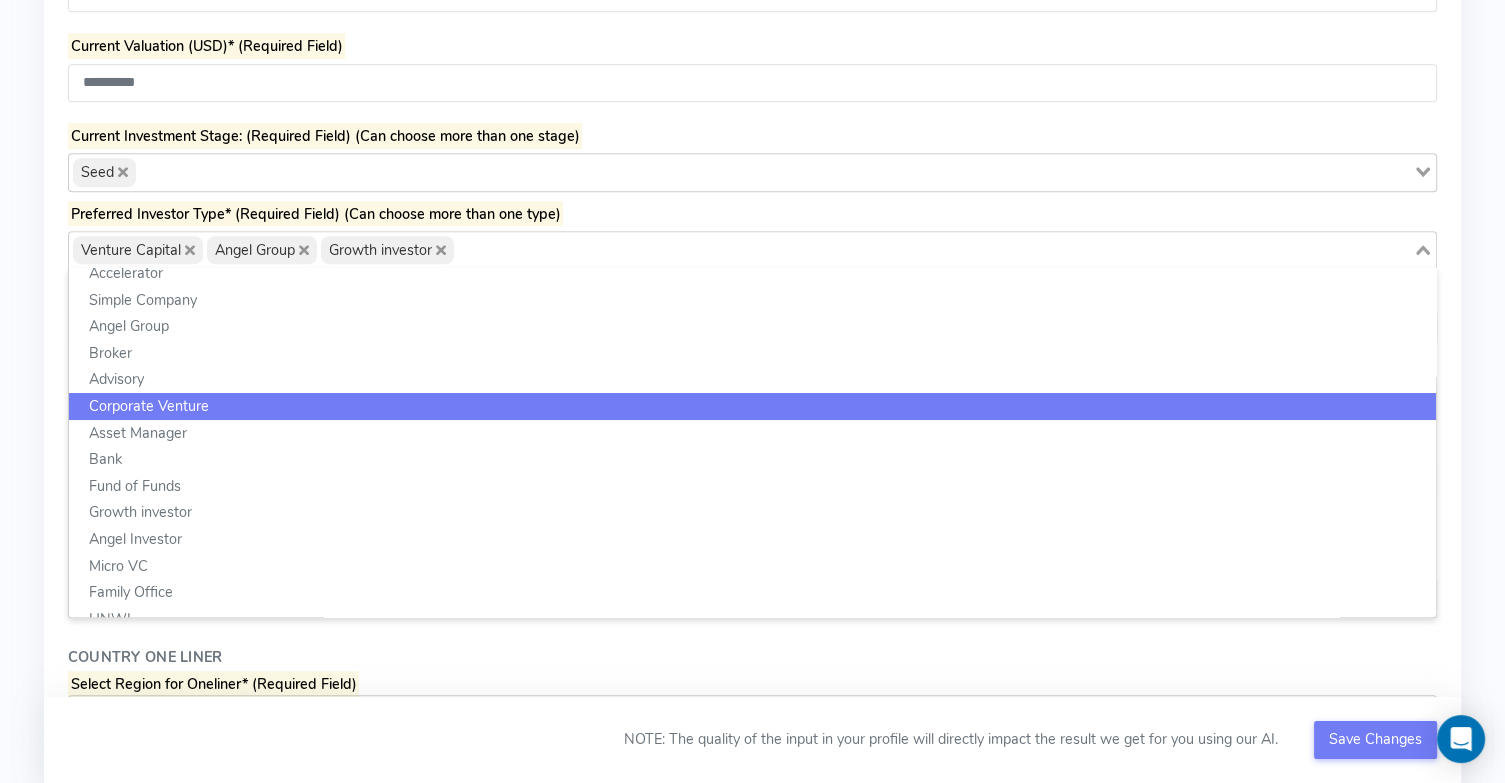 scroll, scrollTop: 148, scrollLeft: 0, axis: vertical 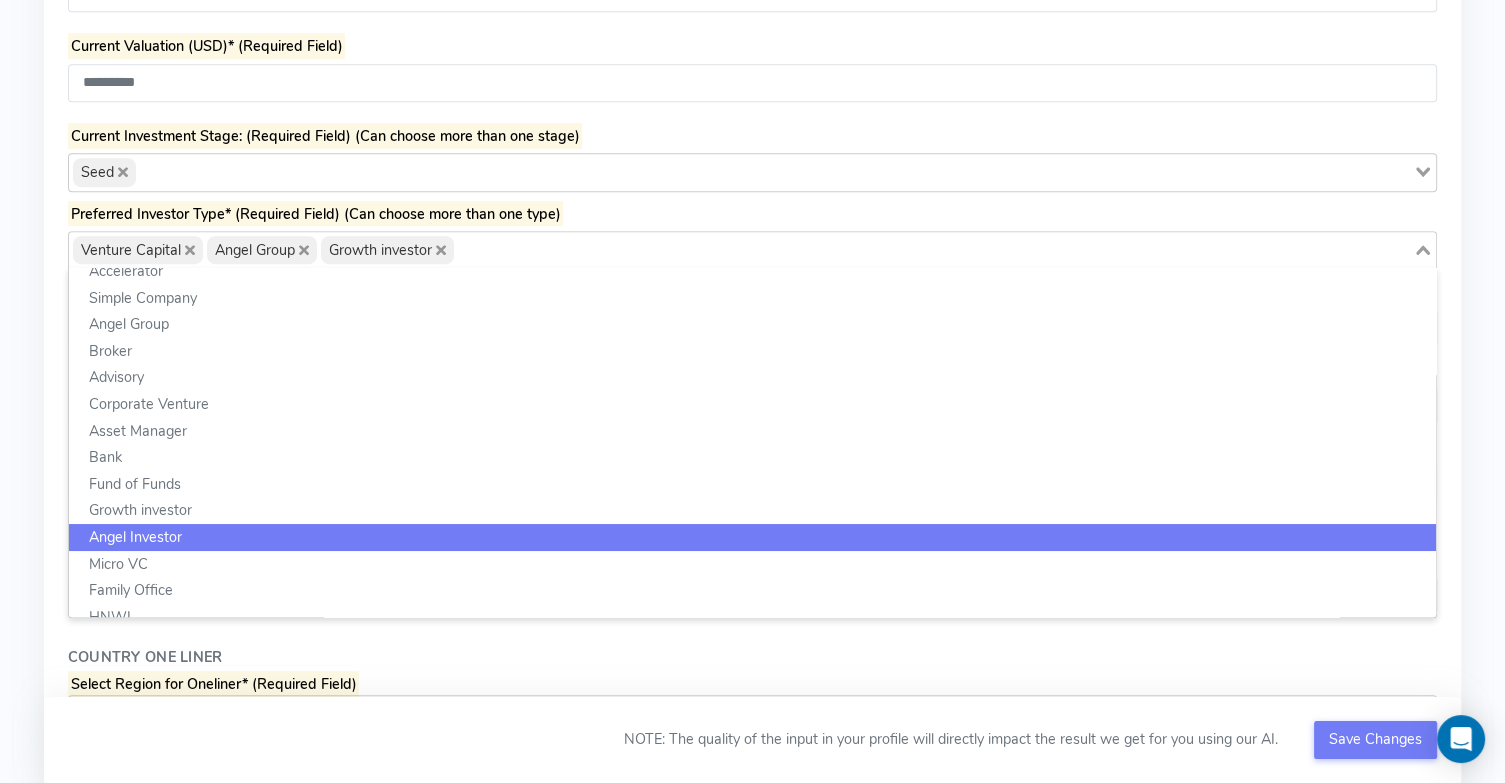 click on "Angel Investor" 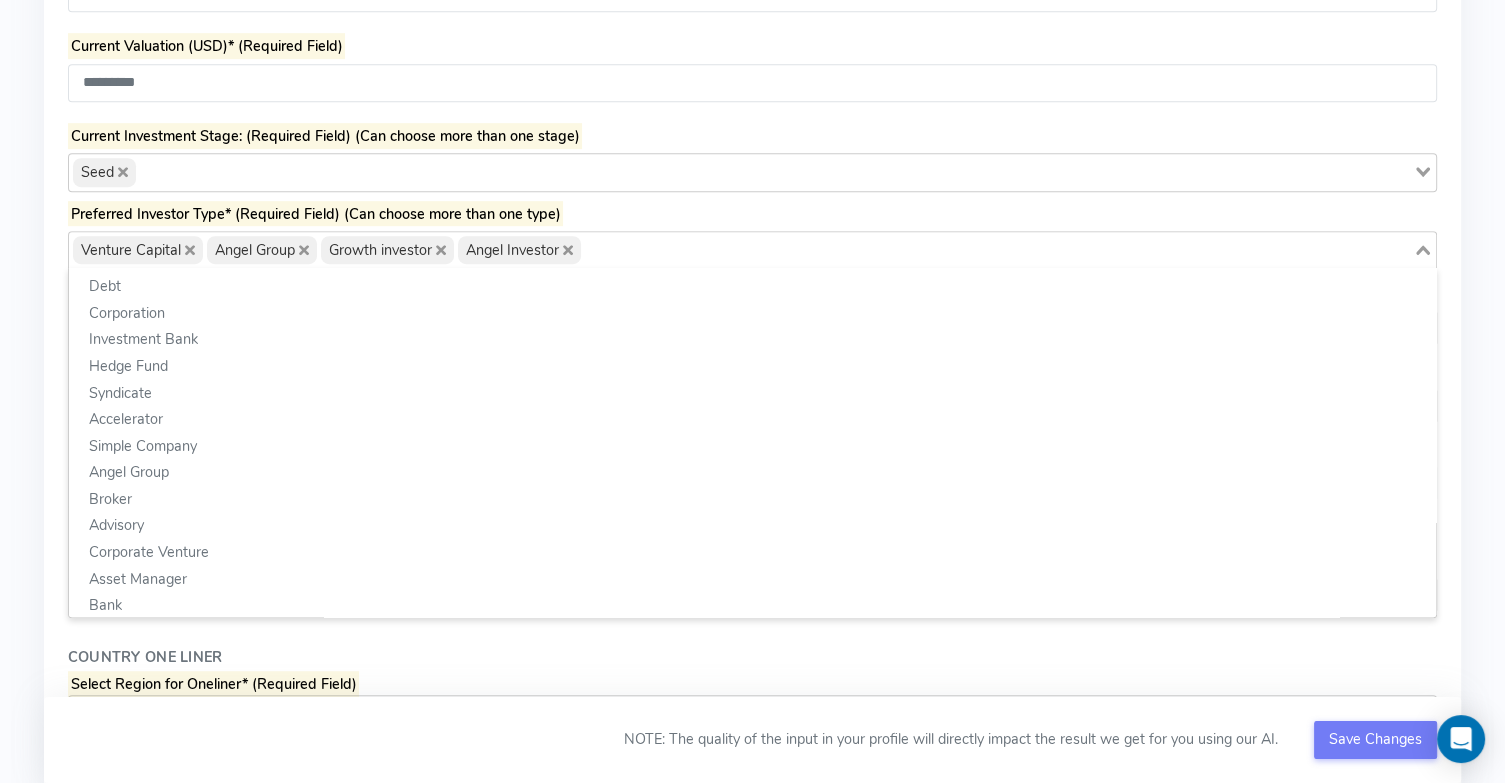 scroll, scrollTop: 79, scrollLeft: 0, axis: vertical 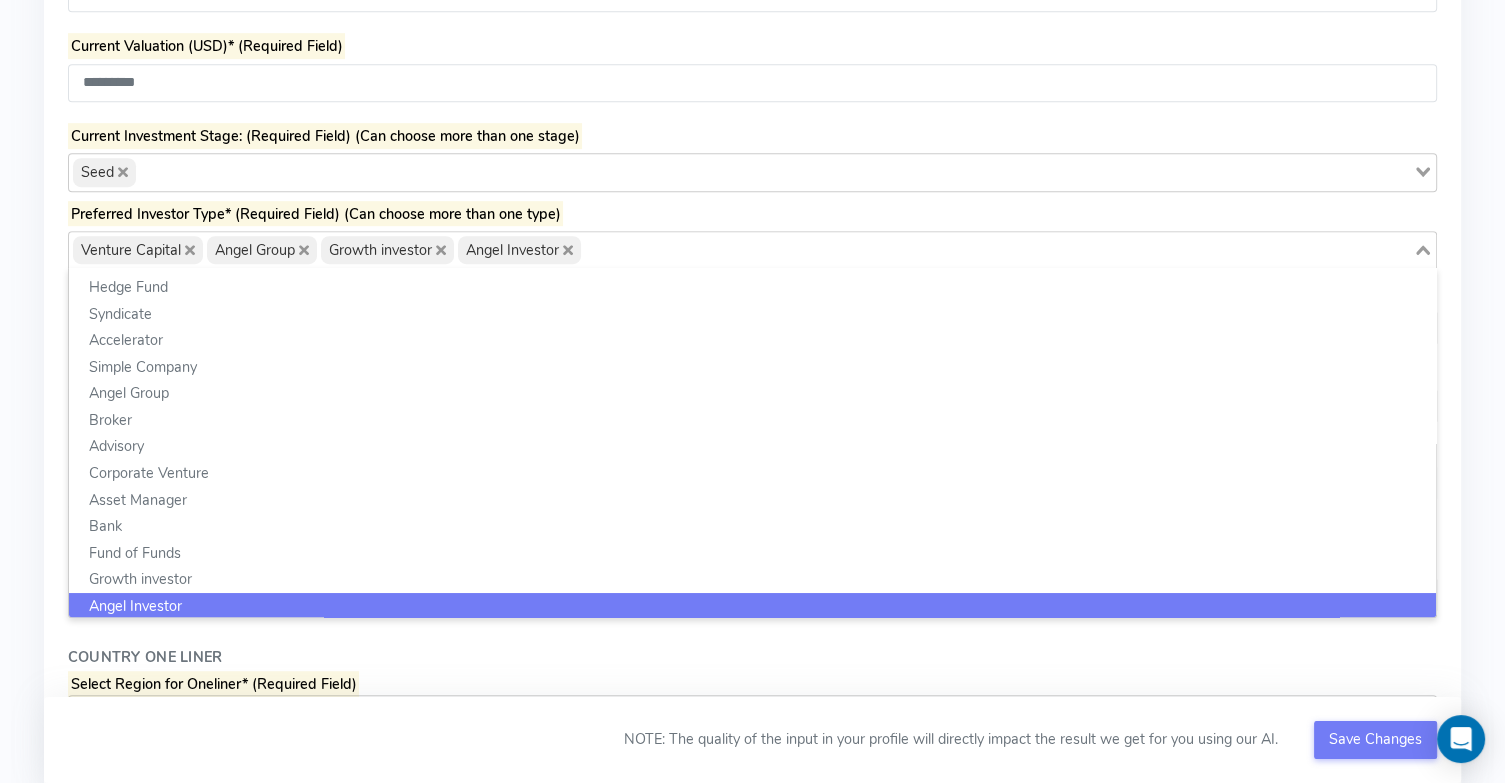 click 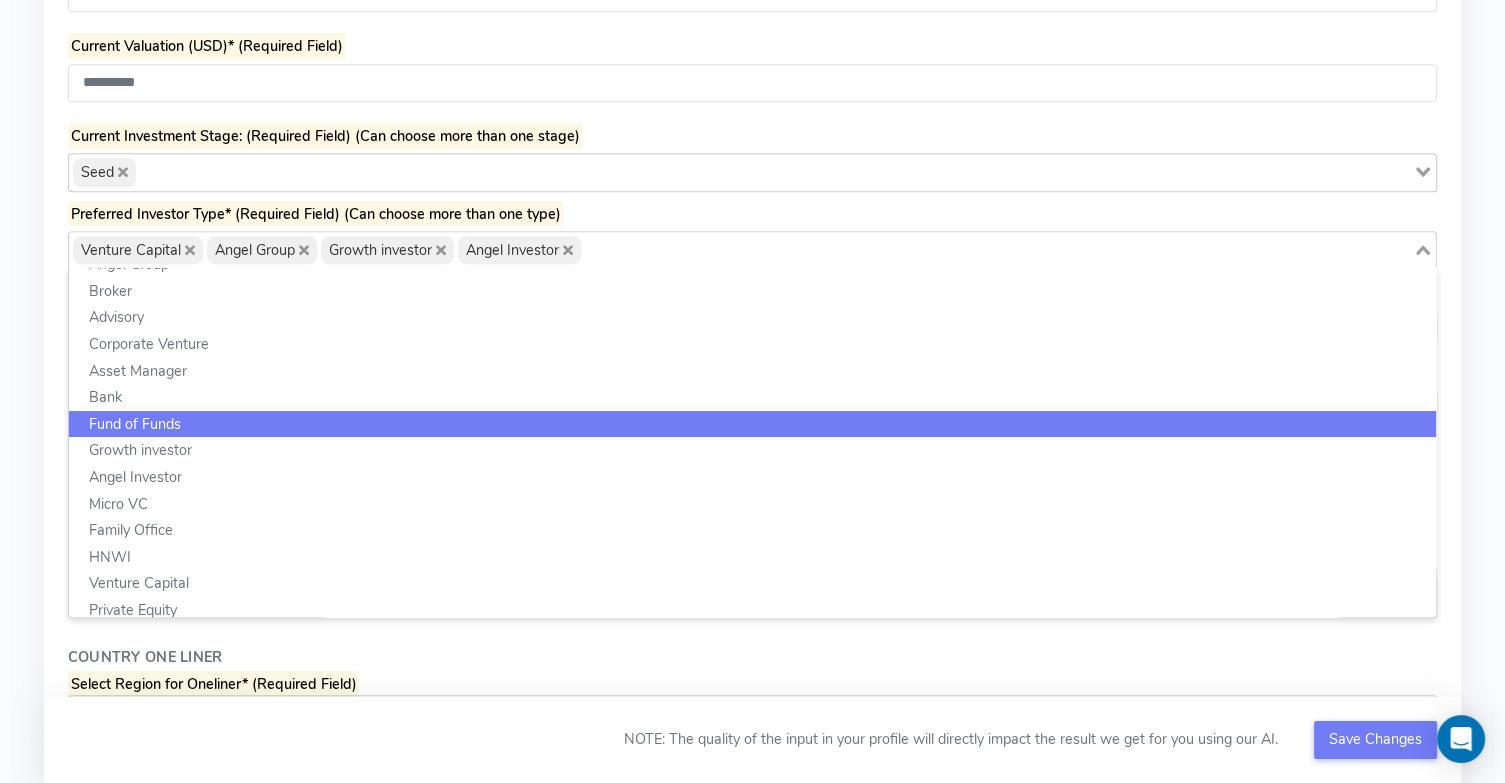 scroll, scrollTop: 210, scrollLeft: 0, axis: vertical 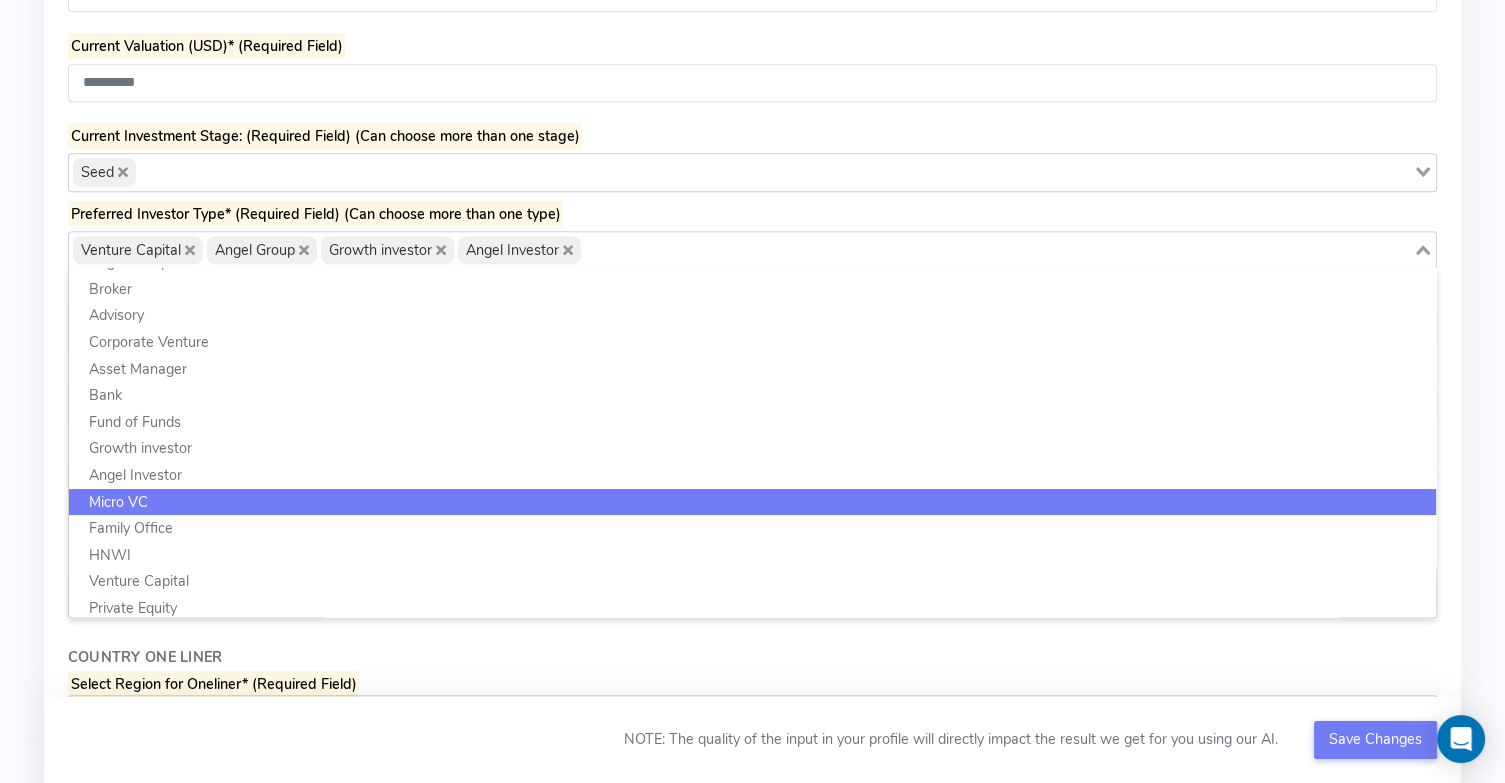 click on "Micro VC" 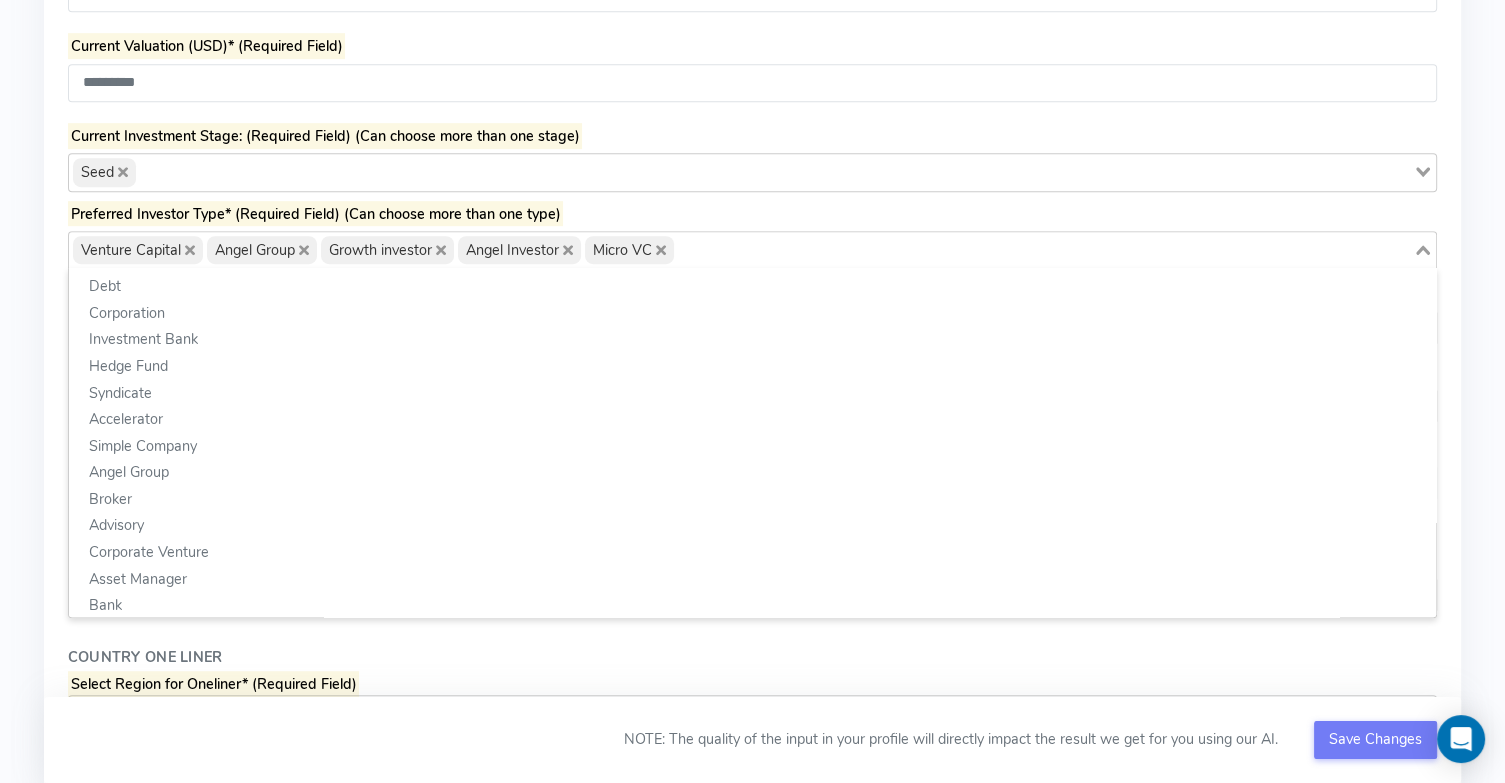 scroll, scrollTop: 106, scrollLeft: 0, axis: vertical 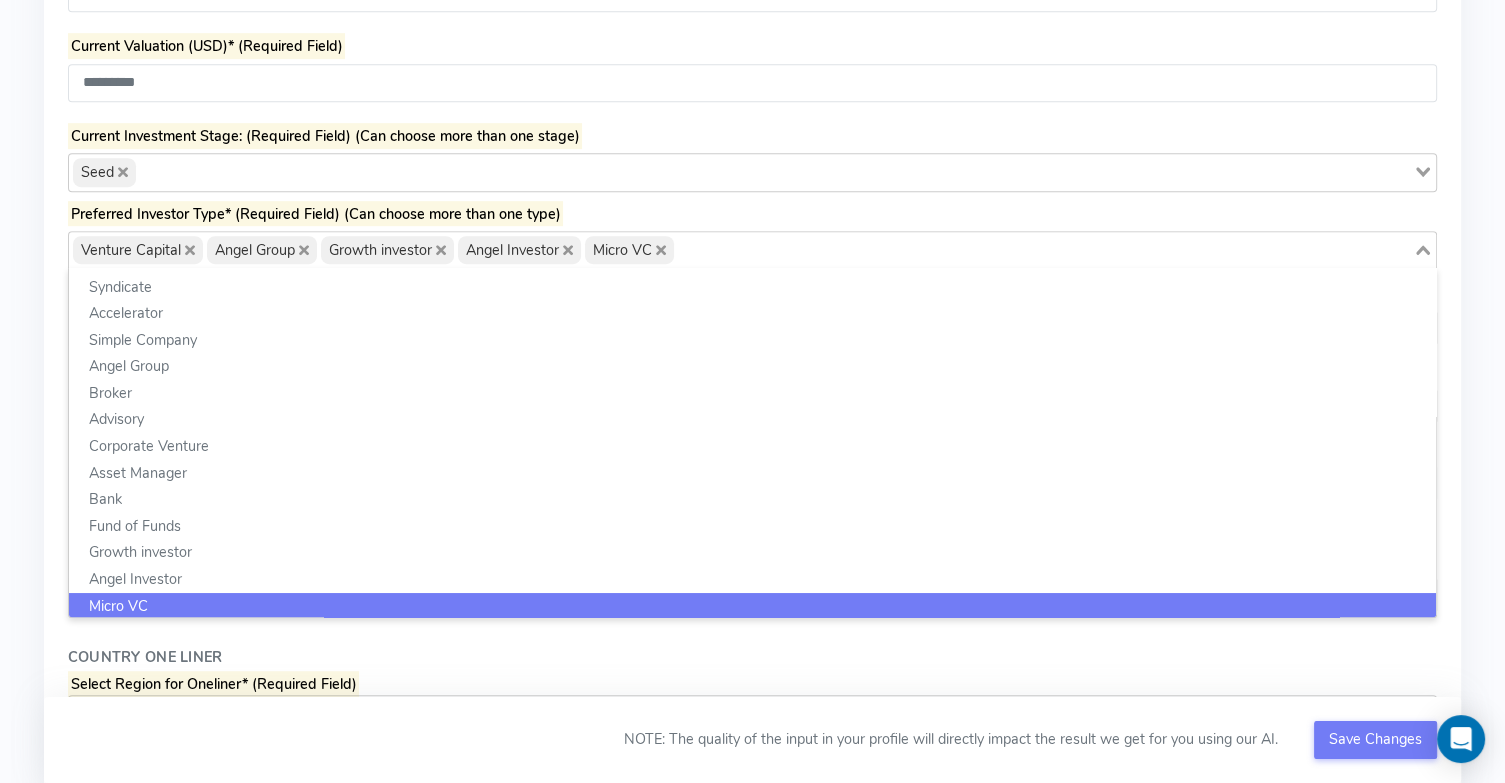 click on "Loading..." at bounding box center (1424, 248) 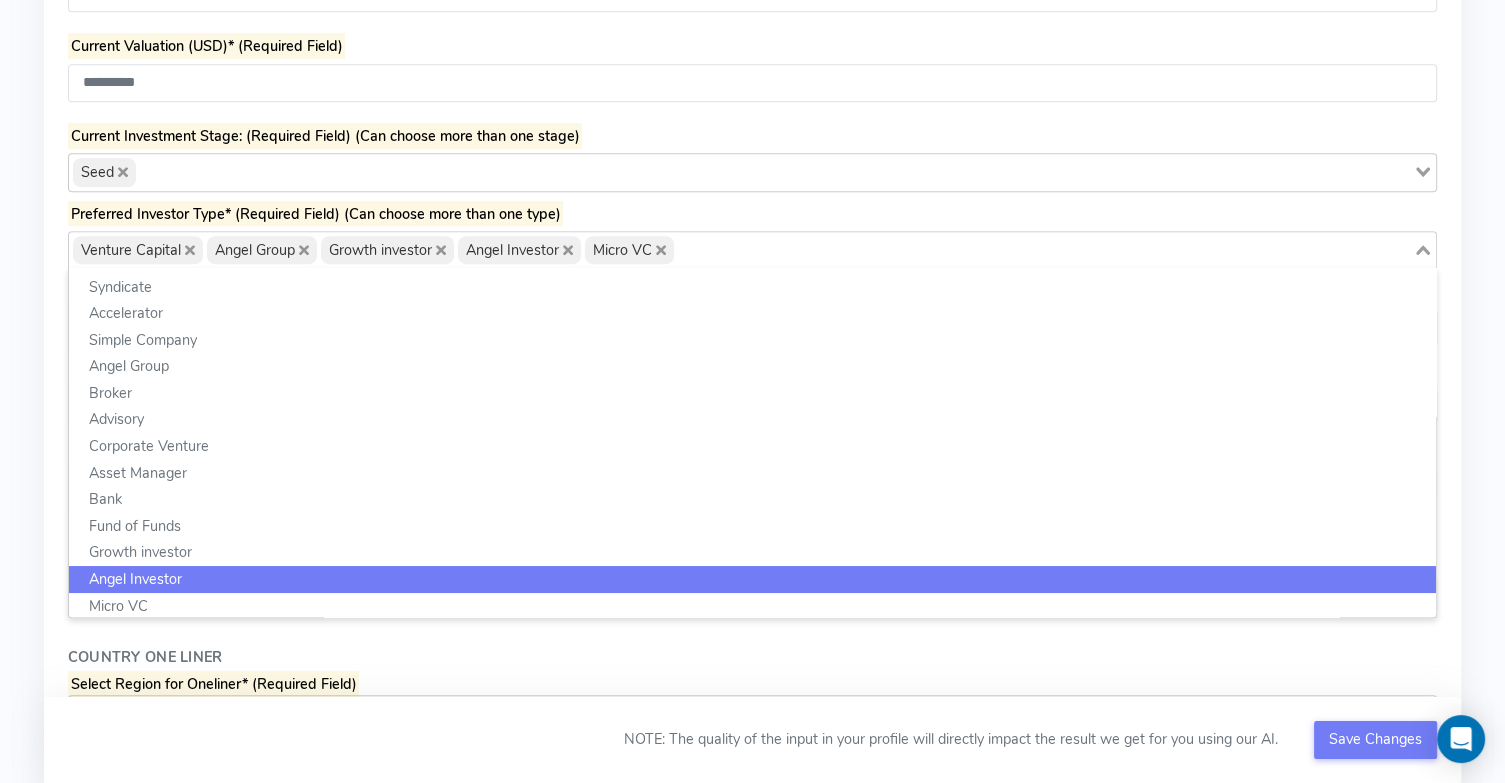 click on "Angel Investor" 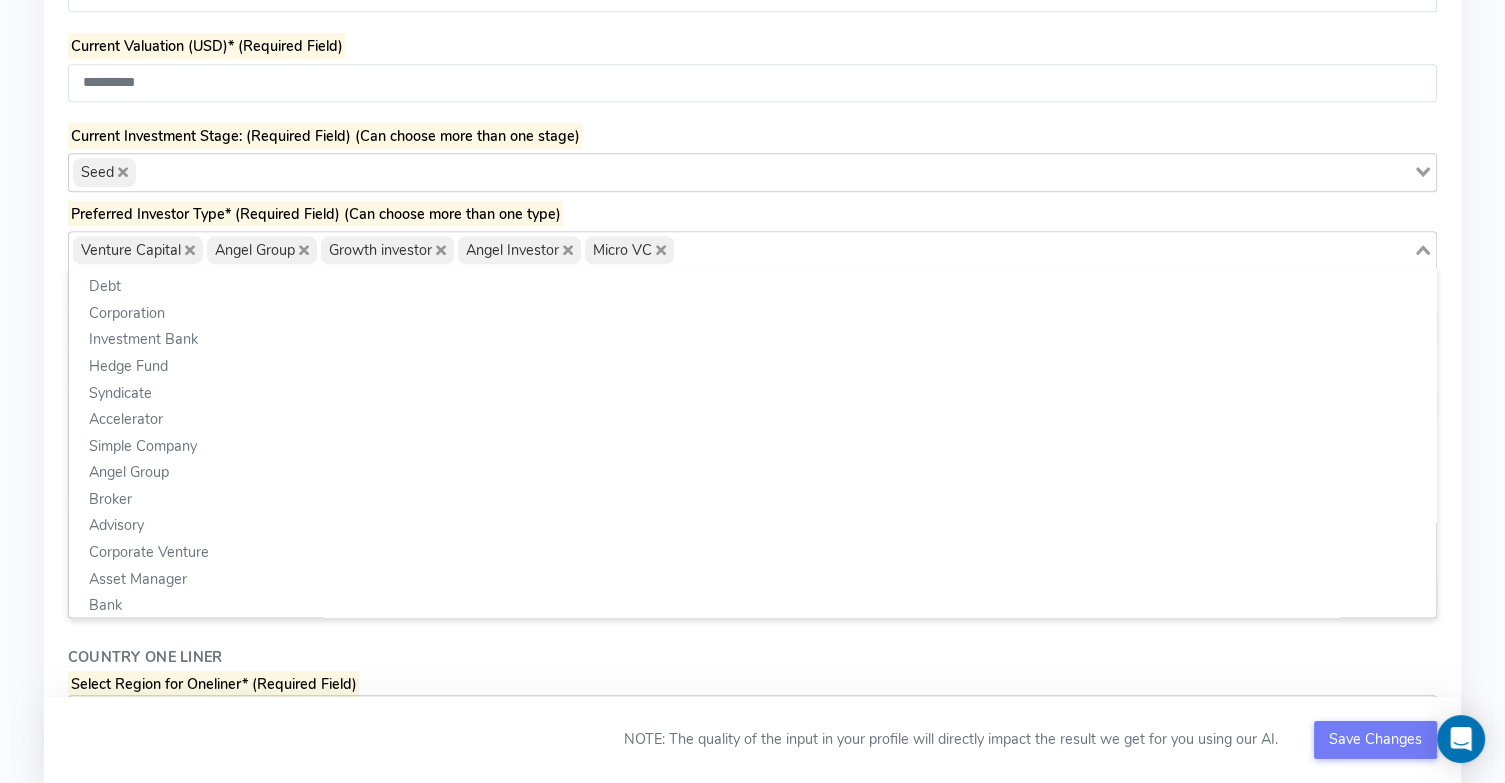 click 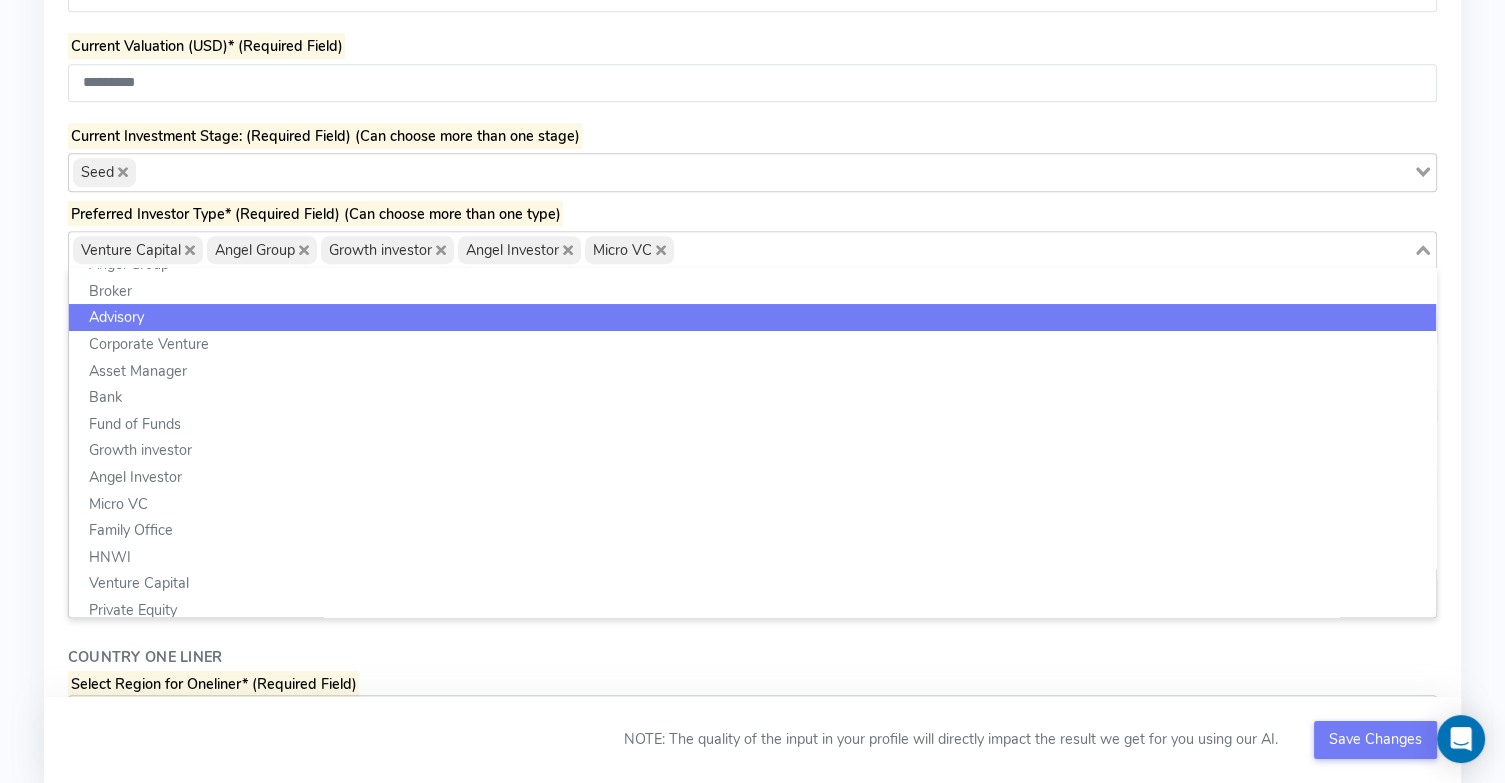 scroll, scrollTop: 216, scrollLeft: 0, axis: vertical 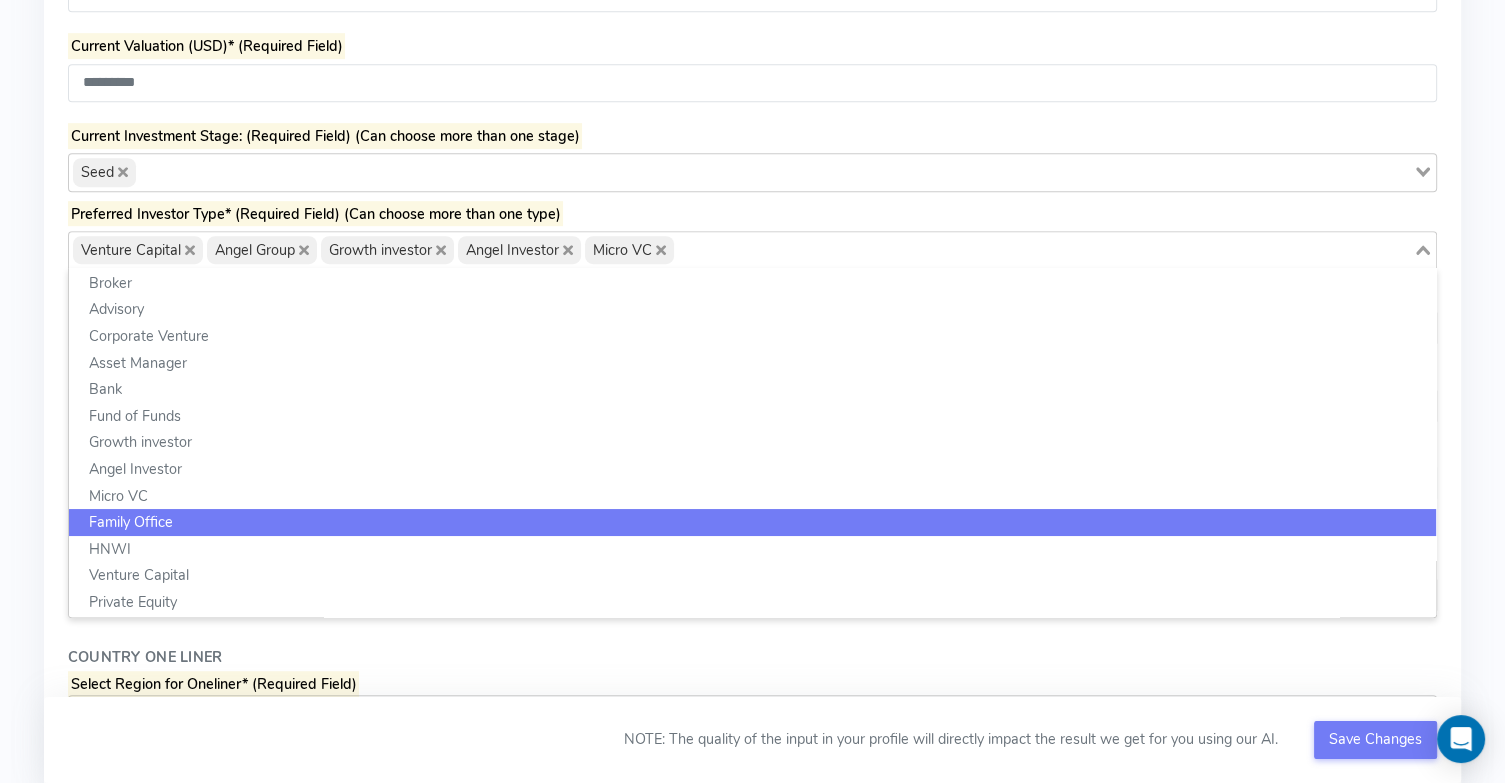 click on "Family Office" 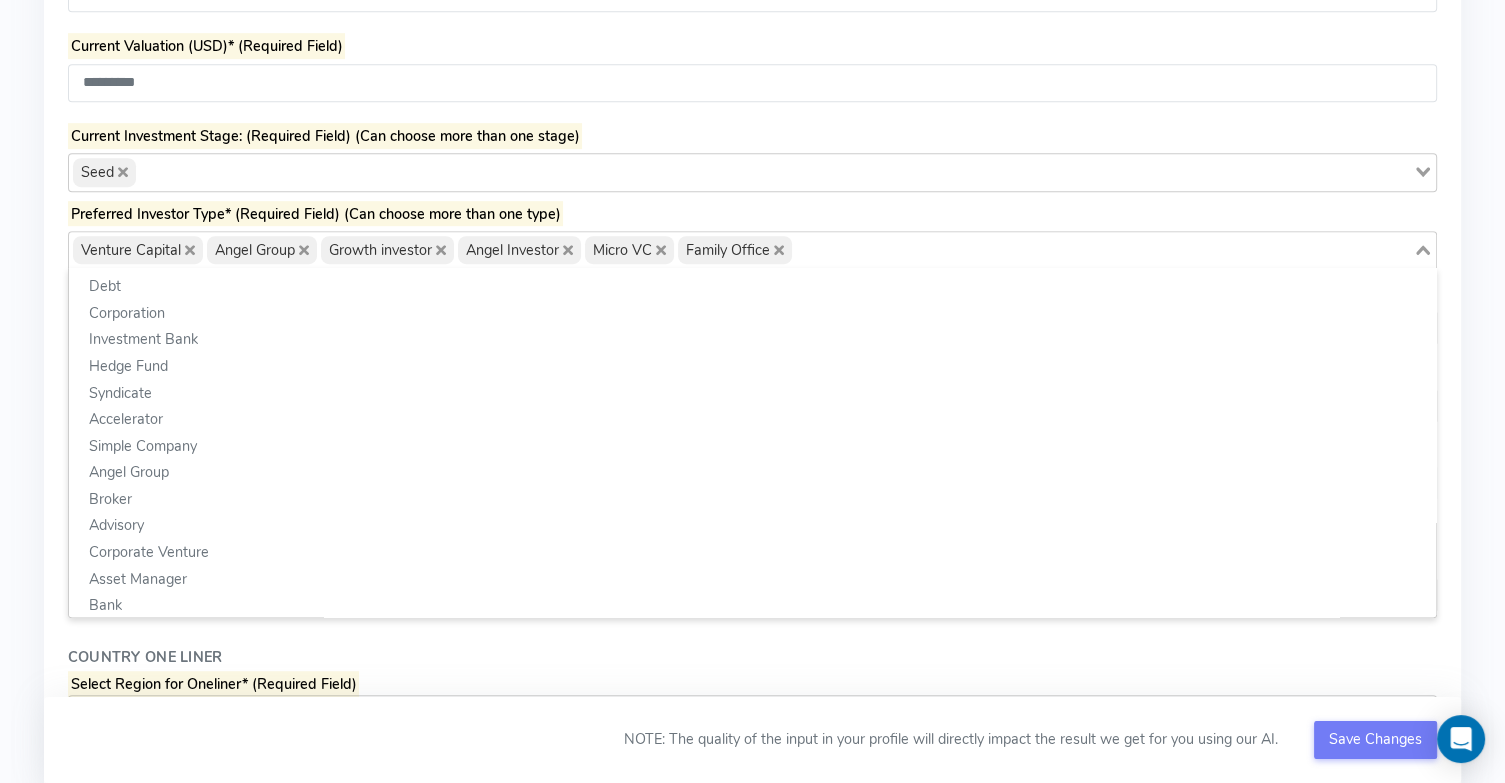 click on "Loading..." at bounding box center (1424, 248) 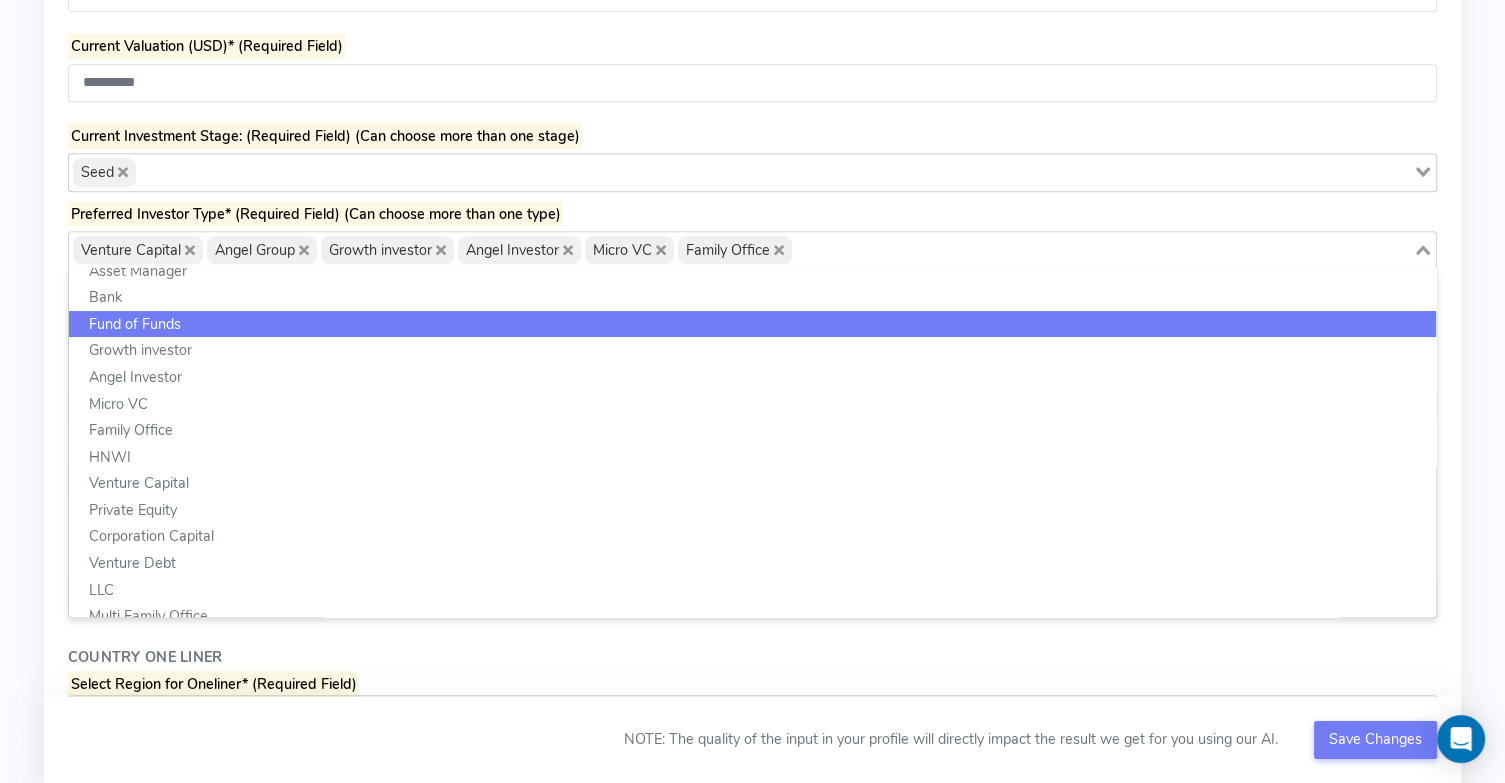 scroll, scrollTop: 313, scrollLeft: 0, axis: vertical 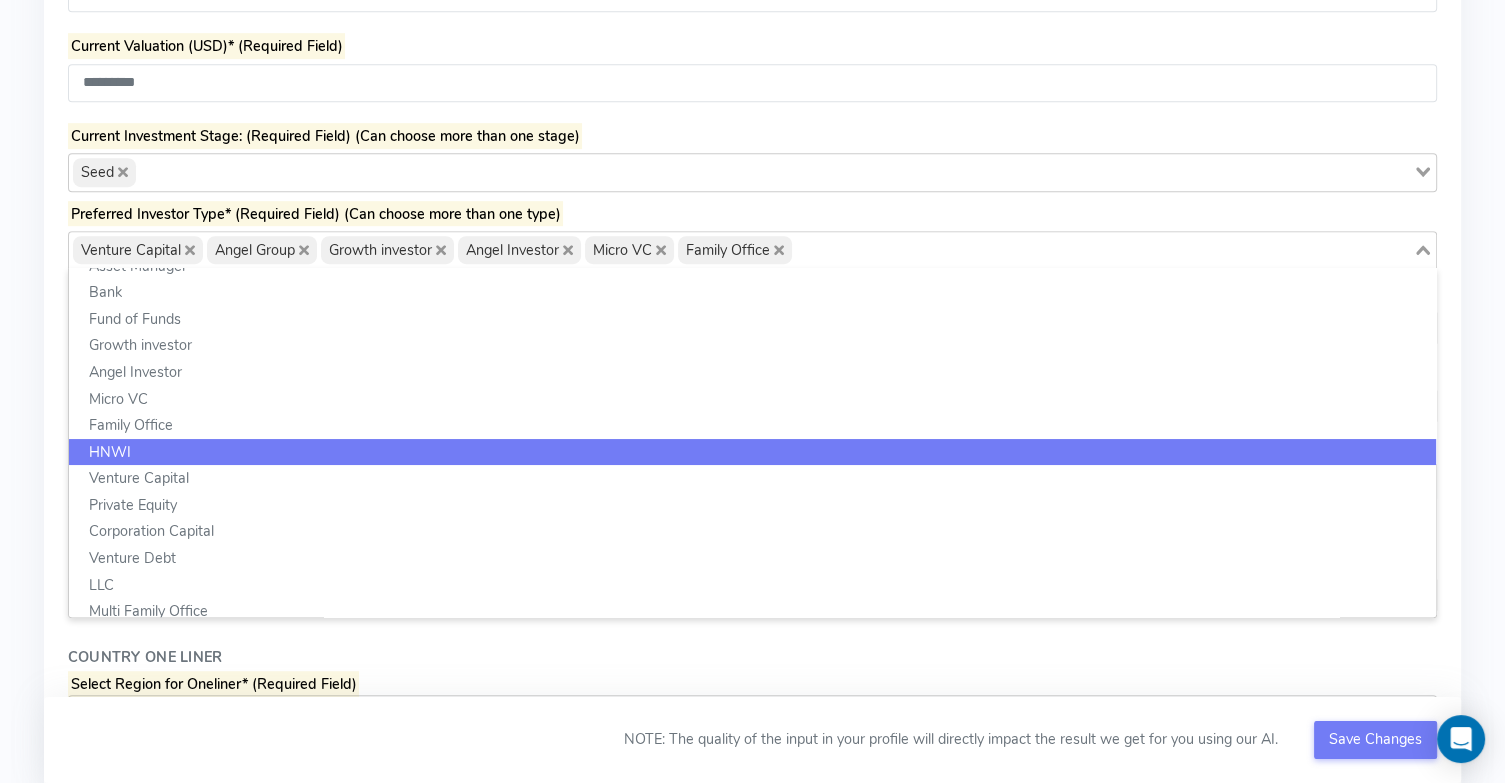 click on "HNWI" 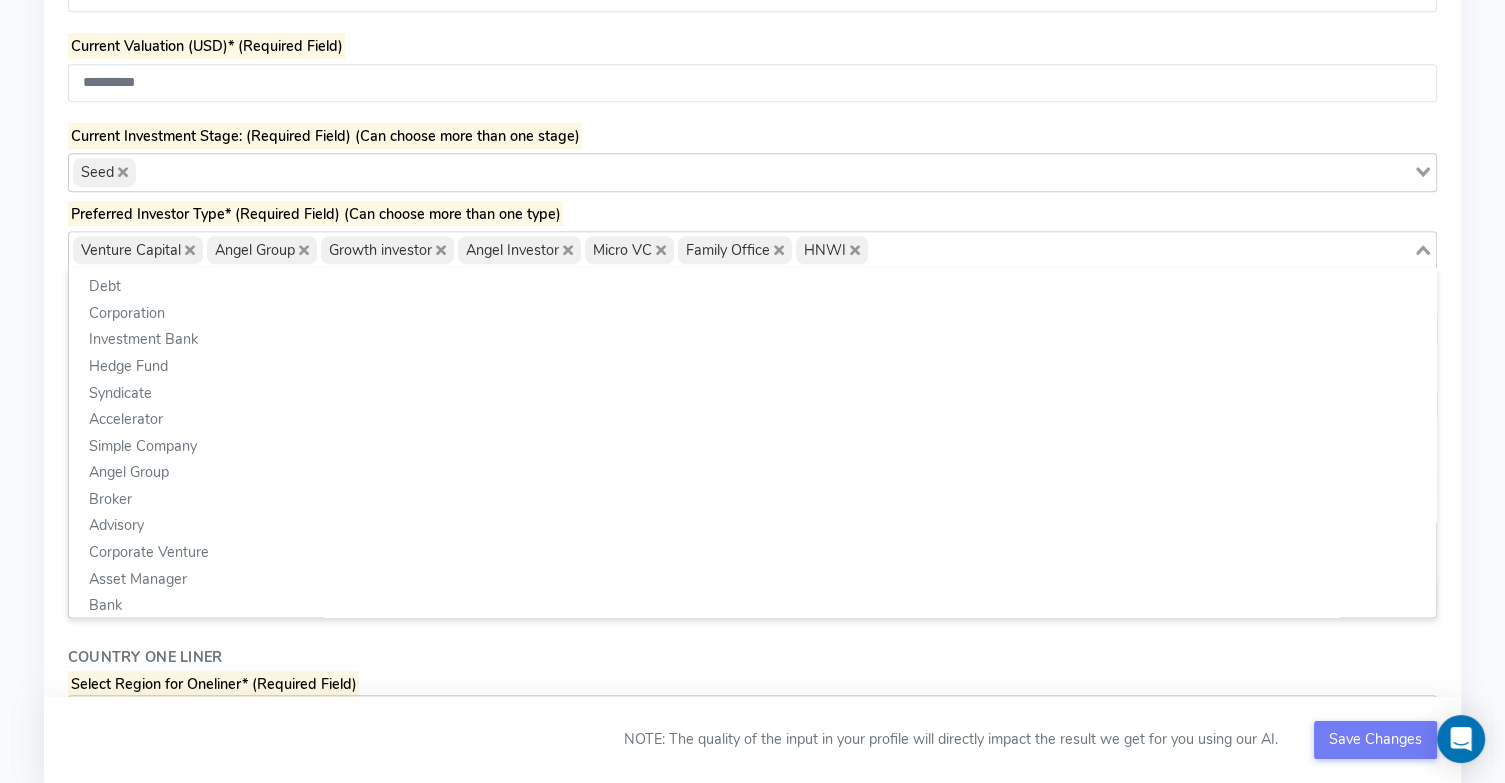 click 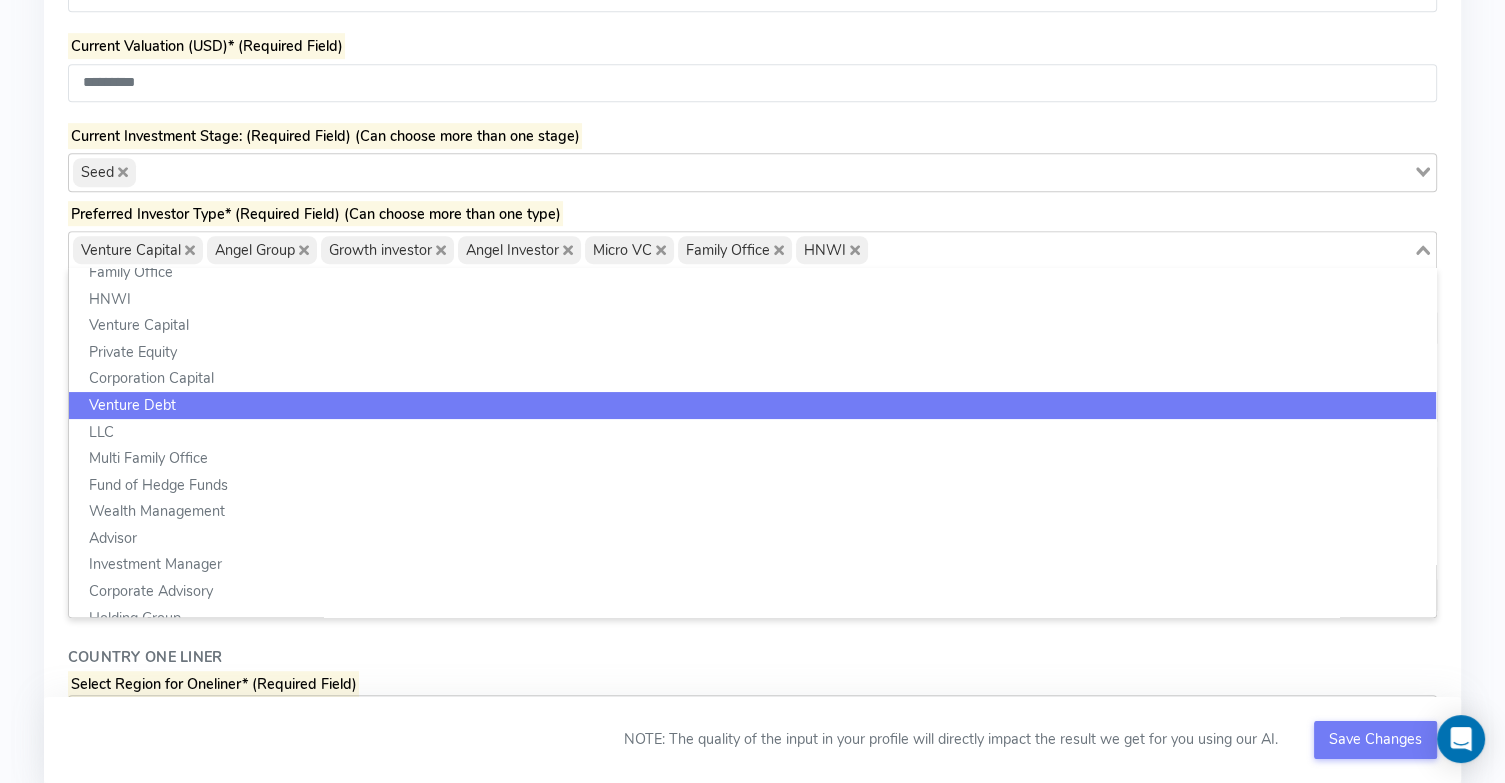 scroll, scrollTop: 467, scrollLeft: 0, axis: vertical 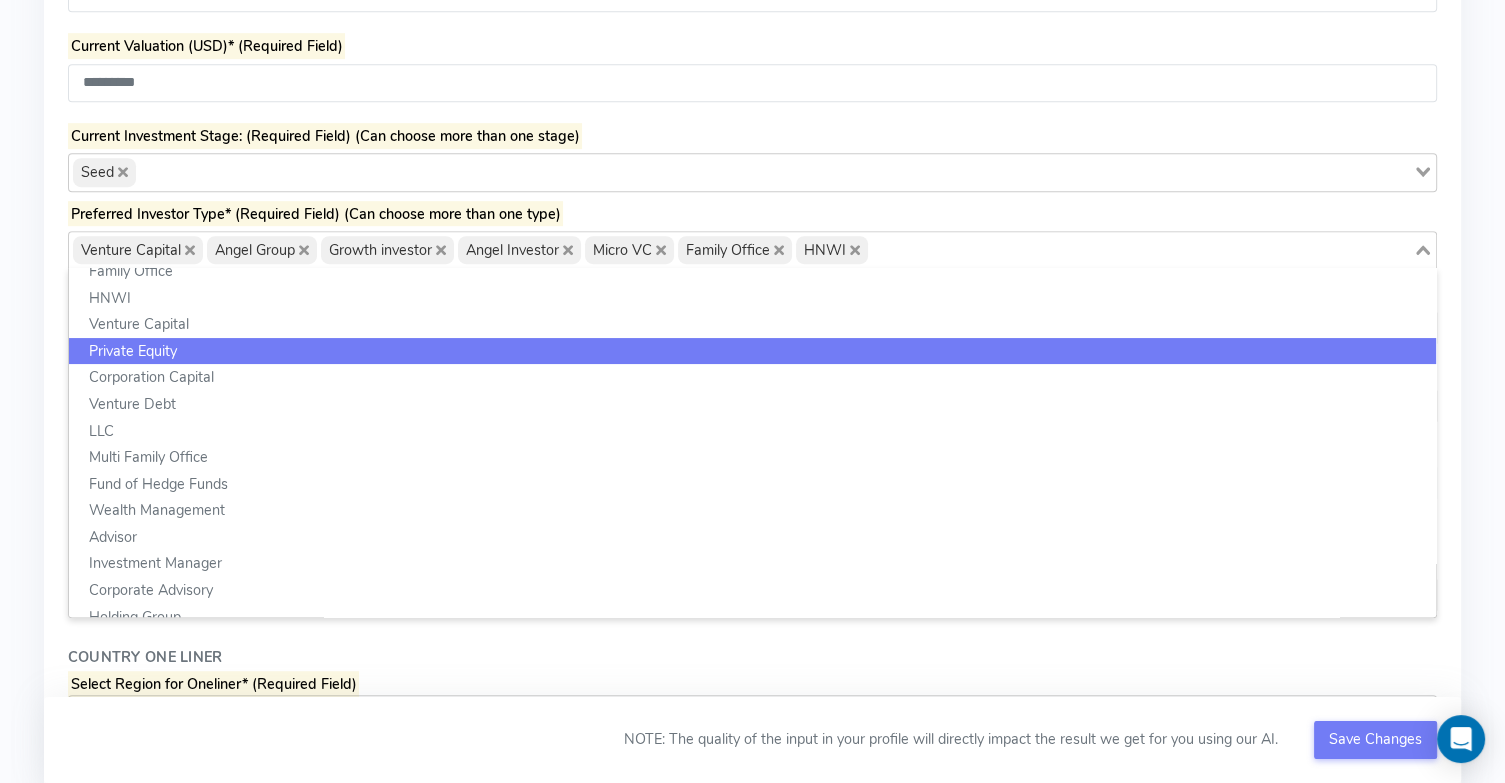 click on "Private Equity" 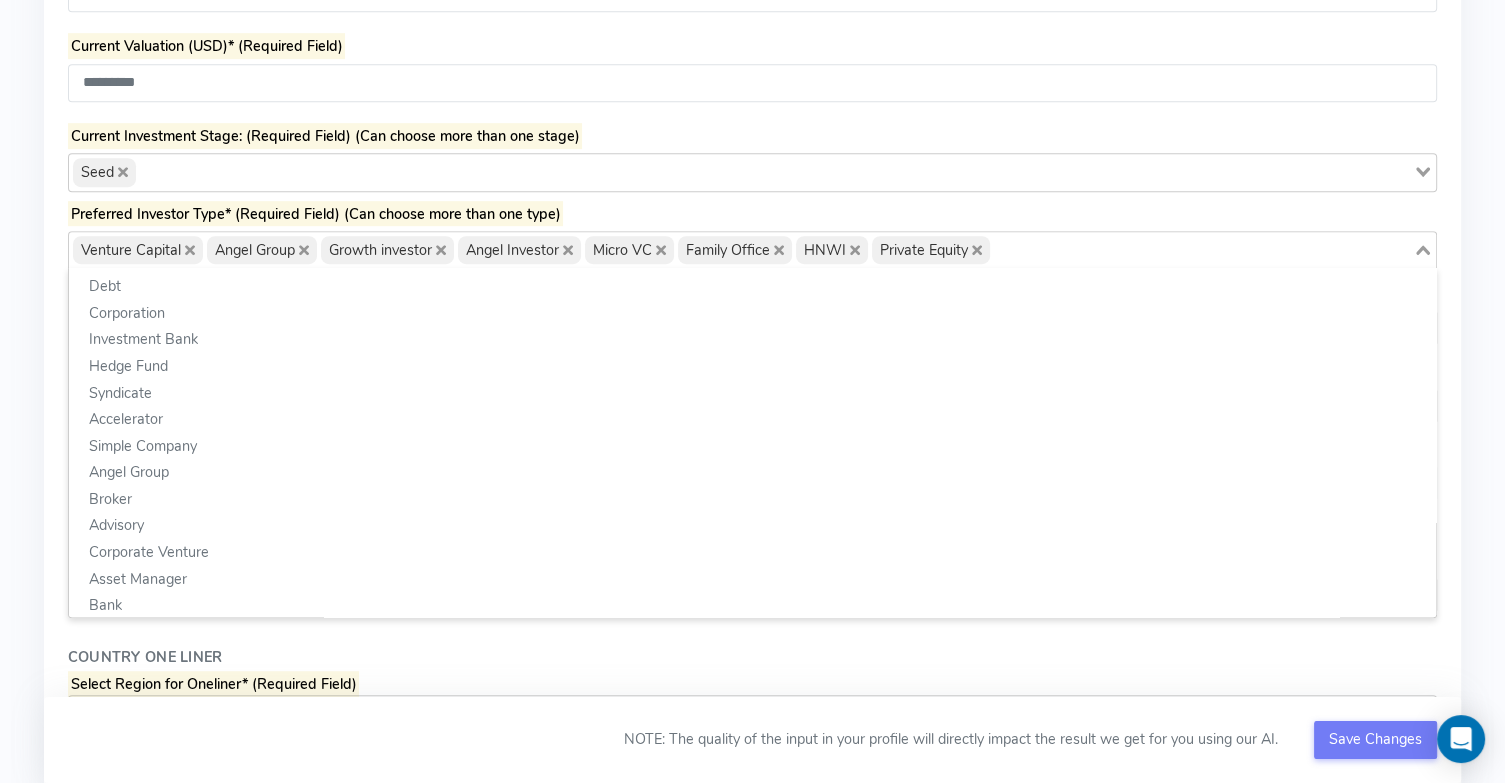 click 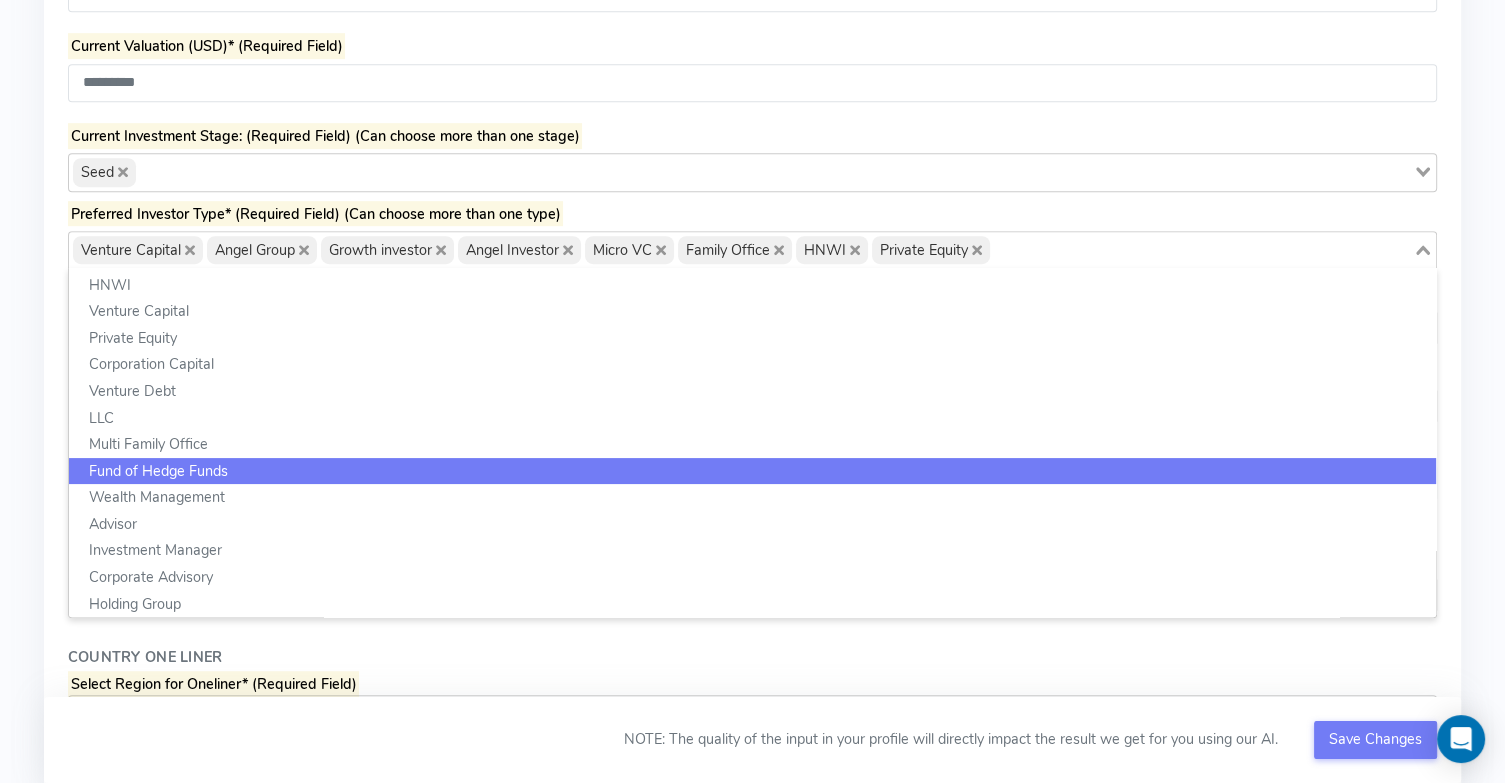 scroll, scrollTop: 484, scrollLeft: 0, axis: vertical 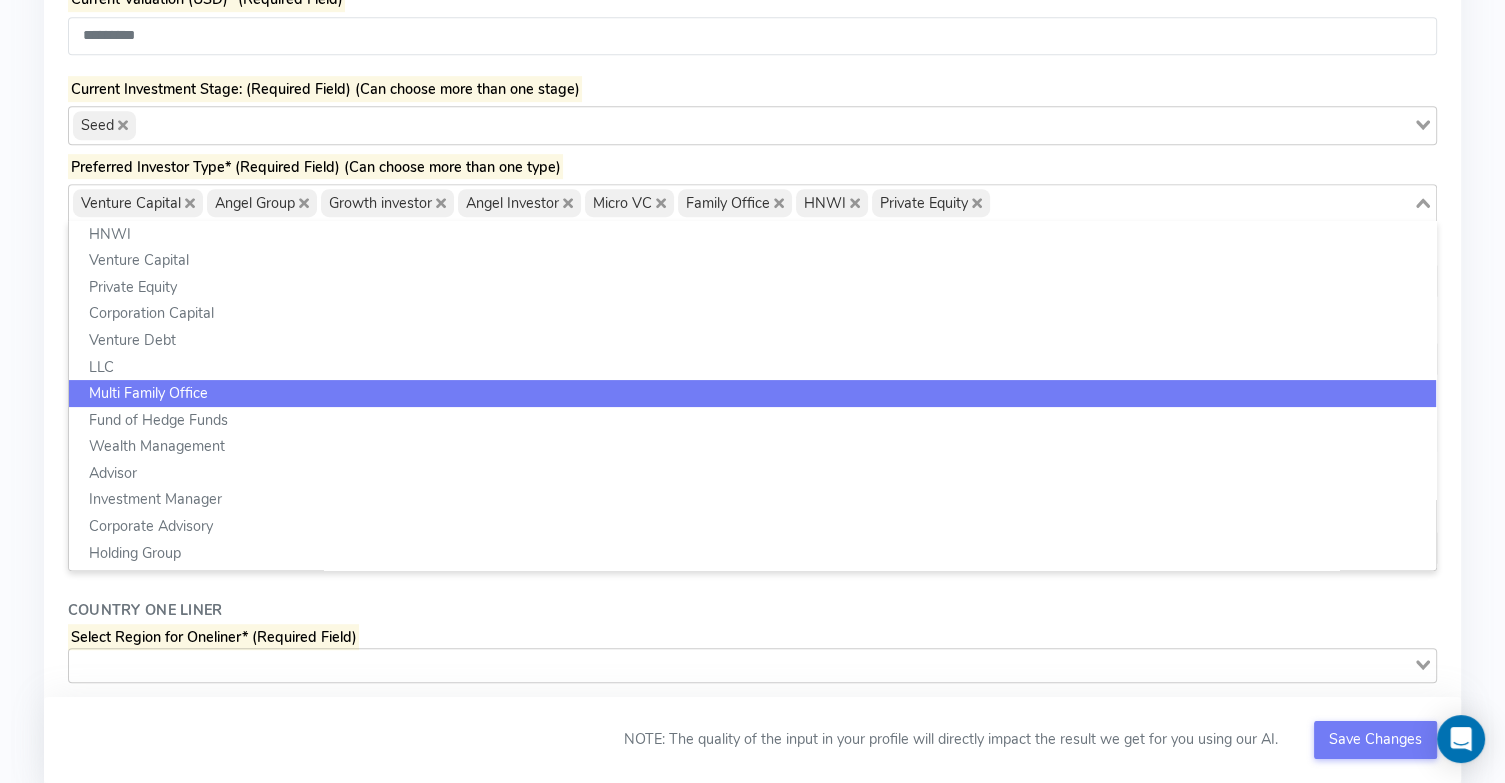 click on "Multi Family Office" 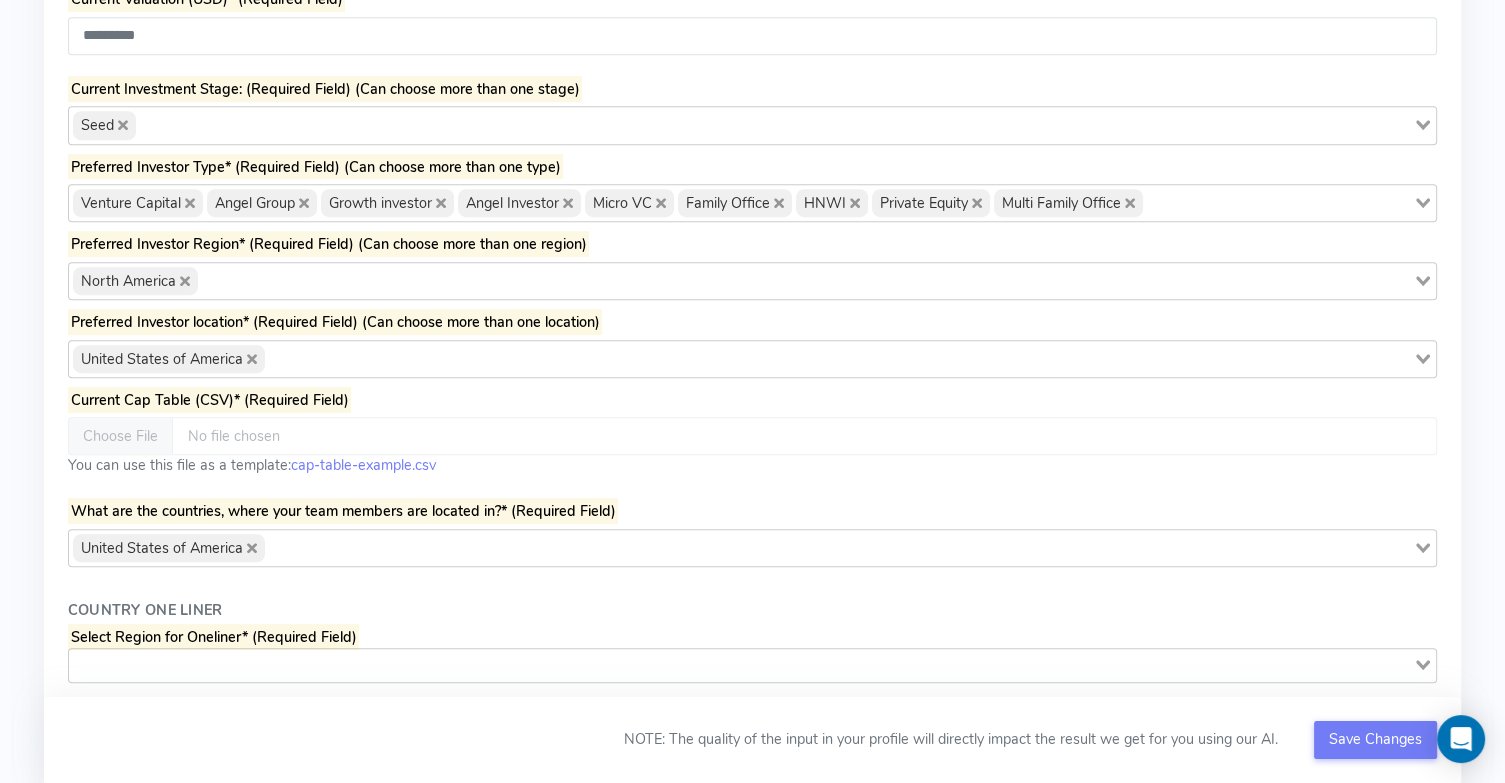 click 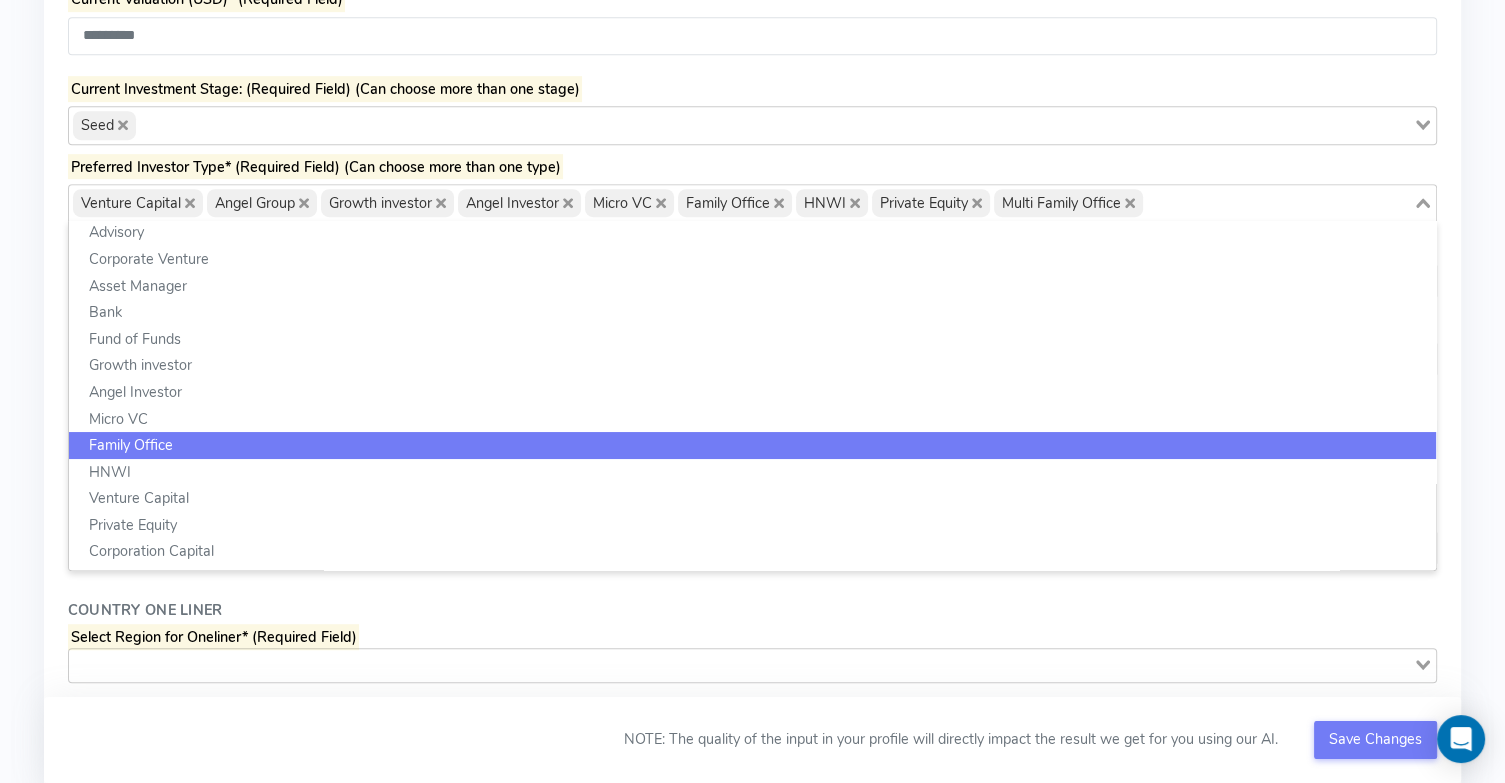 scroll, scrollTop: 245, scrollLeft: 0, axis: vertical 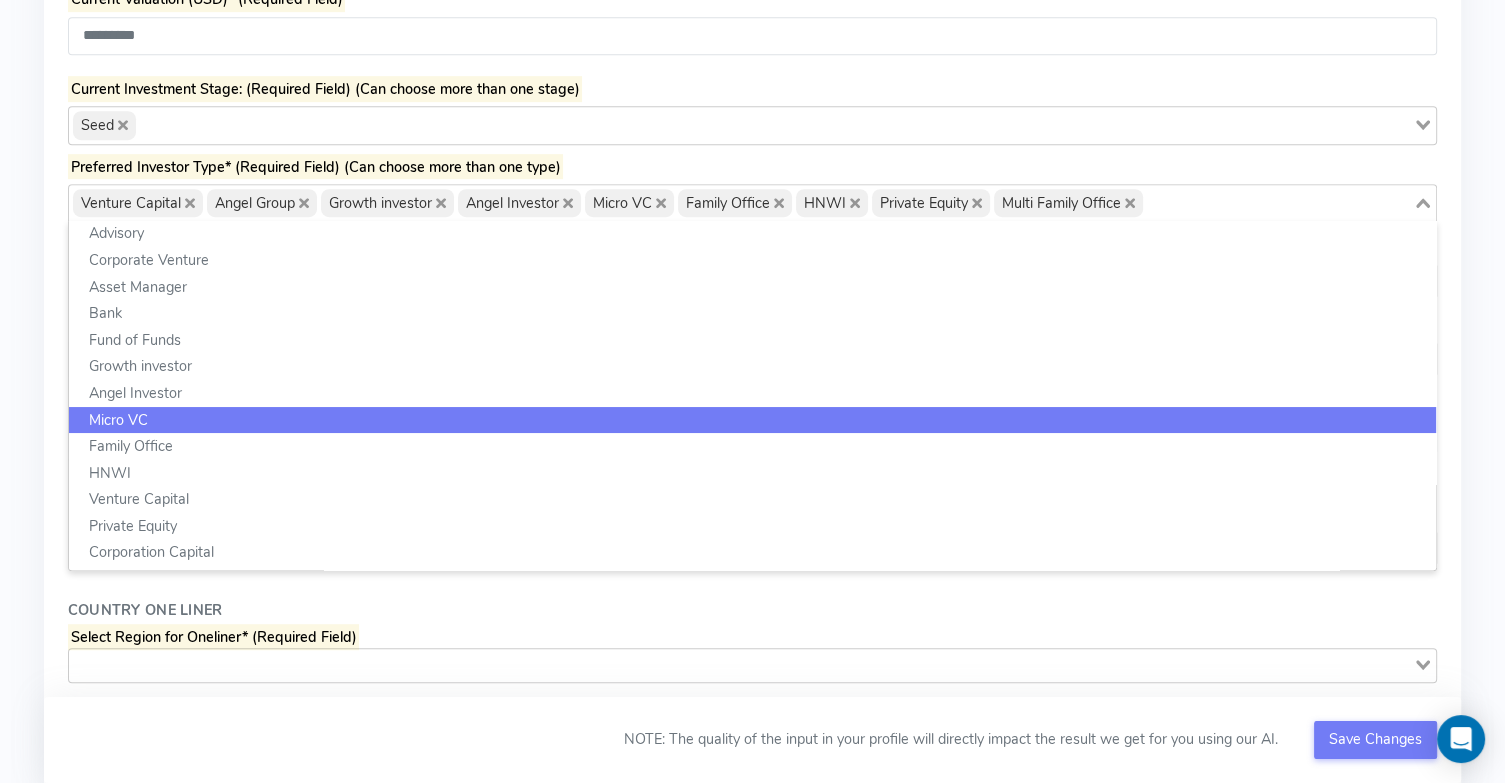 click on "Micro VC" 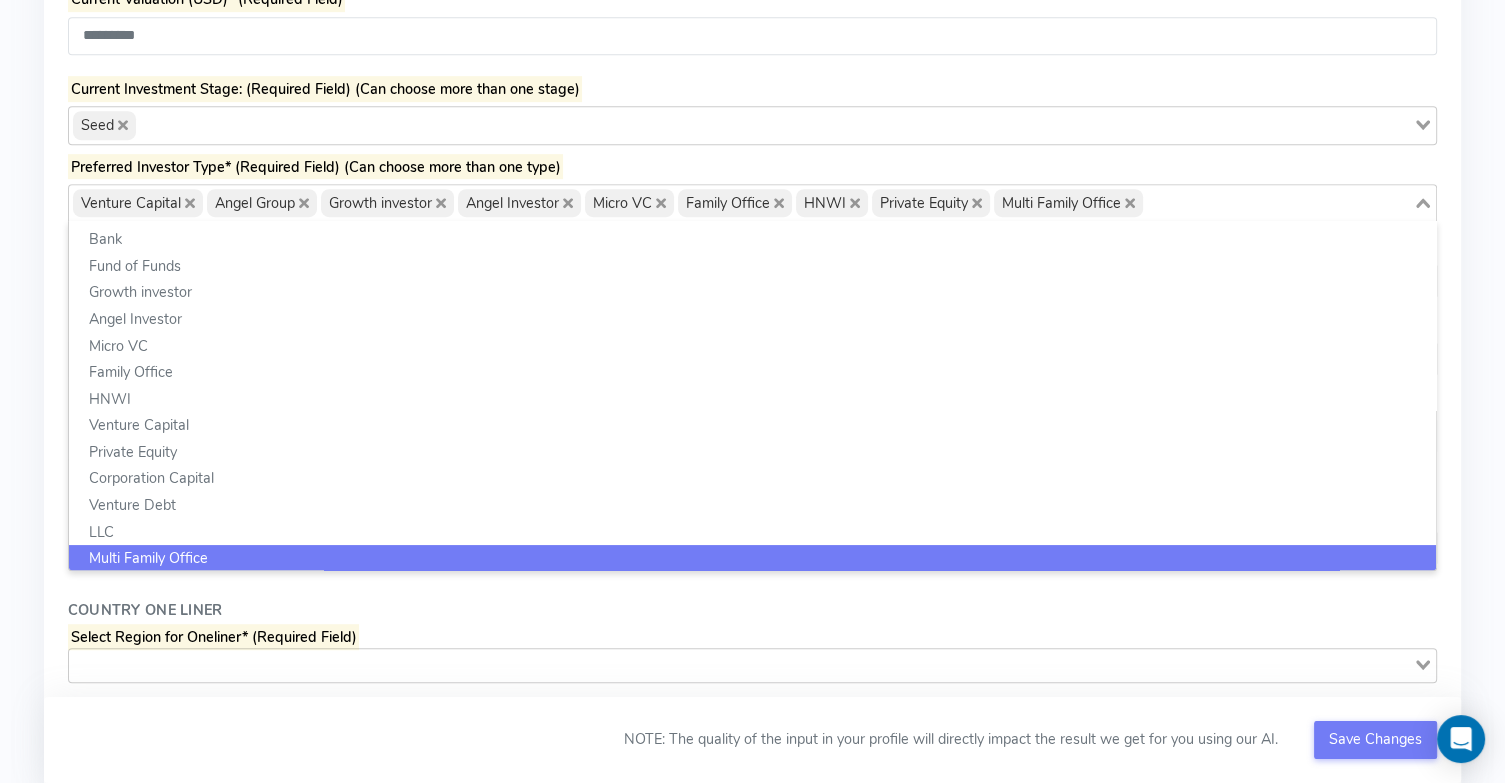 click 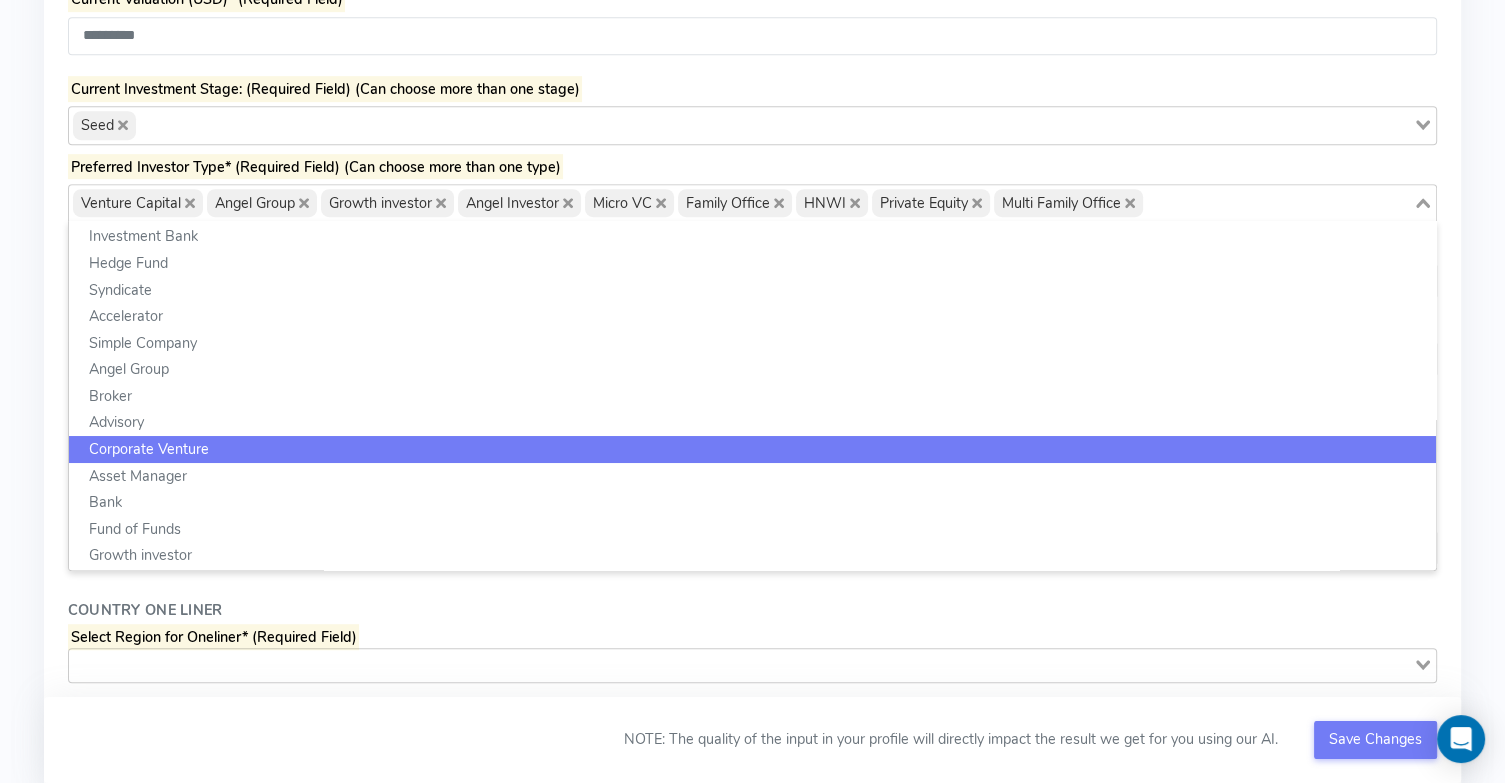scroll, scrollTop: 52, scrollLeft: 0, axis: vertical 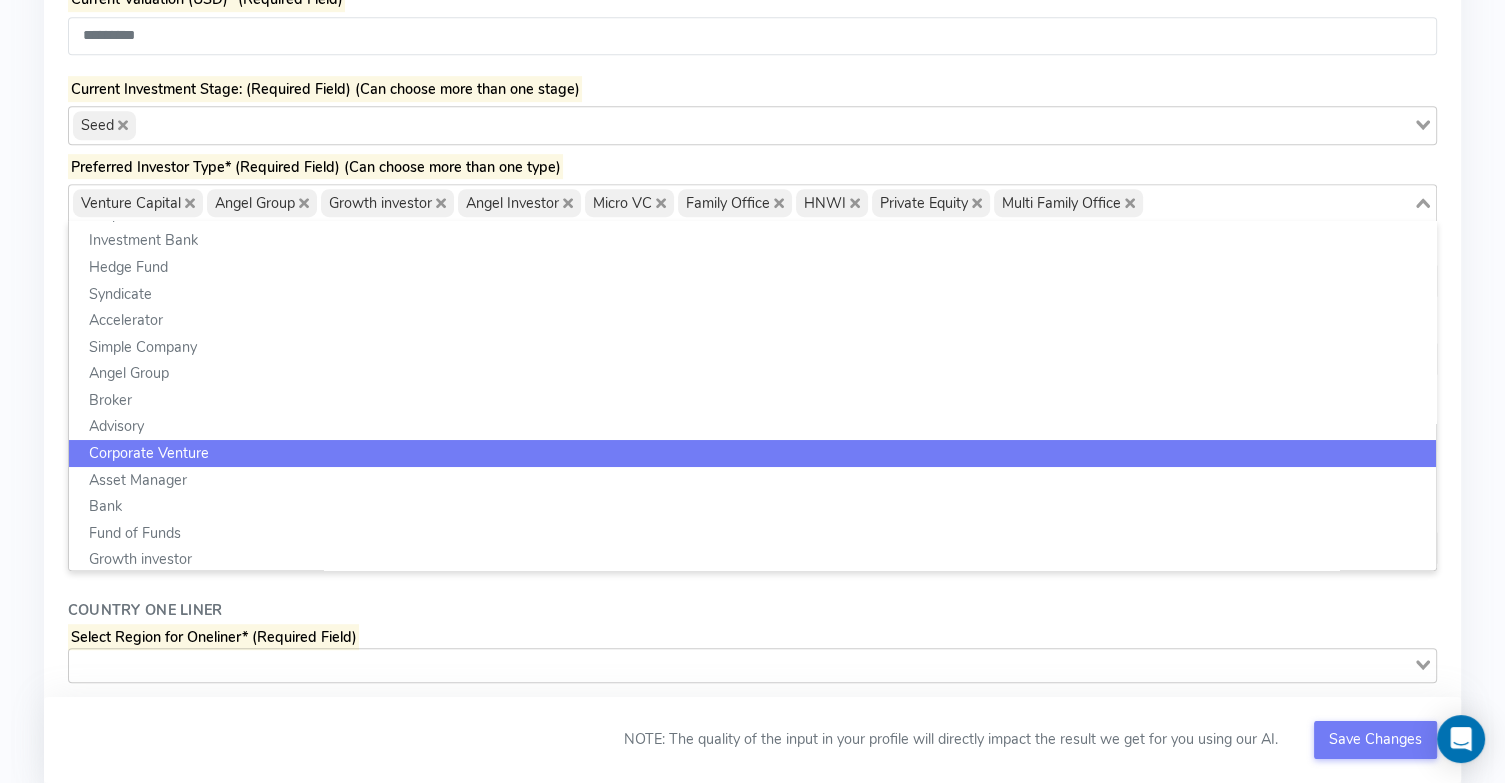 click on "Corporate Venture" 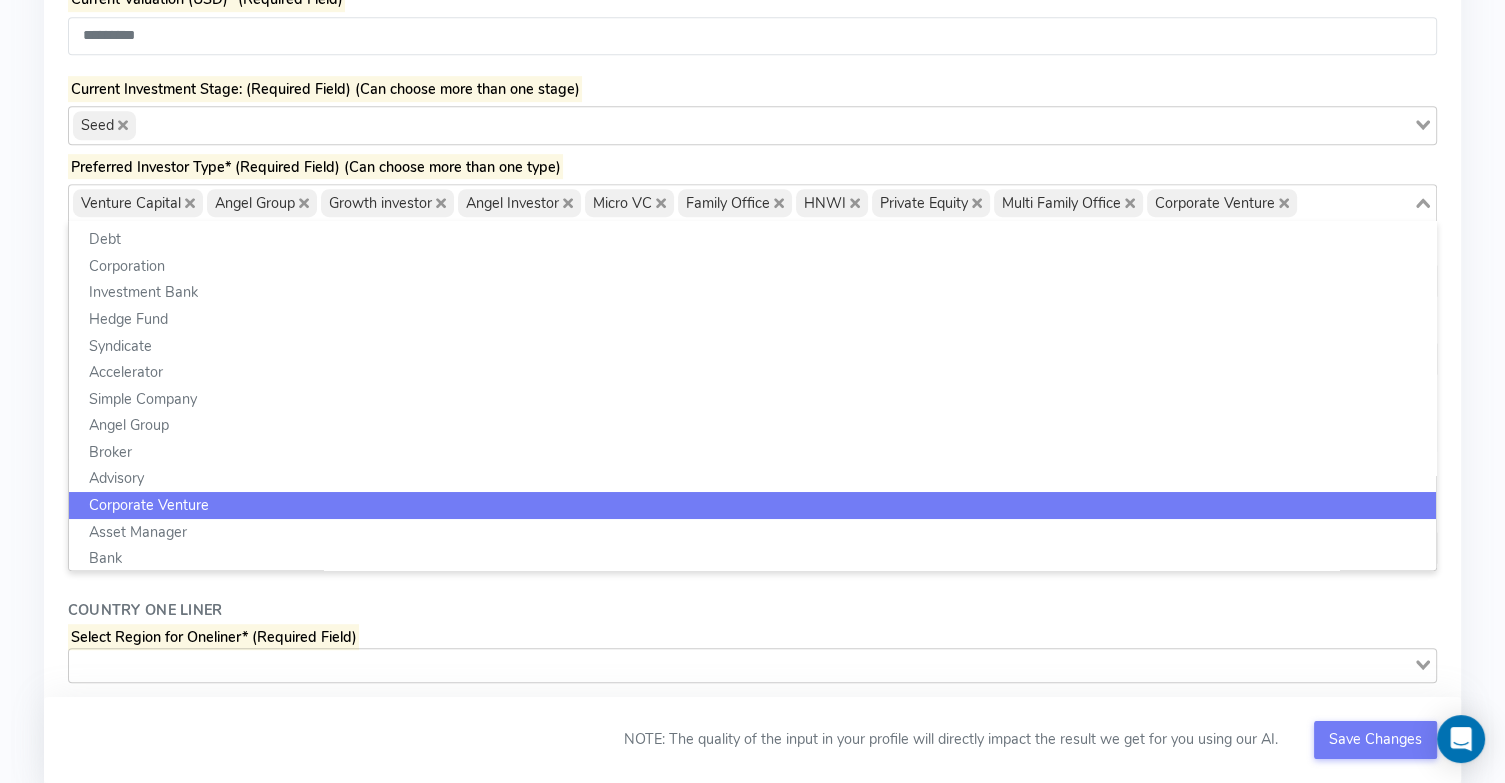 click on "Loading..." at bounding box center (1424, 201) 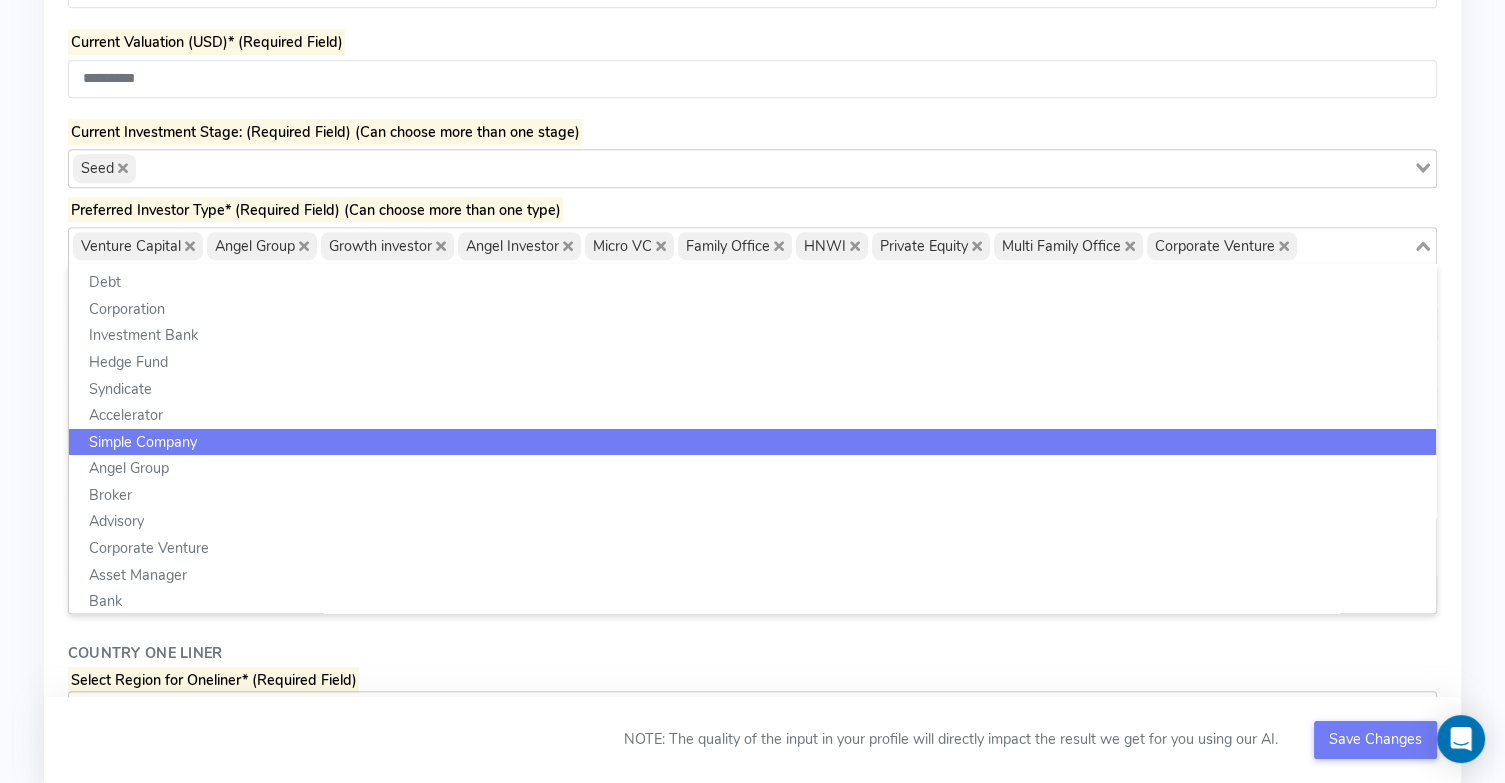 scroll, scrollTop: 1115, scrollLeft: 0, axis: vertical 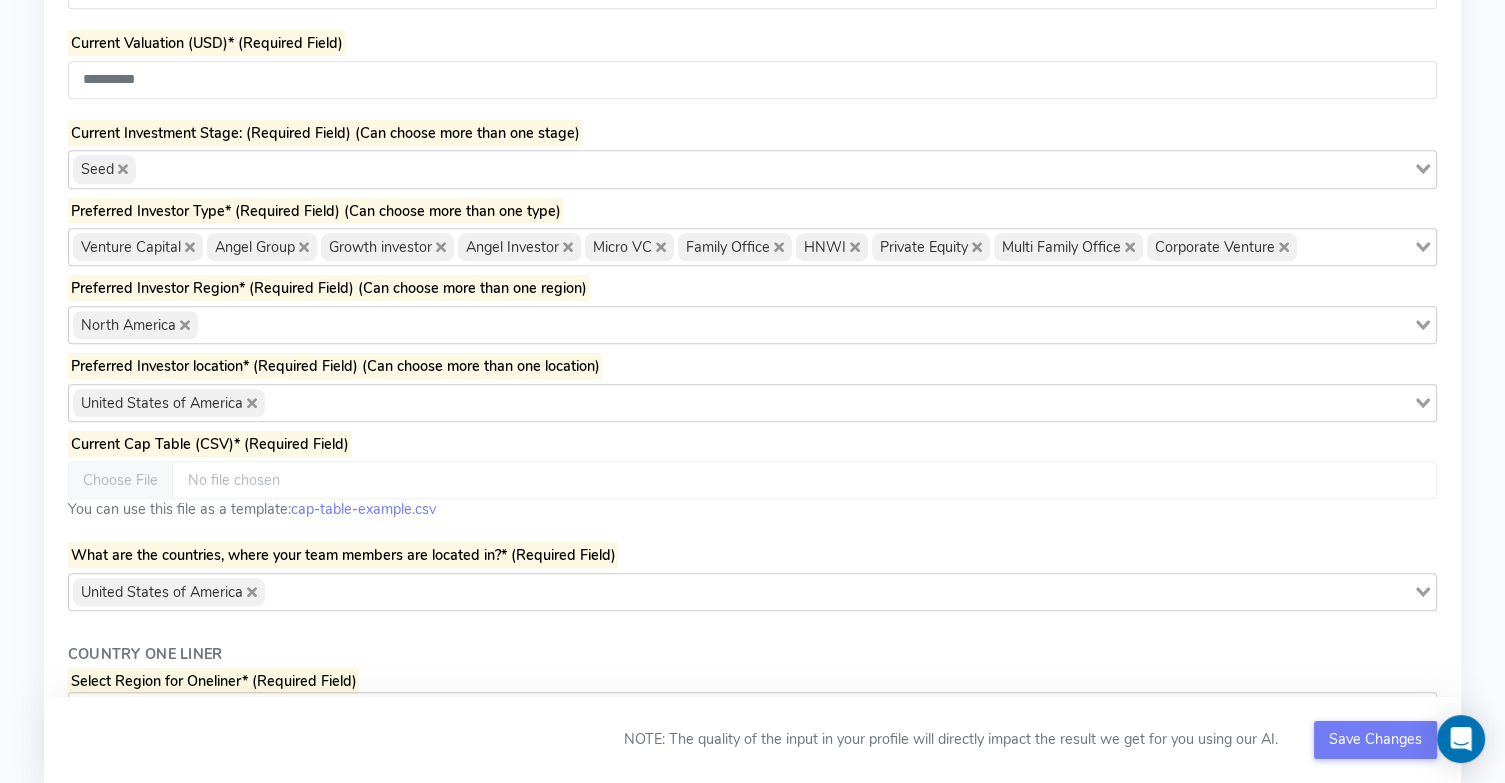 click on "**********" at bounding box center [752, 2509] 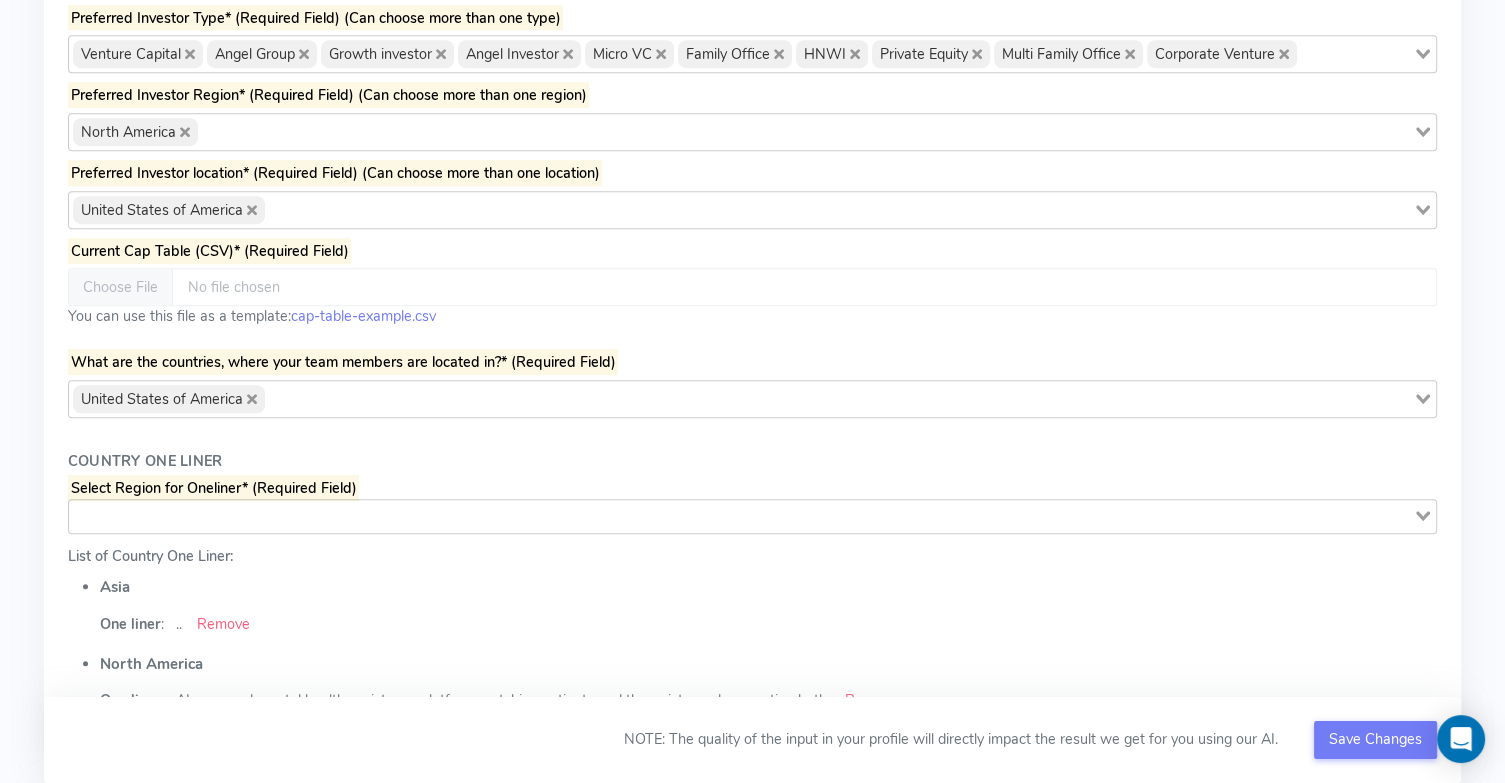 scroll, scrollTop: 1319, scrollLeft: 0, axis: vertical 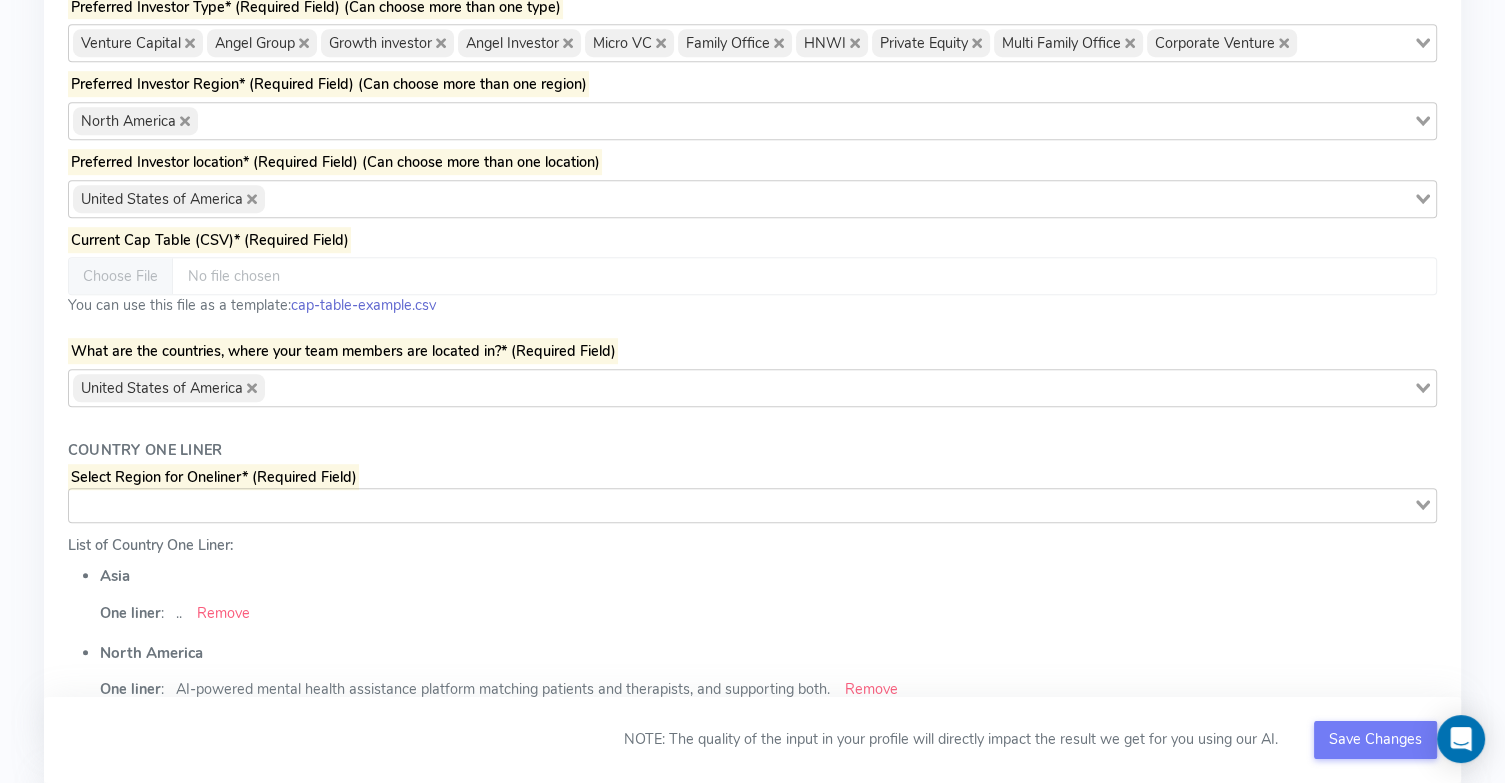 click on "cap-table-example.csv" at bounding box center [363, 305] 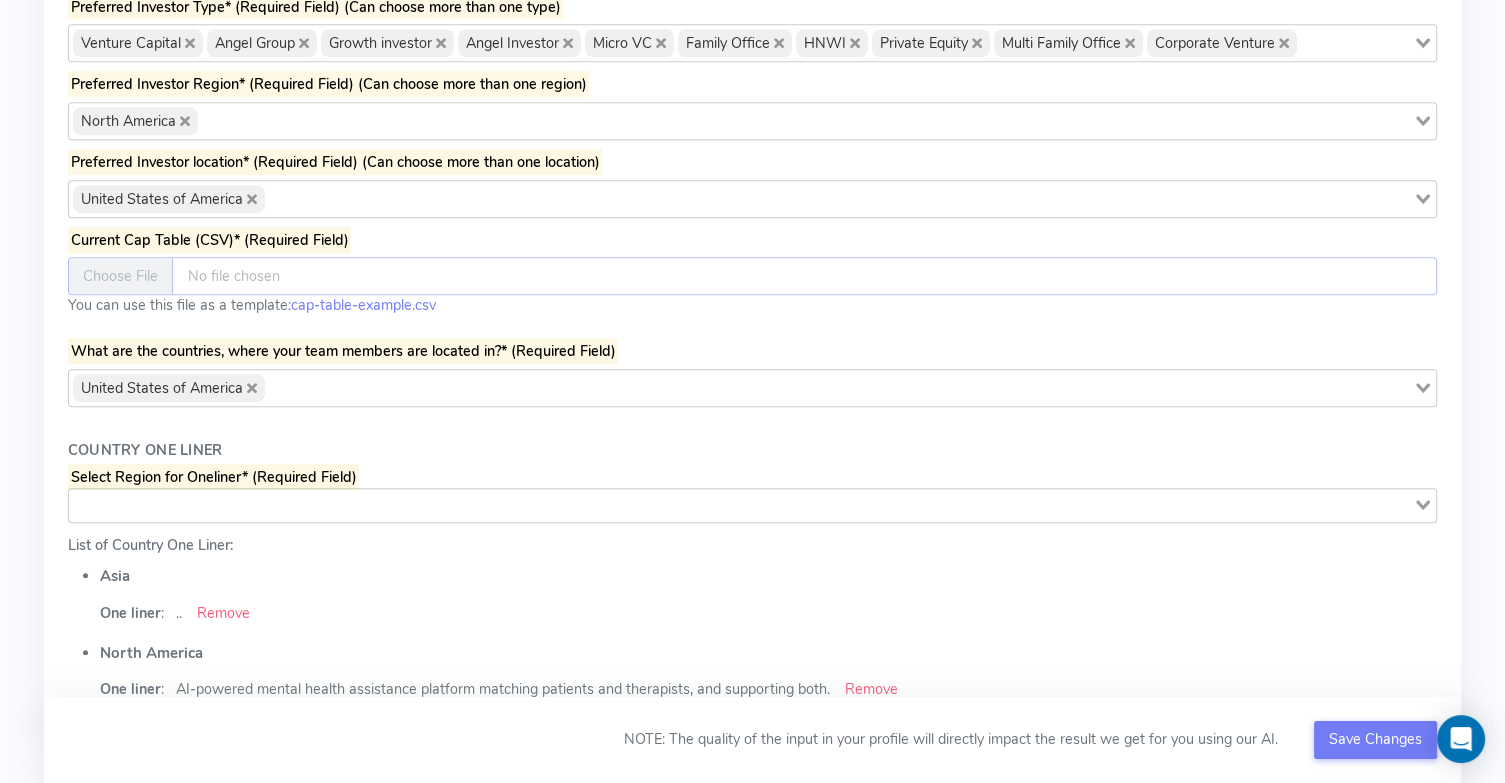 click at bounding box center (753, 276) 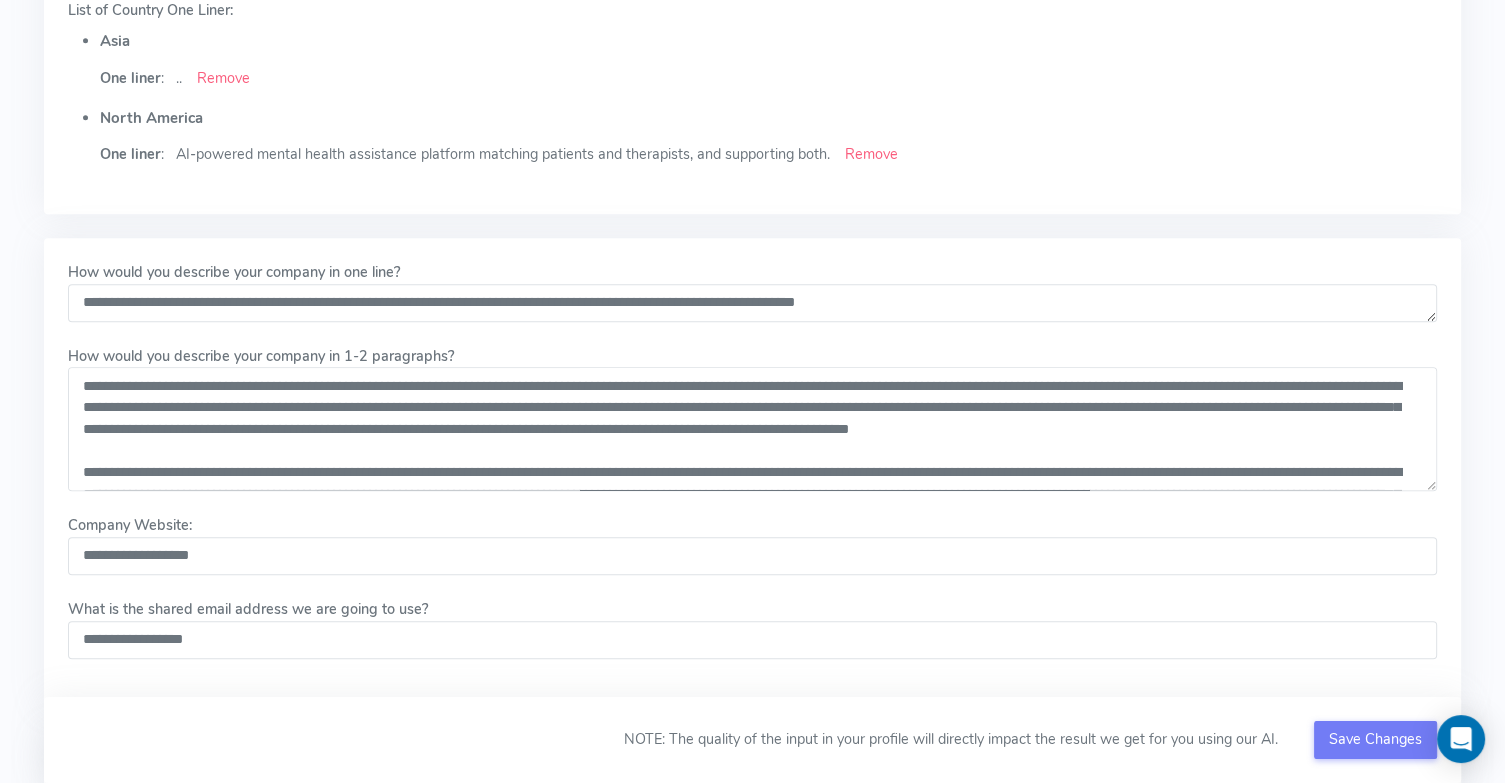 scroll, scrollTop: 1856, scrollLeft: 0, axis: vertical 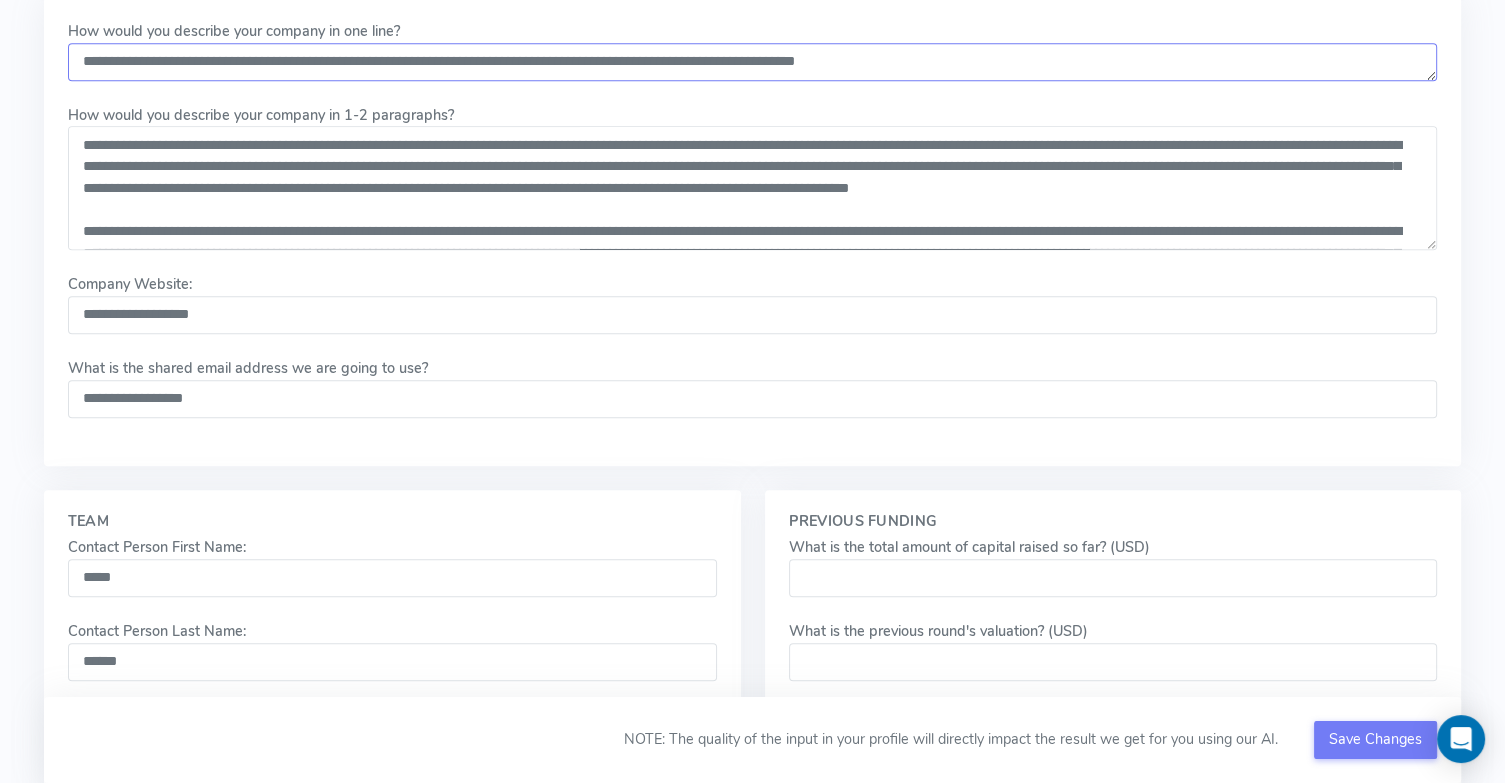 click on "How would you describe your company in 1-2 paragraphs?" at bounding box center (753, 62) 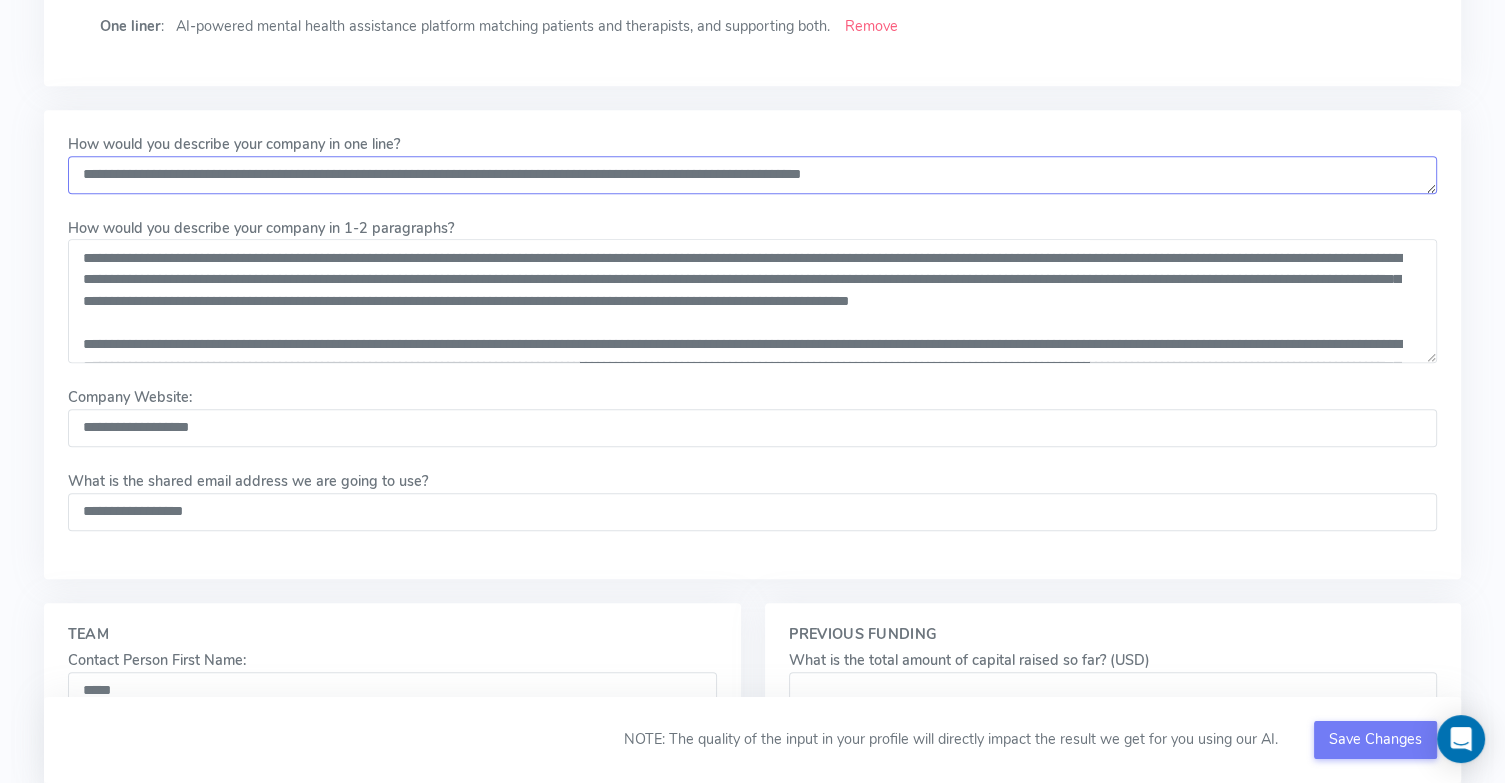 scroll, scrollTop: 1980, scrollLeft: 0, axis: vertical 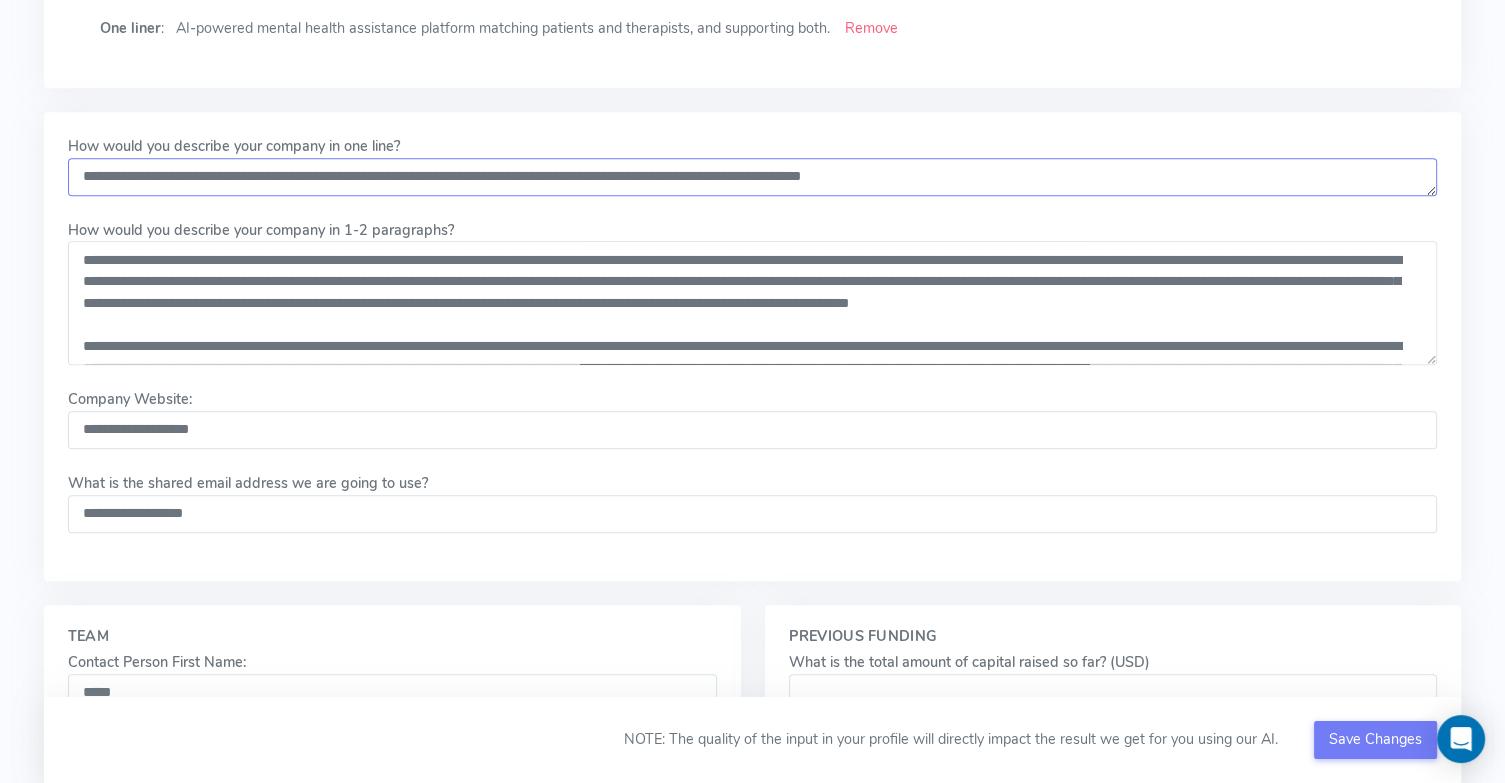click on "How would you describe your company in 1-2 paragraphs?" at bounding box center (753, 177) 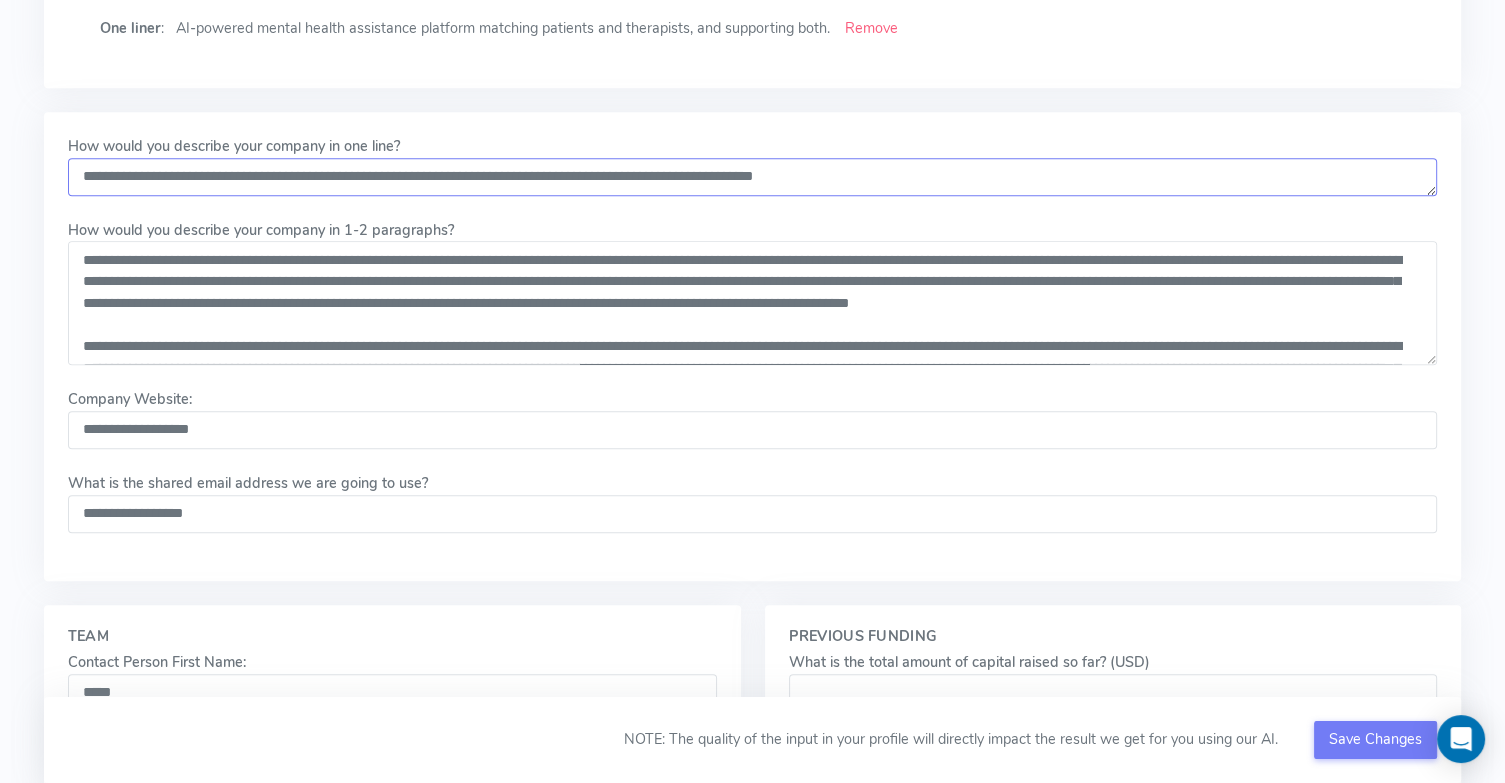click on "How would you describe your company in 1-2 paragraphs?" at bounding box center [753, 177] 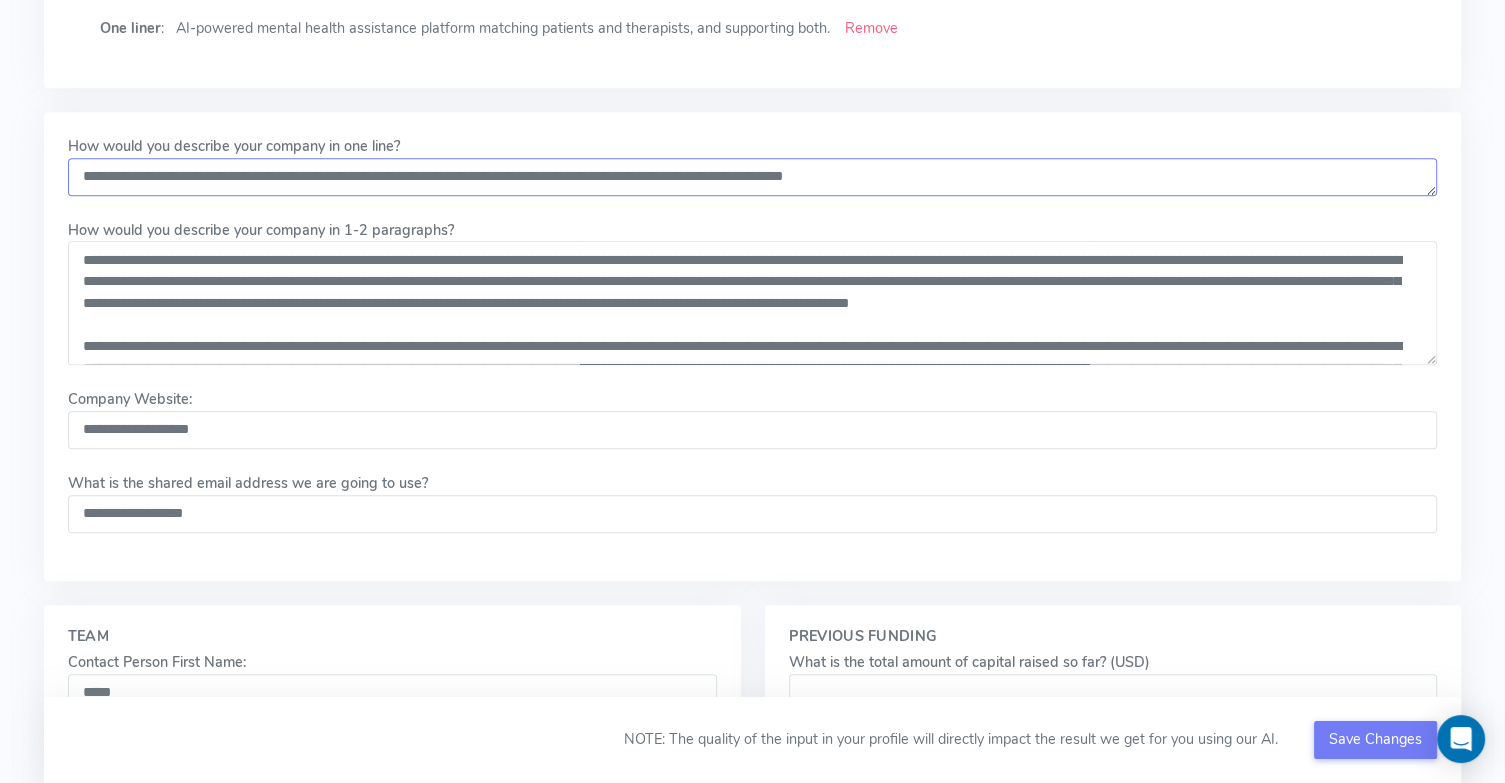 click on "How would you describe your company in 1-2 paragraphs?" at bounding box center (753, 177) 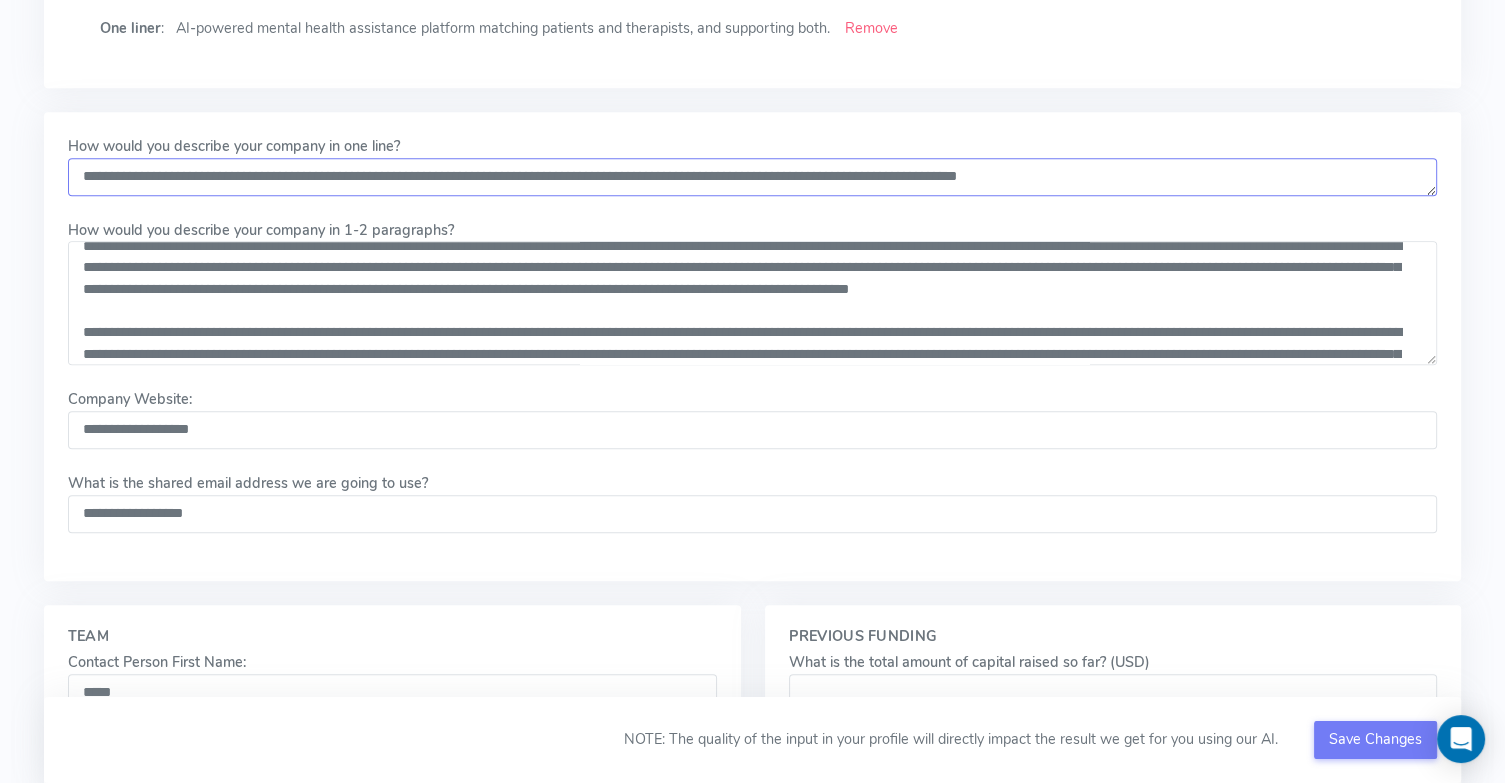scroll, scrollTop: 0, scrollLeft: 0, axis: both 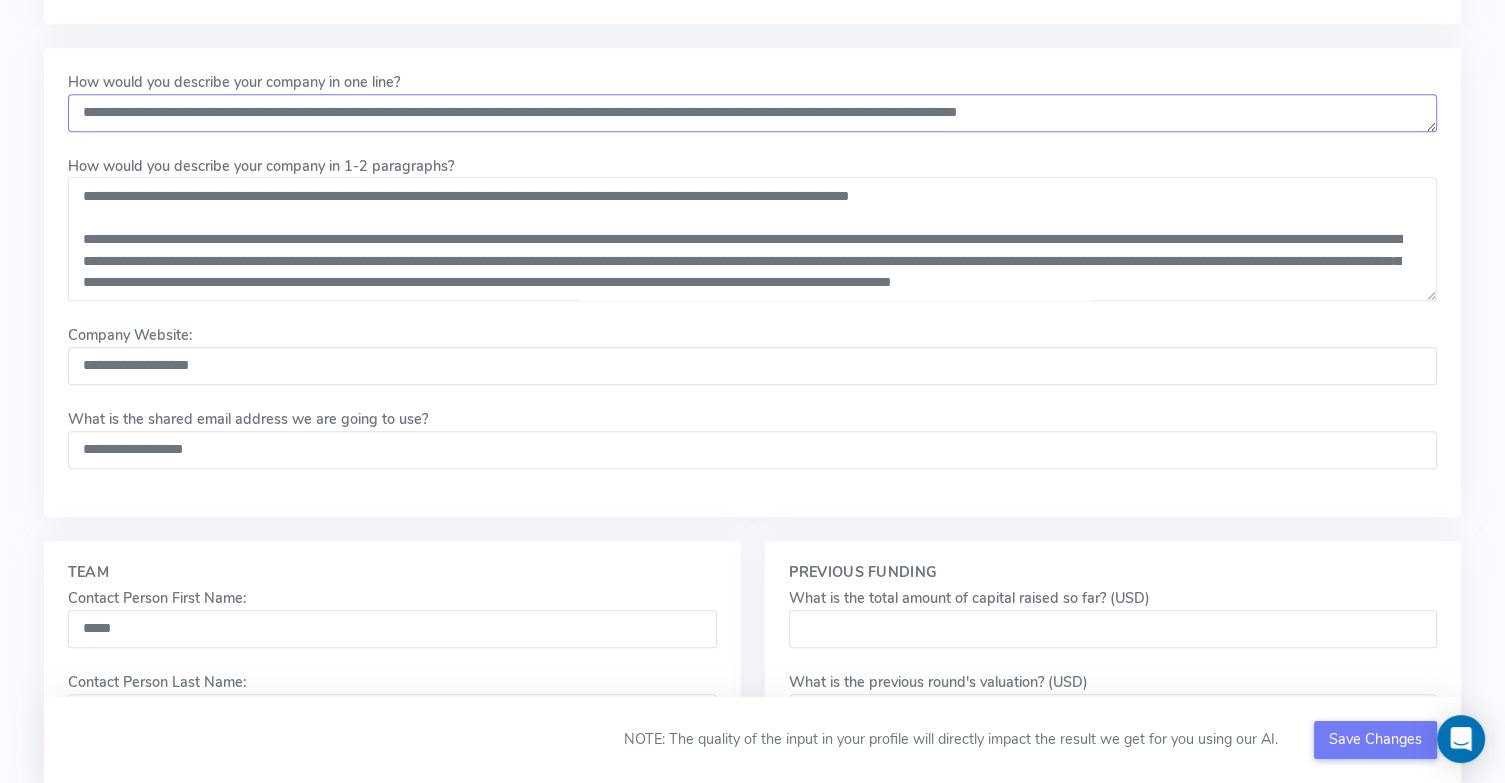 type on "**********" 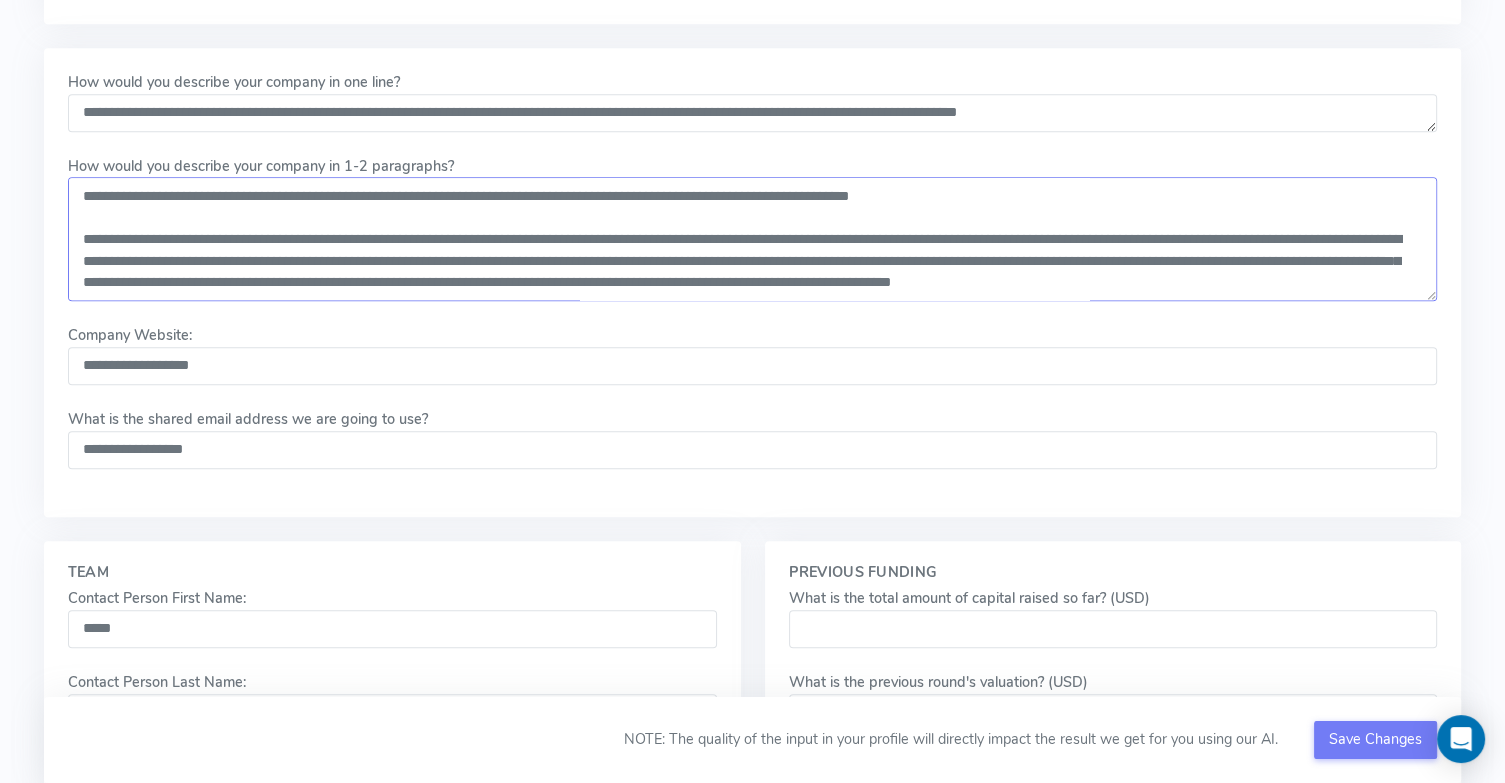 click on "How would you describe your company in 1-2 paragraphs?" at bounding box center [753, 239] 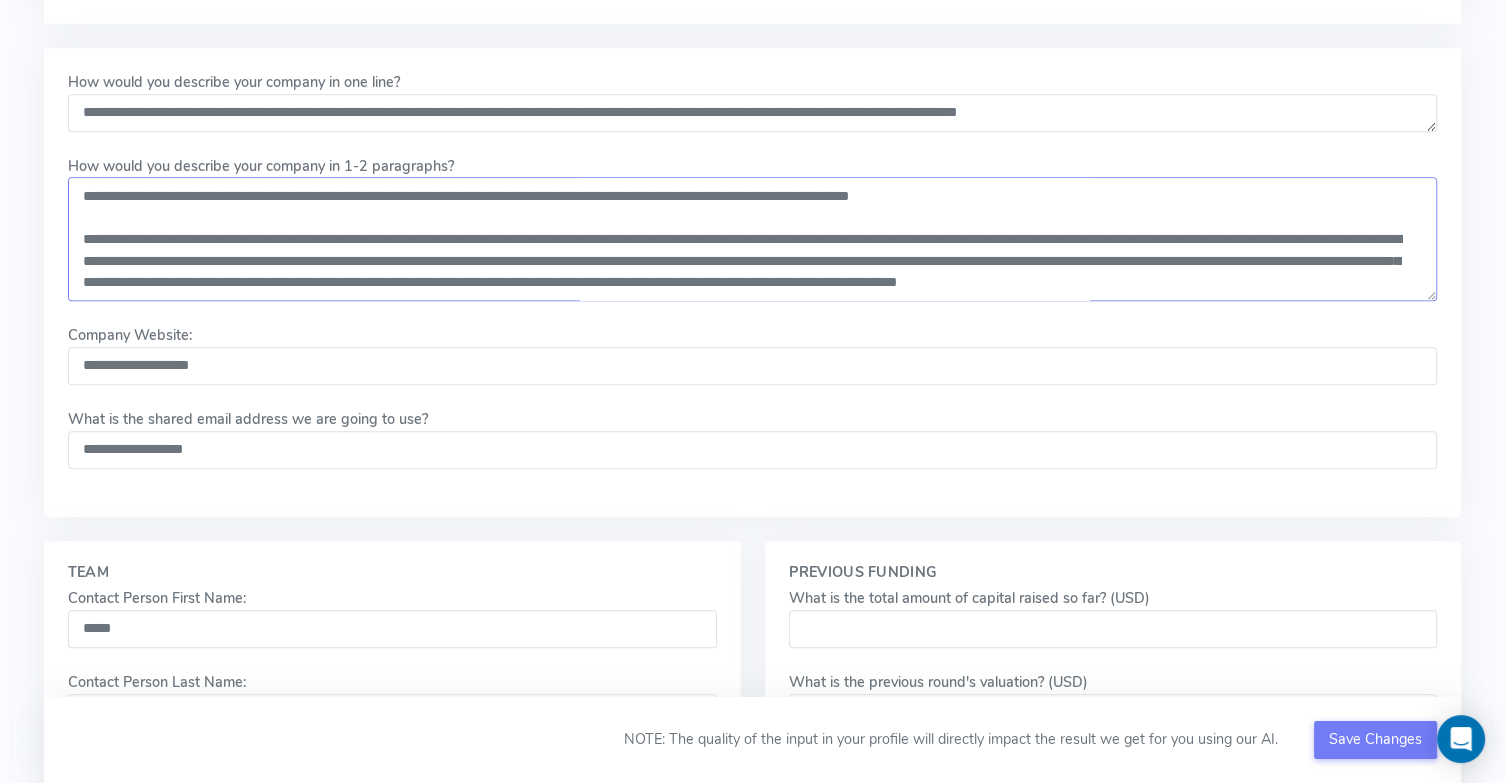 click on "How would you describe your company in 1-2 paragraphs?" at bounding box center [753, 239] 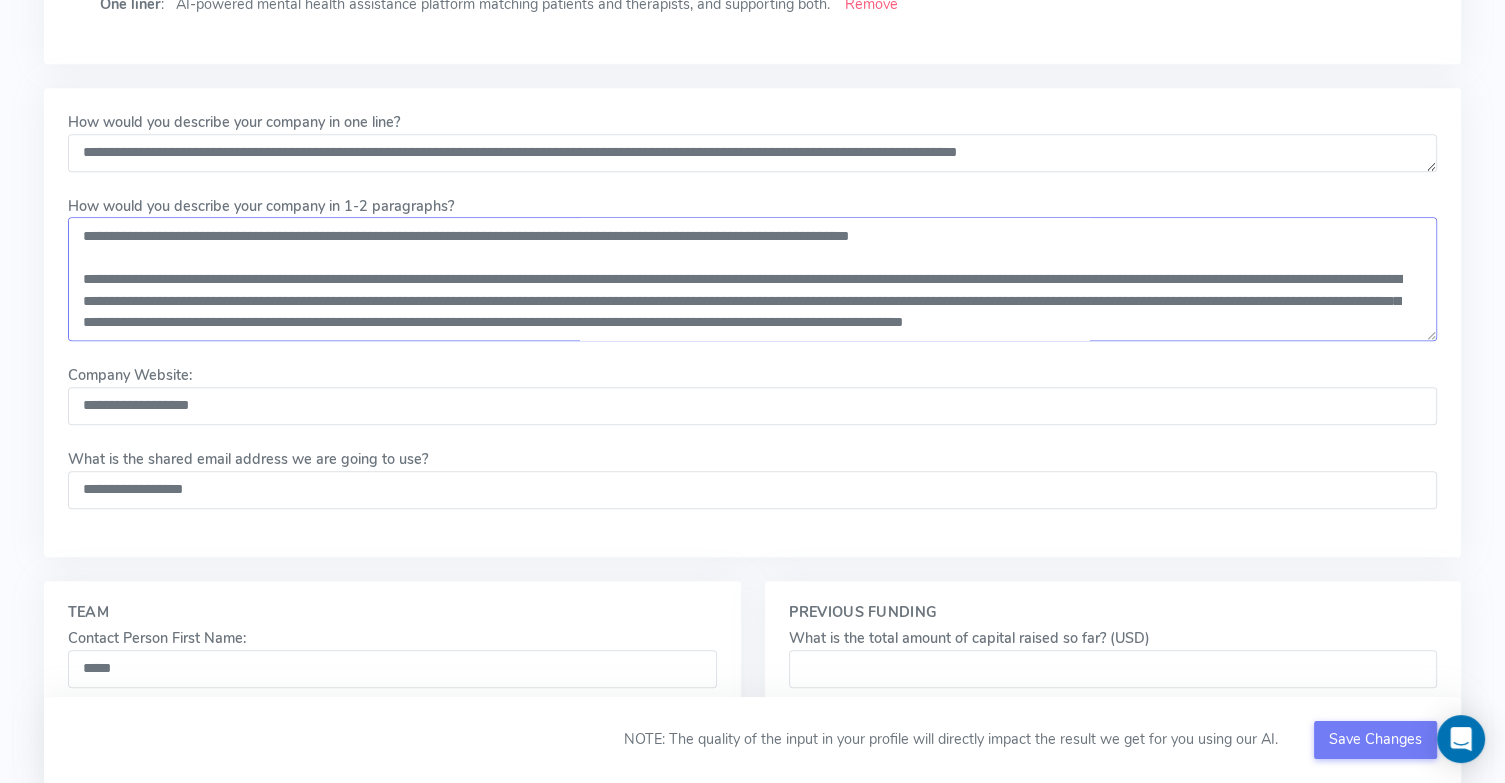scroll, scrollTop: 2004, scrollLeft: 0, axis: vertical 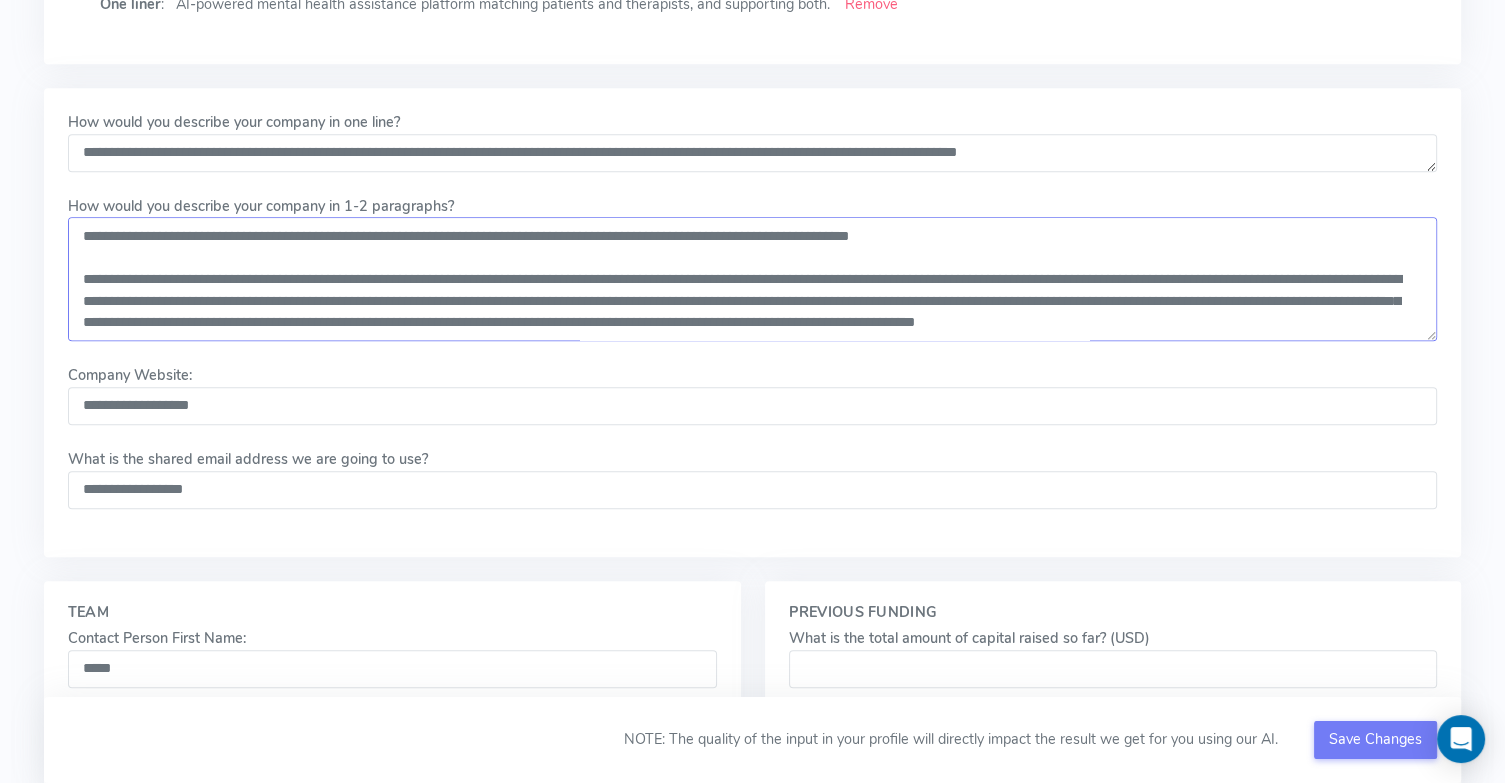 click on "How would you describe your company in 1-2 paragraphs?" at bounding box center [753, 279] 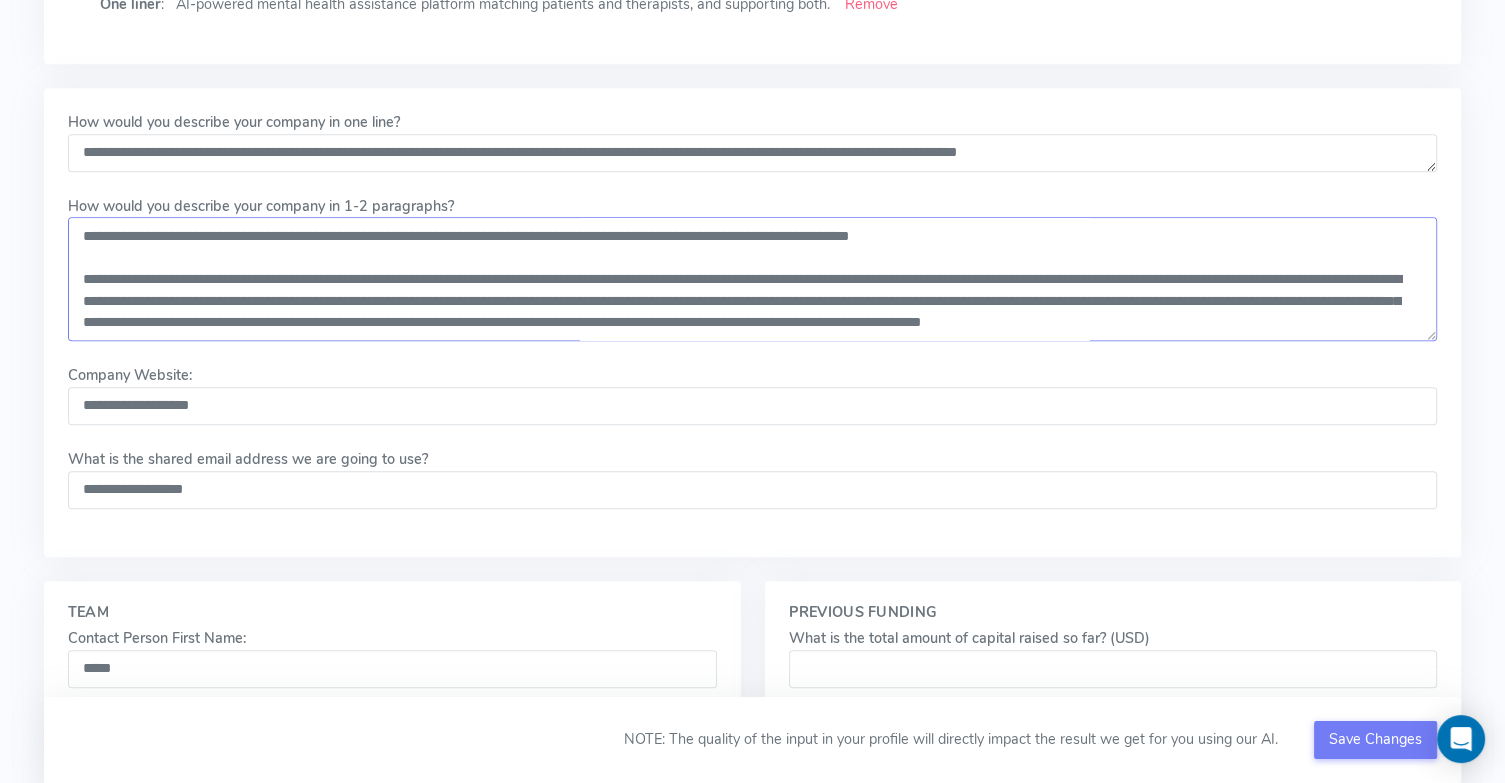 click on "How would you describe your company in 1-2 paragraphs?" at bounding box center (753, 279) 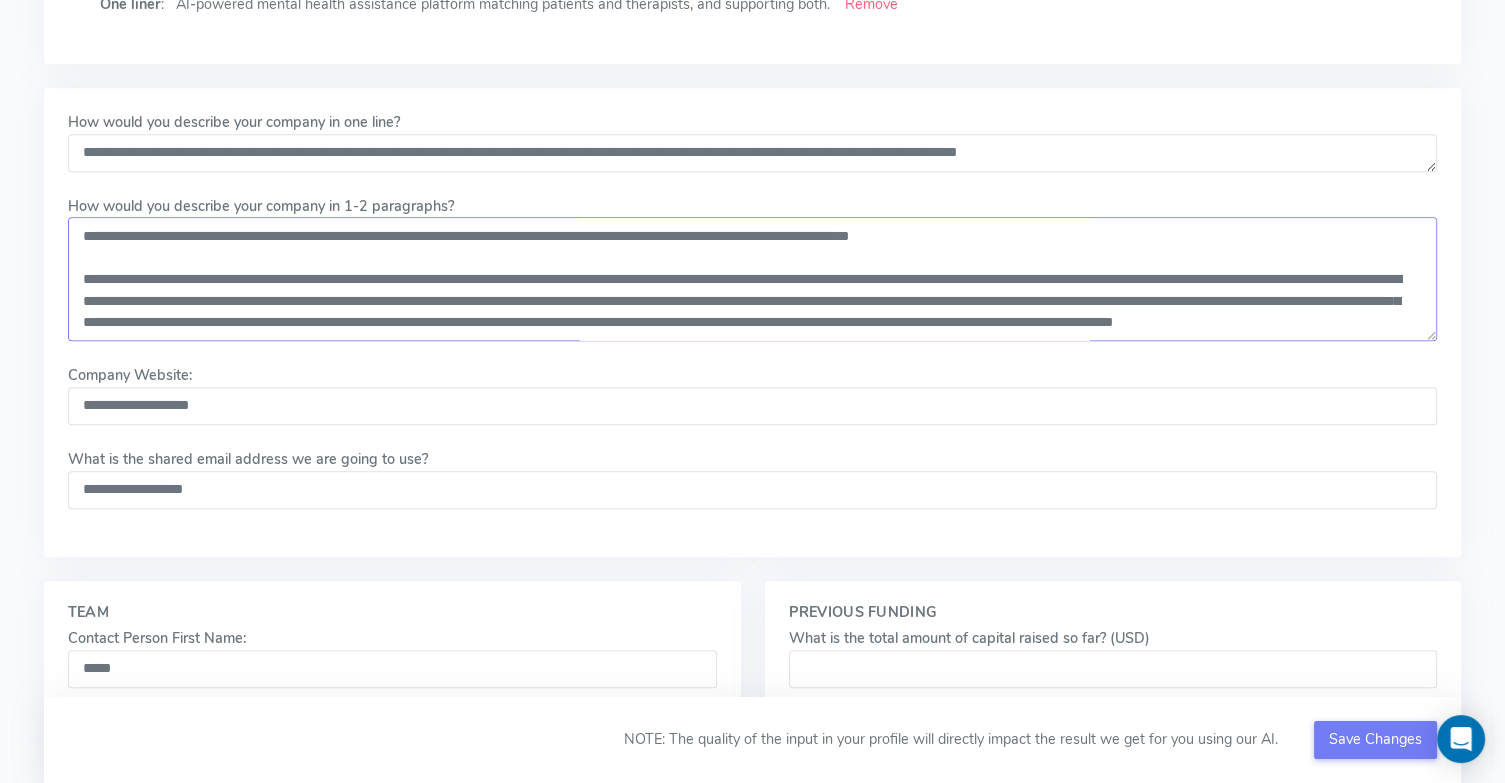 click on "How would you describe your company in 1-2 paragraphs?" at bounding box center (753, 279) 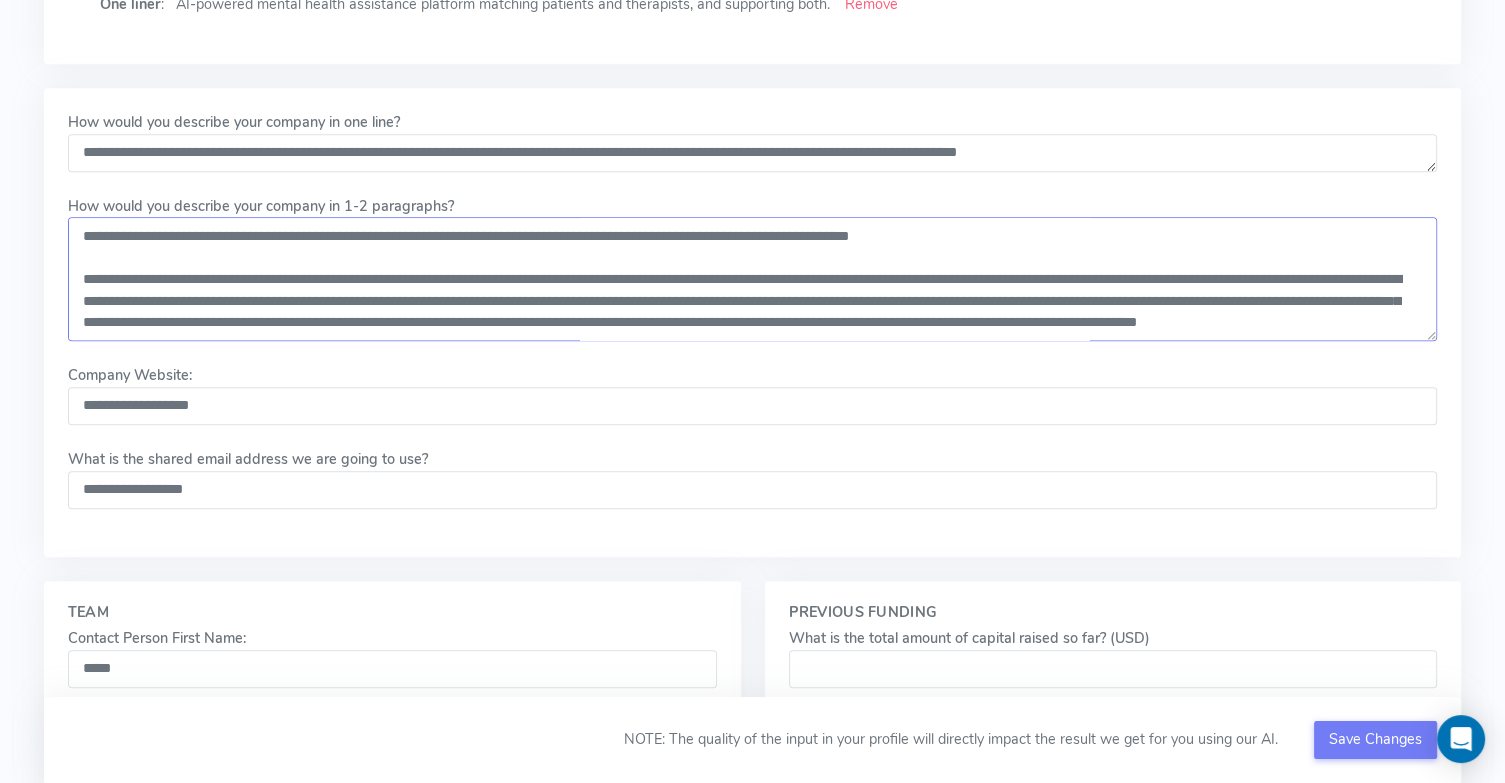 click on "How would you describe your company in 1-2 paragraphs?" at bounding box center [753, 279] 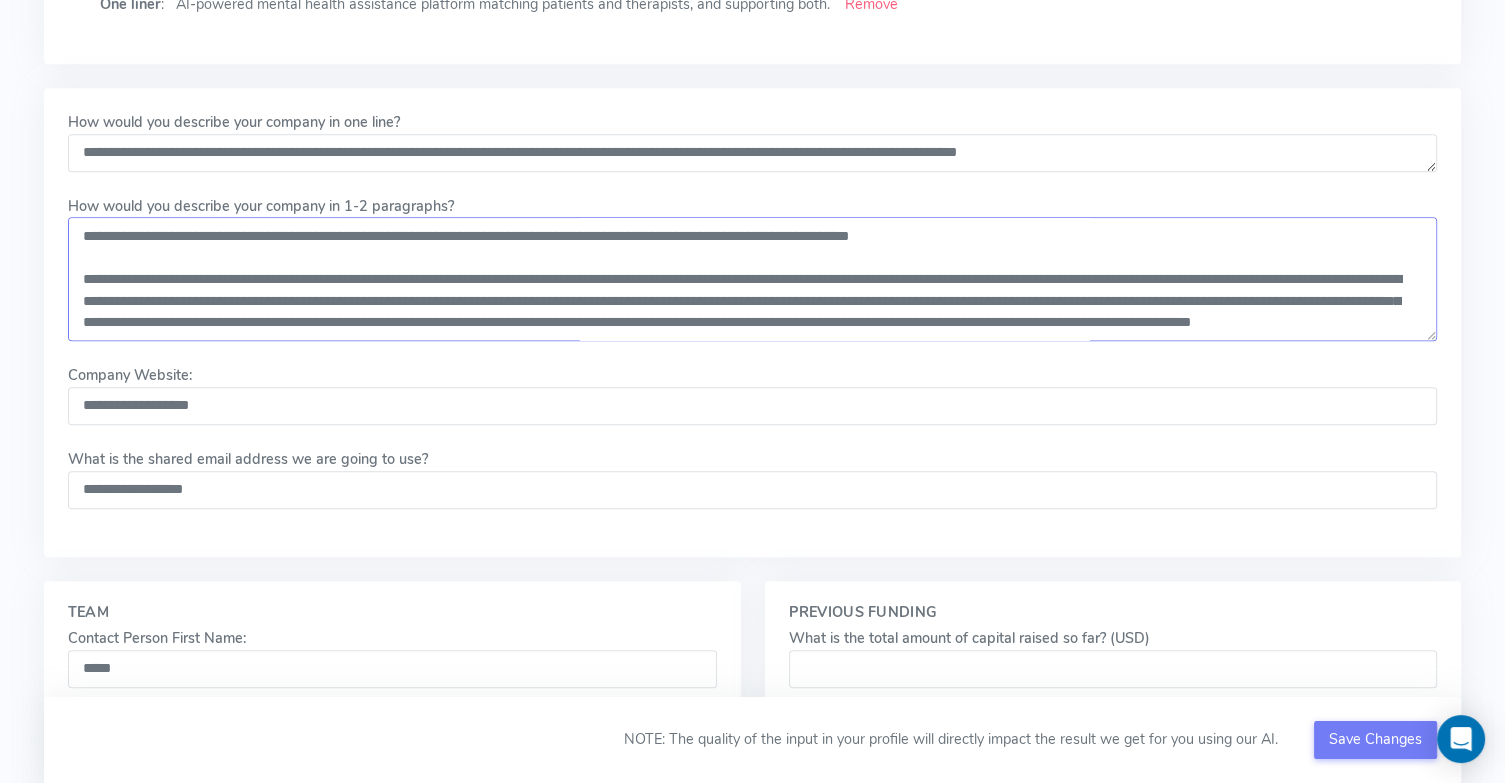 click on "How would you describe your company in 1-2 paragraphs?" at bounding box center [753, 279] 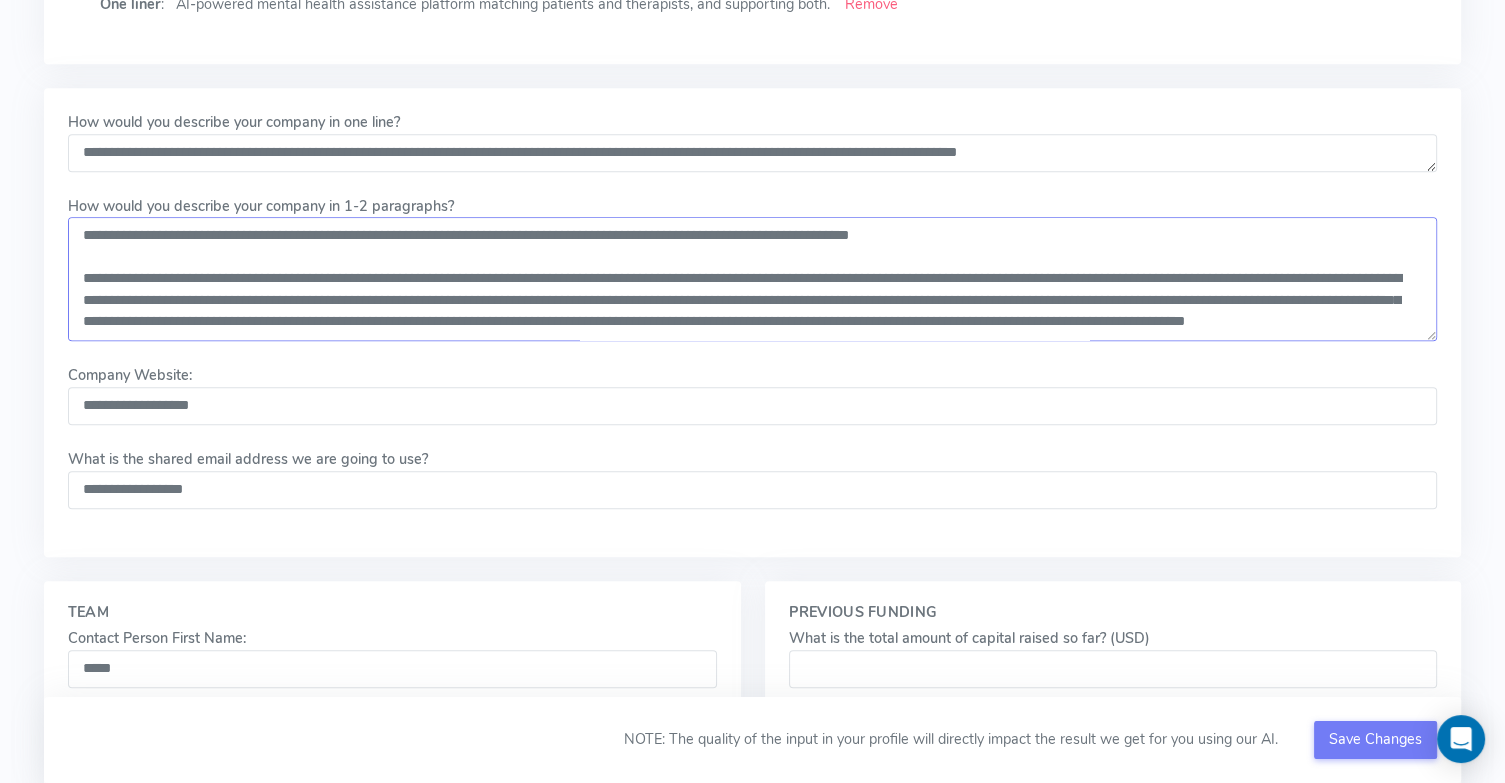 scroll, scrollTop: 64, scrollLeft: 0, axis: vertical 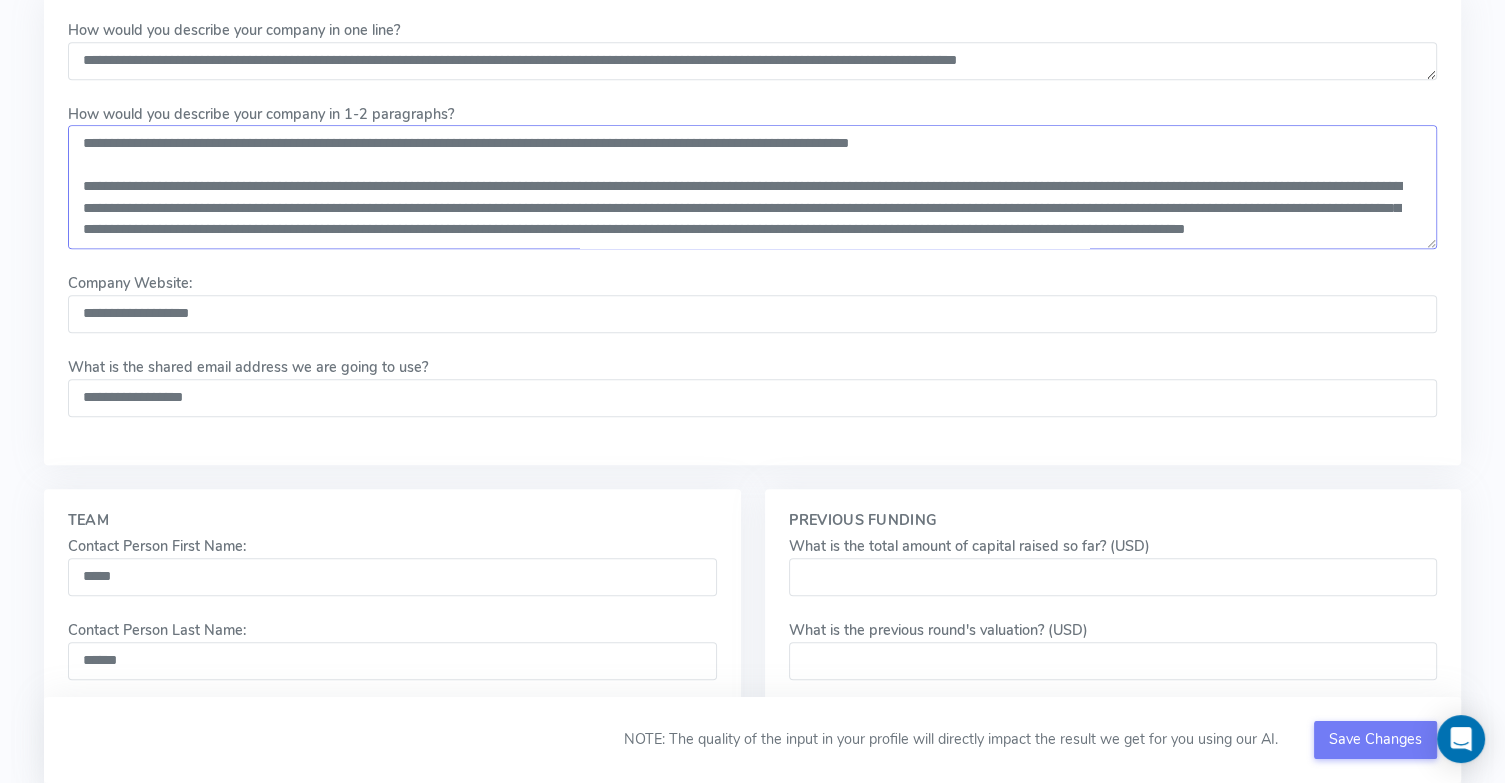 click on "How would you describe your company in 1-2 paragraphs?" at bounding box center [753, 187] 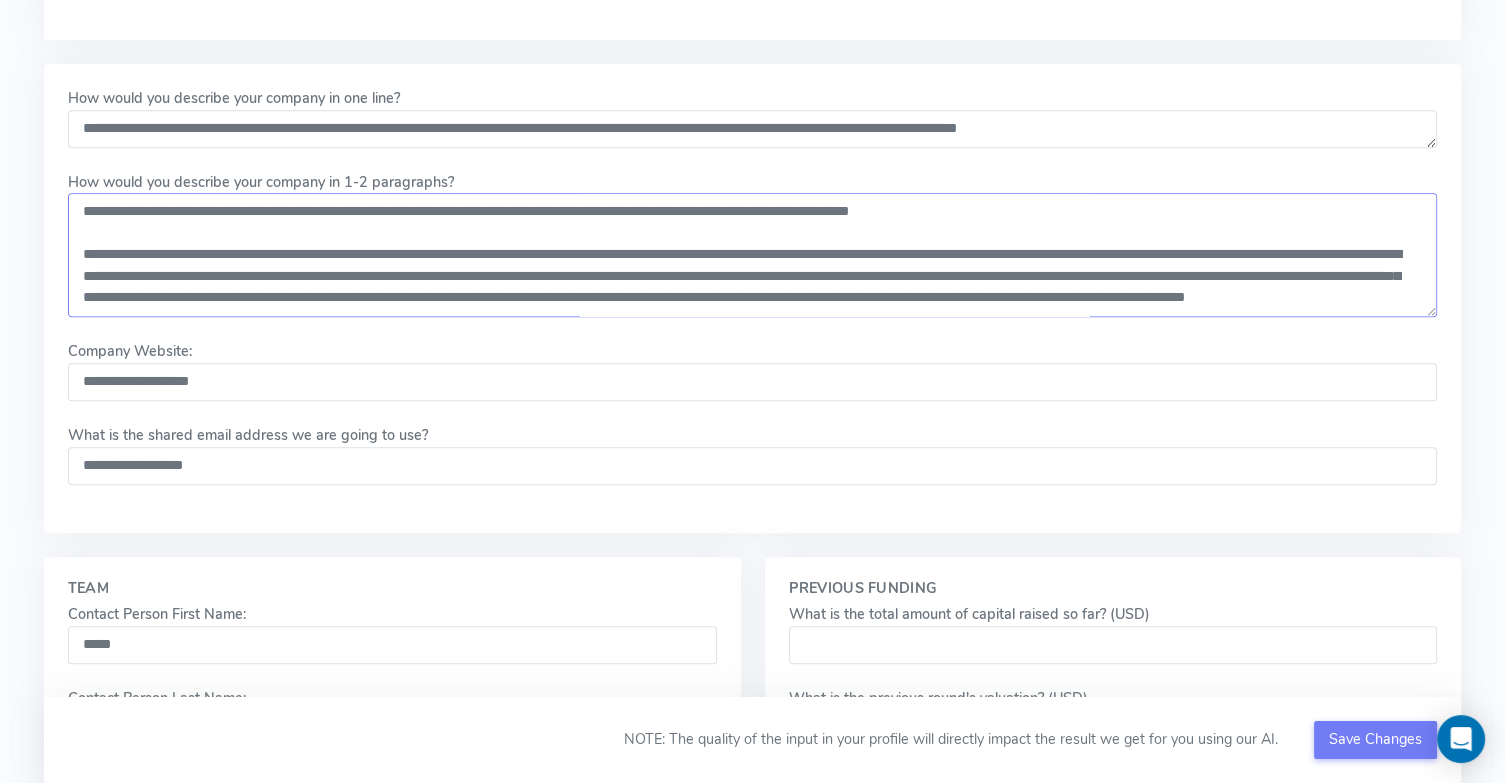scroll, scrollTop: 2028, scrollLeft: 0, axis: vertical 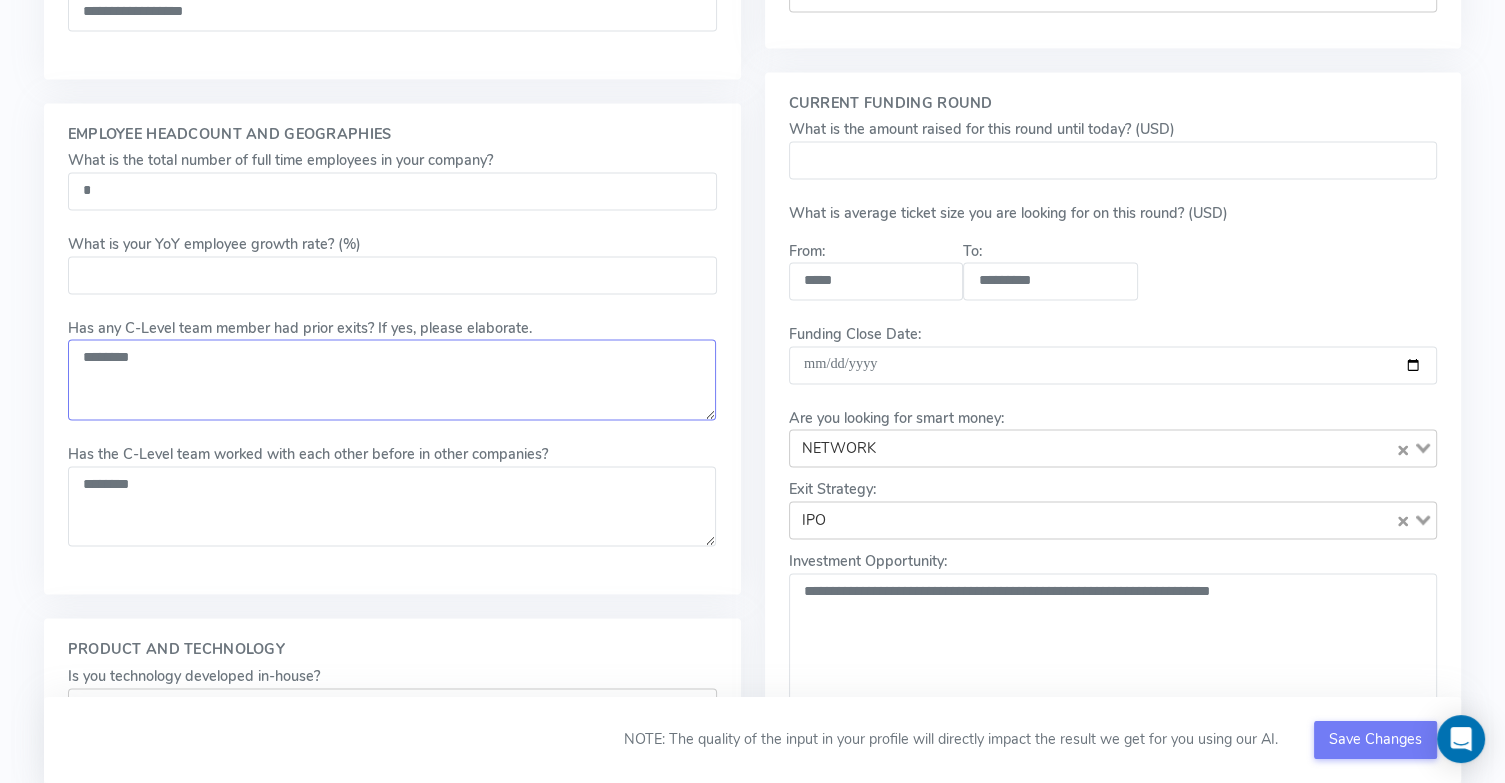 click on "Has any C-Level team member had prior exits? If yes, please elaborate." at bounding box center (392, 379) 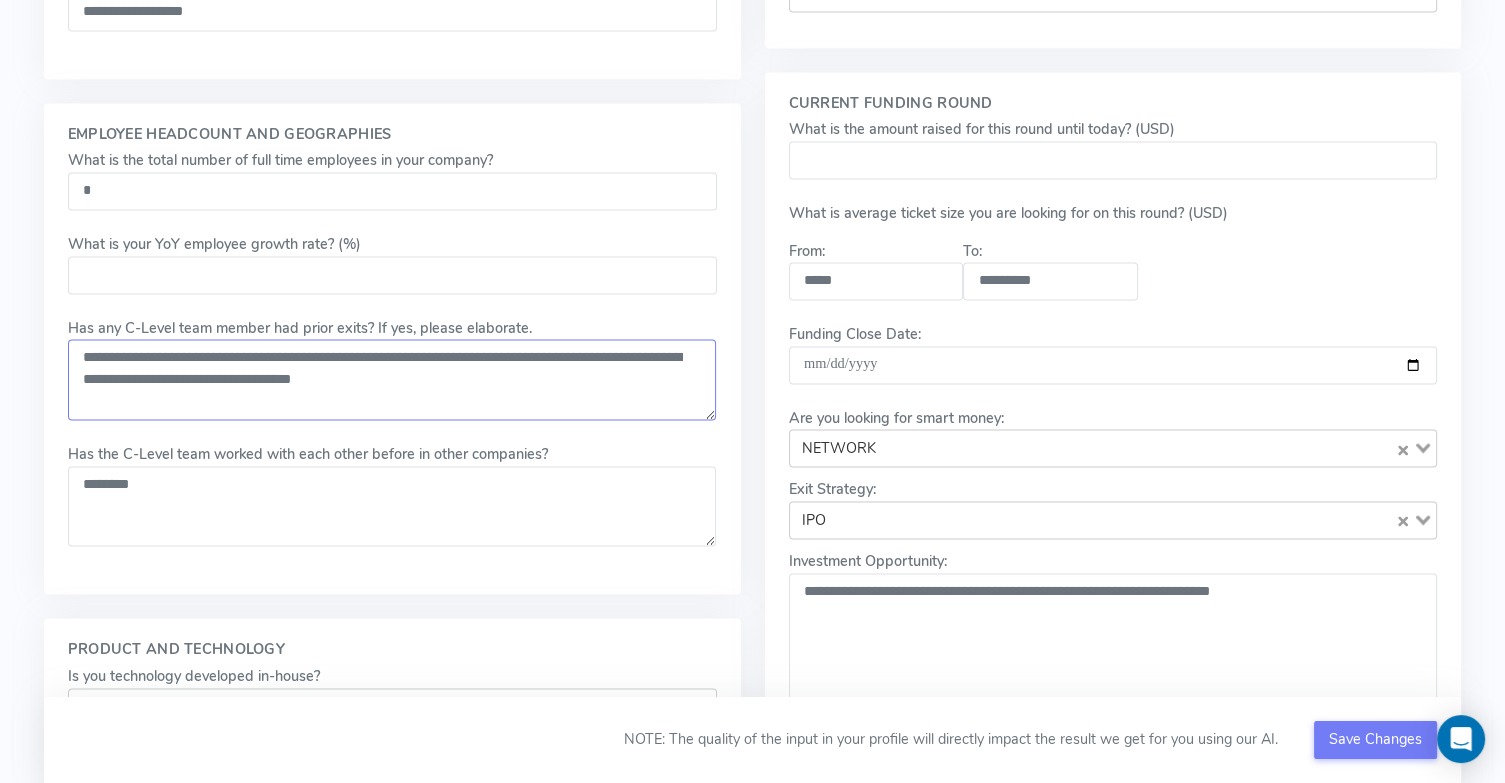 click on "Has any C-Level team member had prior exits? If yes, please elaborate." at bounding box center (392, 379) 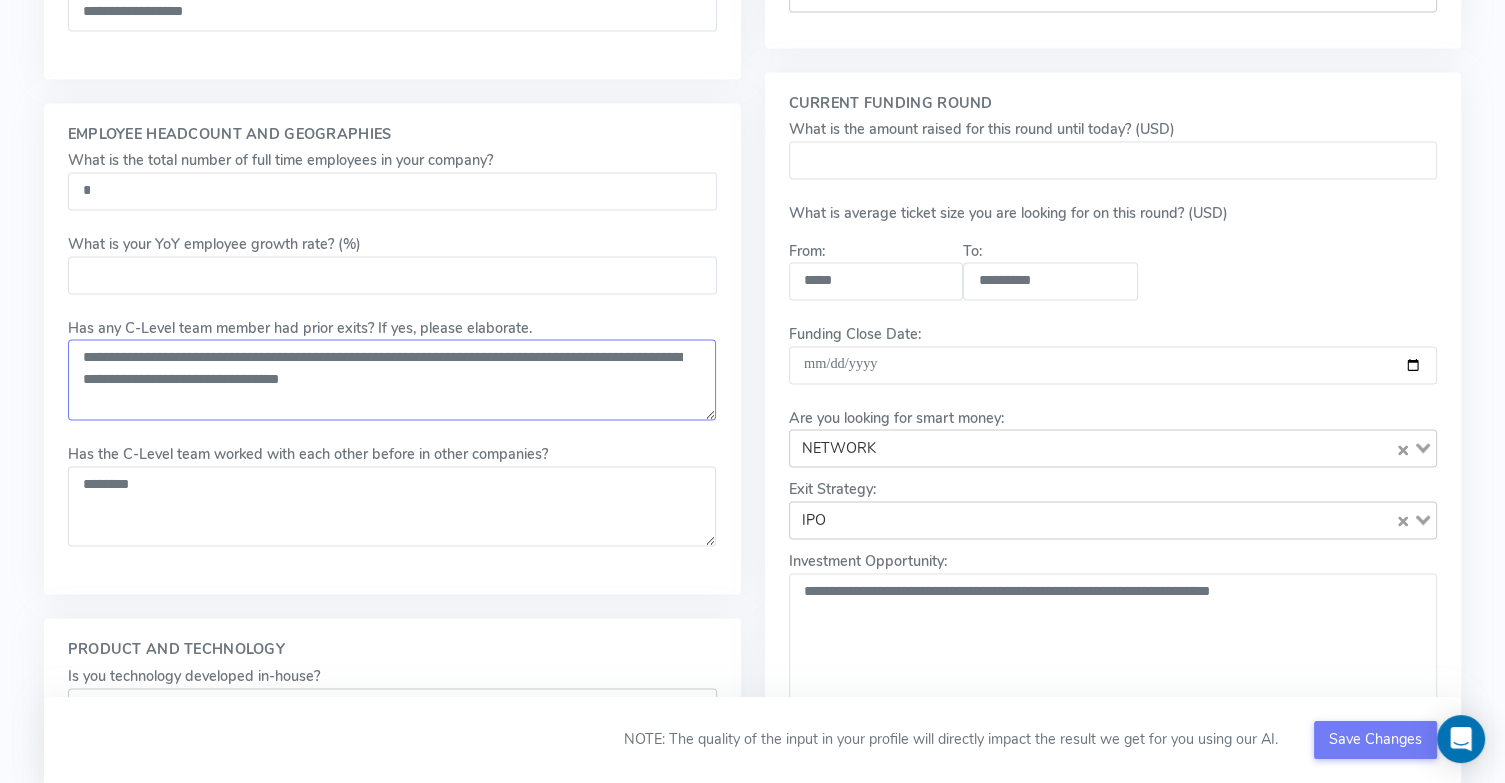 click on "Has any C-Level team member had prior exits? If yes, please elaborate." at bounding box center [392, 379] 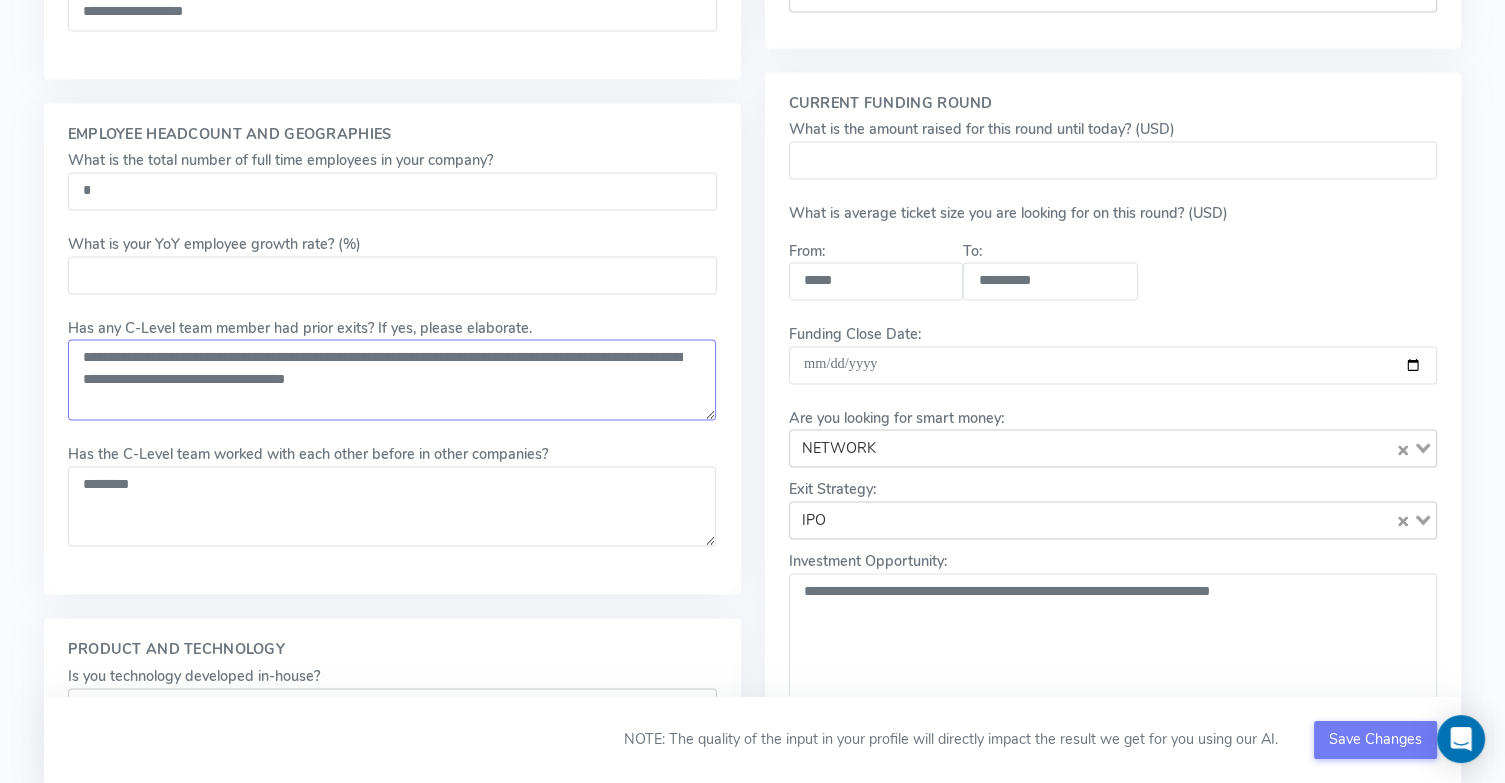 click on "Has any C-Level team member had prior exits? If yes, please elaborate." at bounding box center (392, 379) 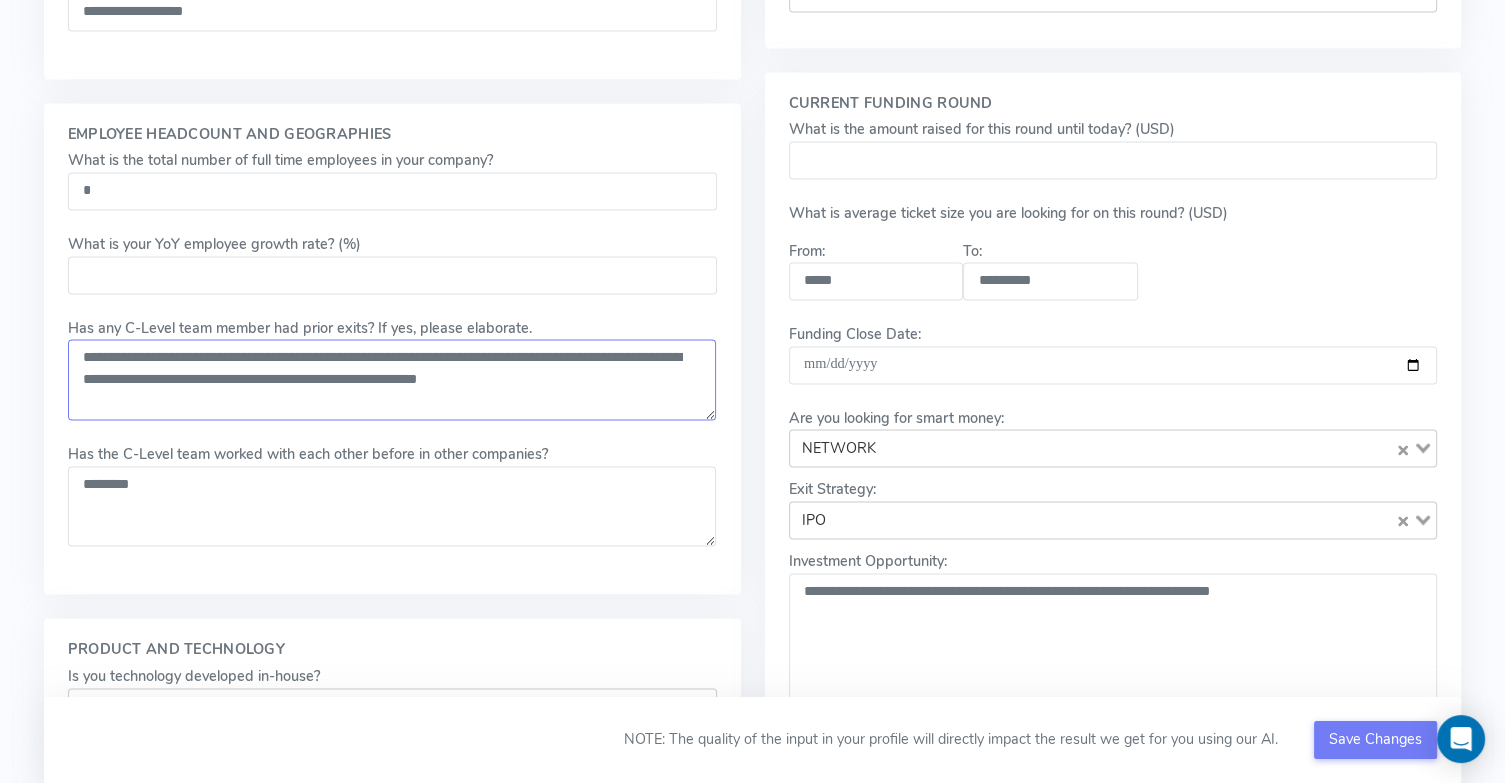 click on "Has any C-Level team member had prior exits? If yes, please elaborate." at bounding box center (392, 379) 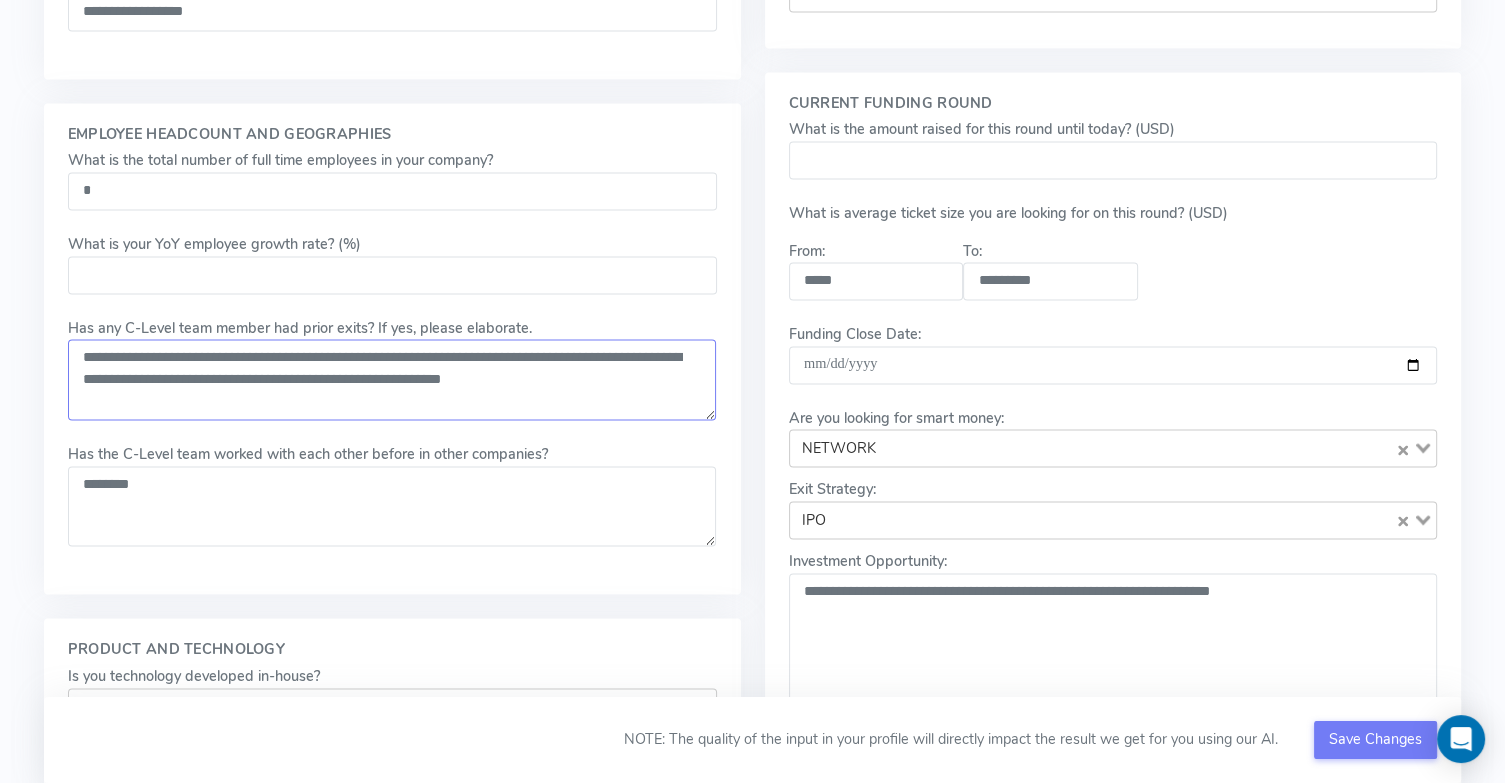 click on "Has any C-Level team member had prior exits? If yes, please elaborate." at bounding box center (392, 379) 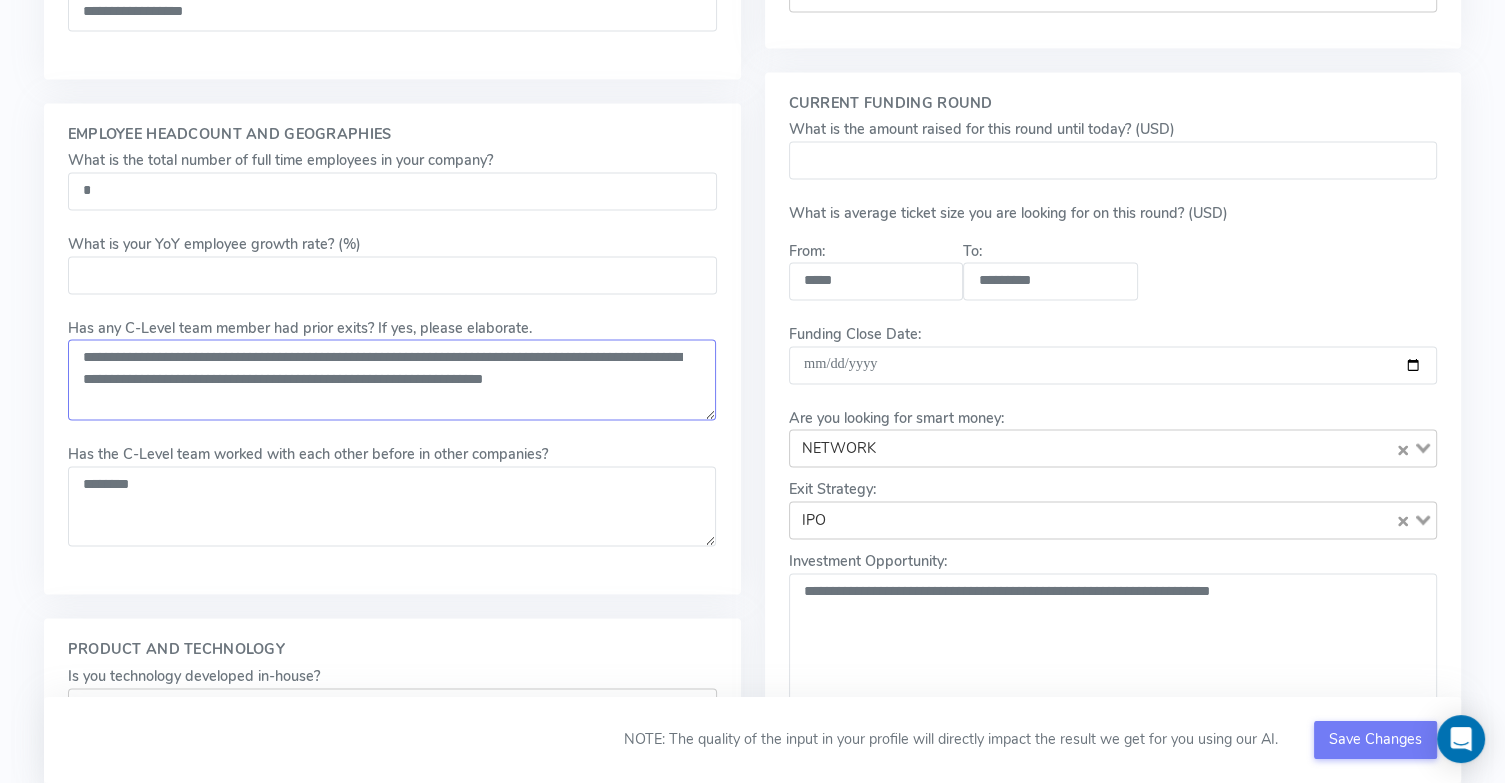 type on "**********" 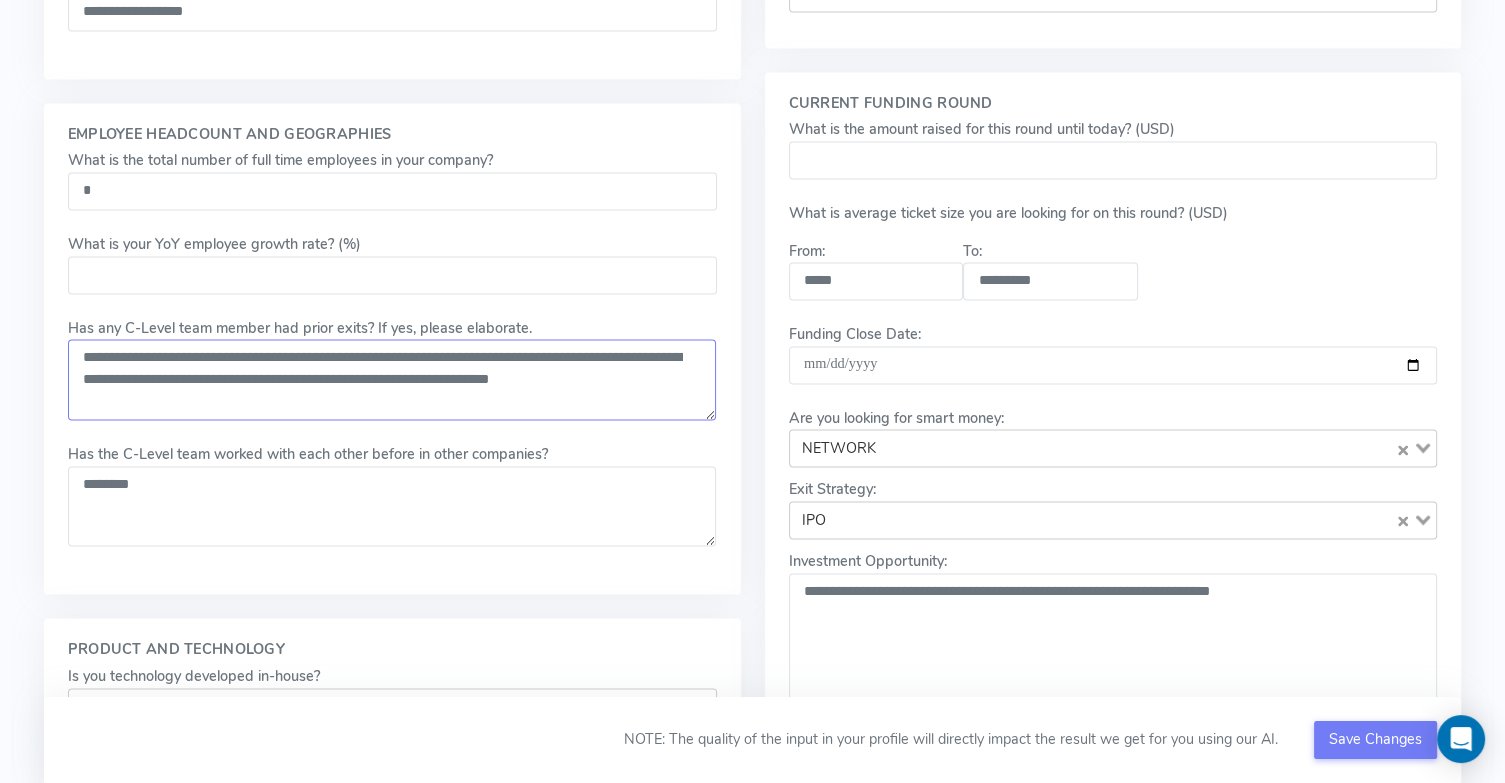 drag, startPoint x: 615, startPoint y: 363, endPoint x: 74, endPoint y: 342, distance: 541.4074 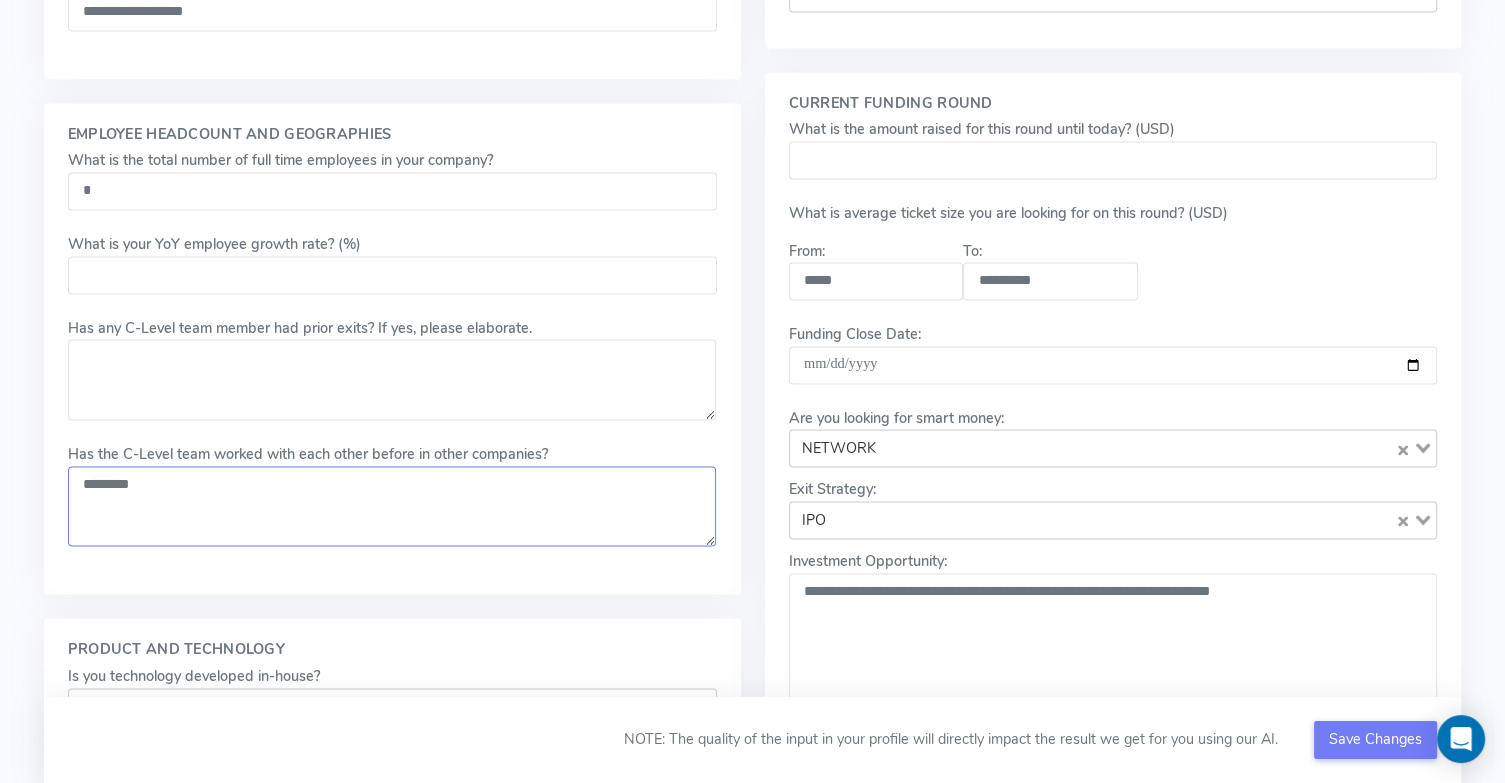 click on "Has the C-Level team worked with each other before in other companies?" at bounding box center [392, 506] 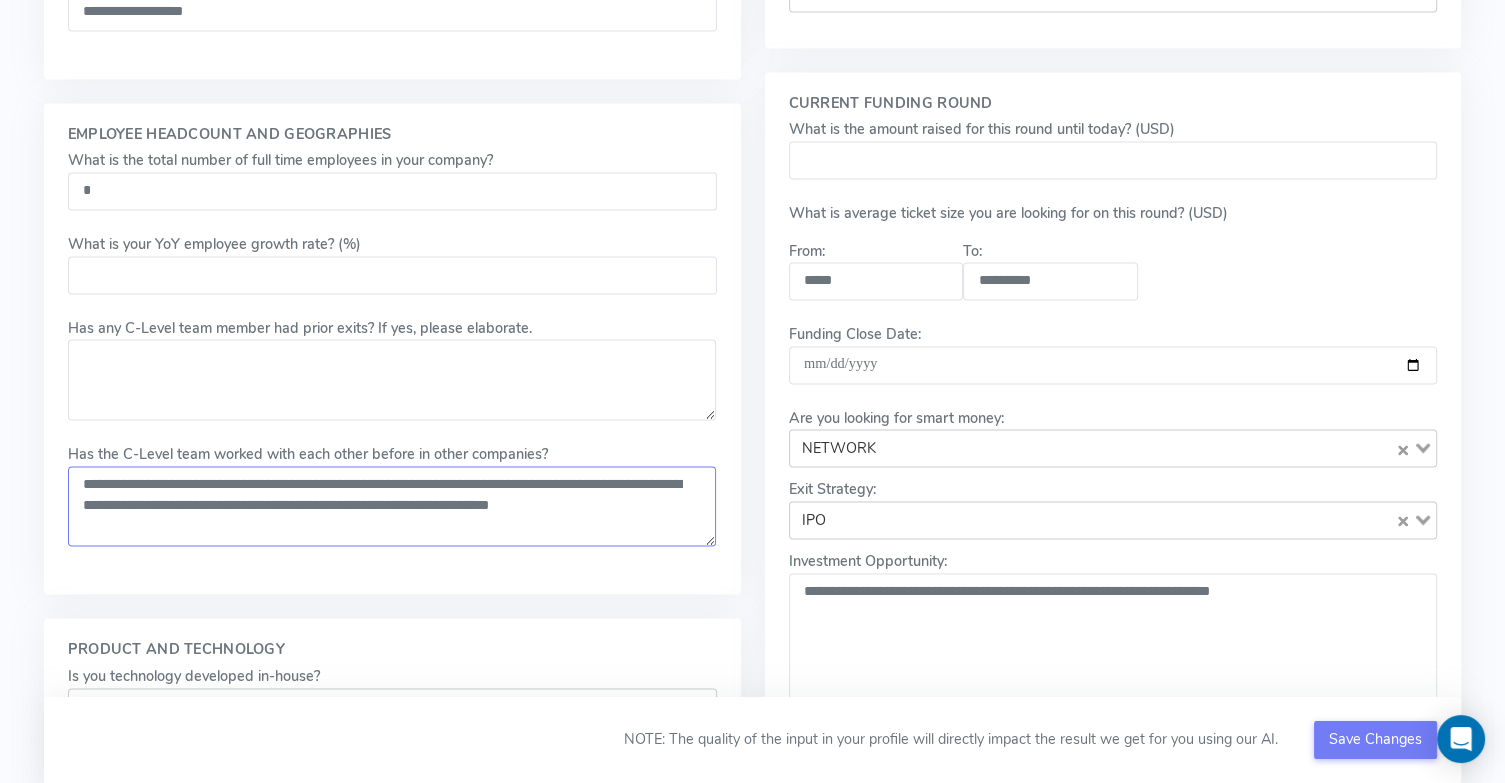 click on "Has the C-Level team worked with each other before in other companies?" at bounding box center [392, 506] 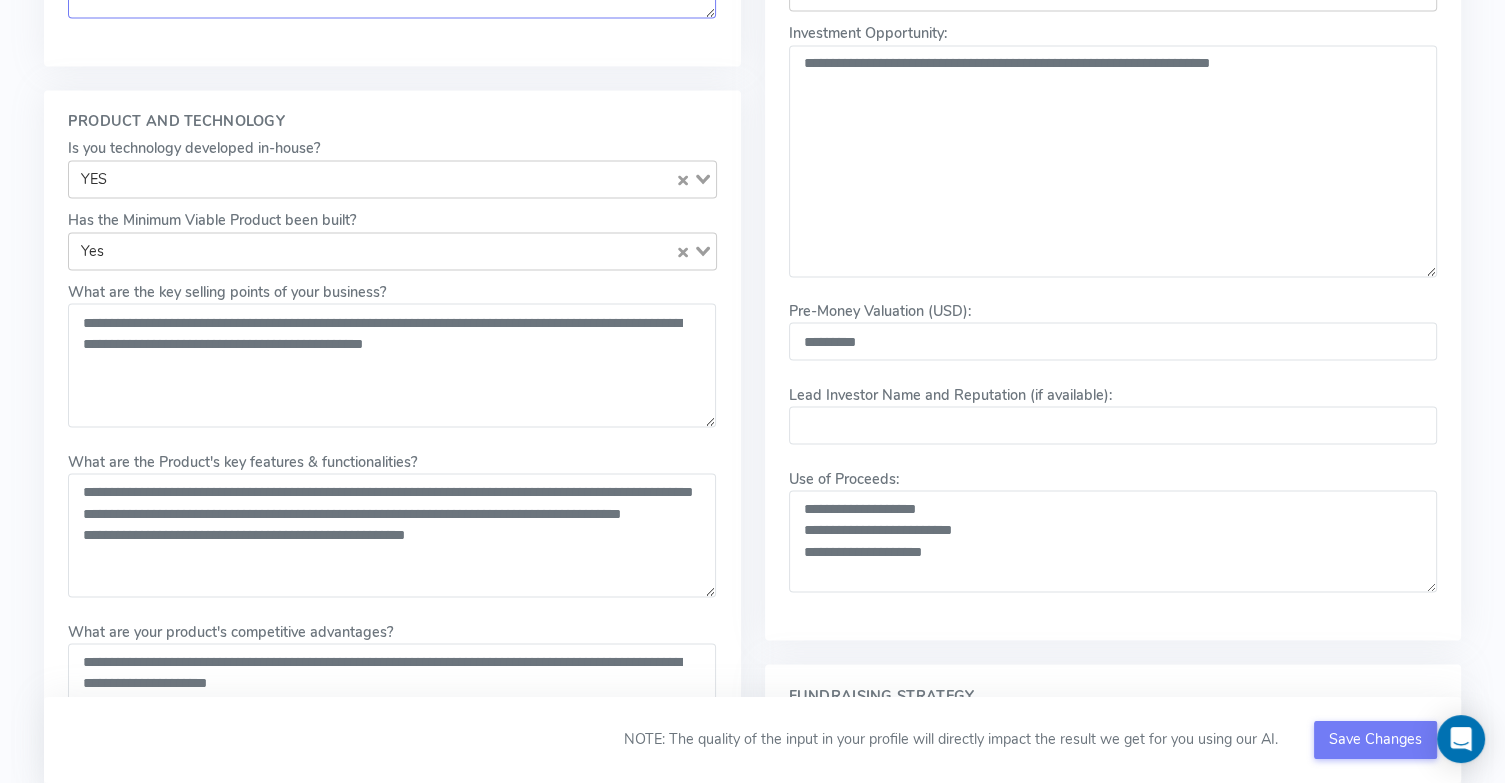 scroll, scrollTop: 3447, scrollLeft: 0, axis: vertical 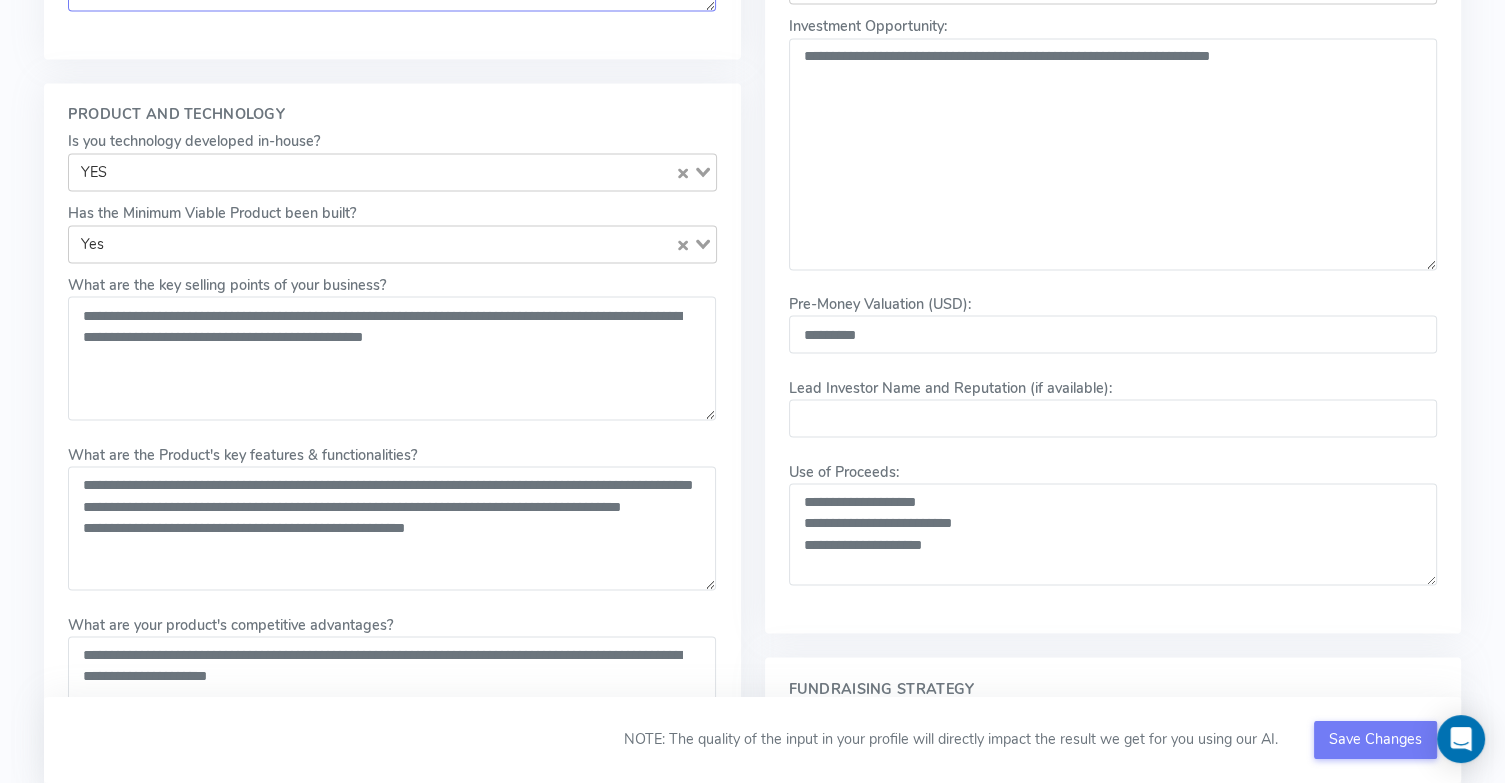 type on "**********" 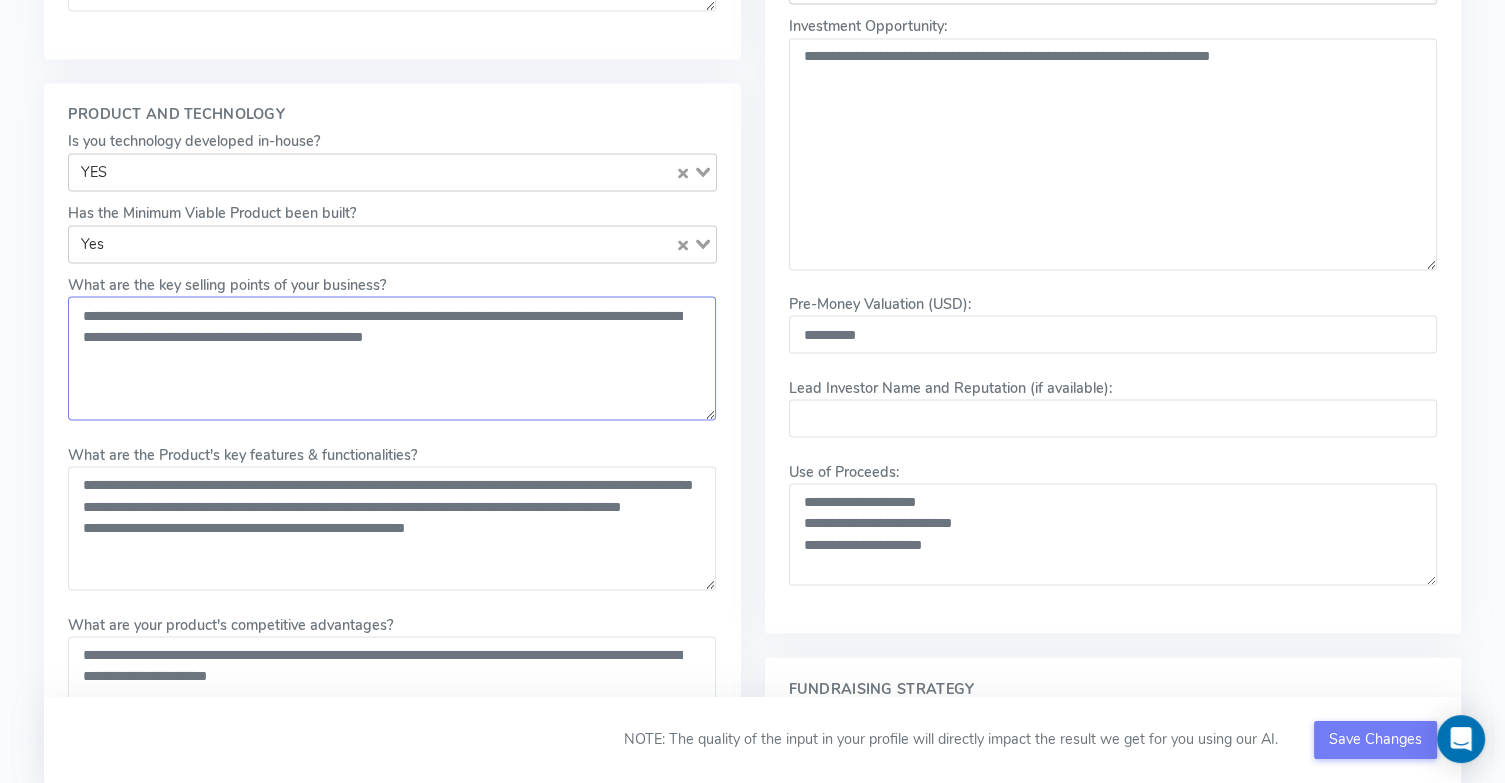 click on "What are the key selling points of your business?" at bounding box center (392, 358) 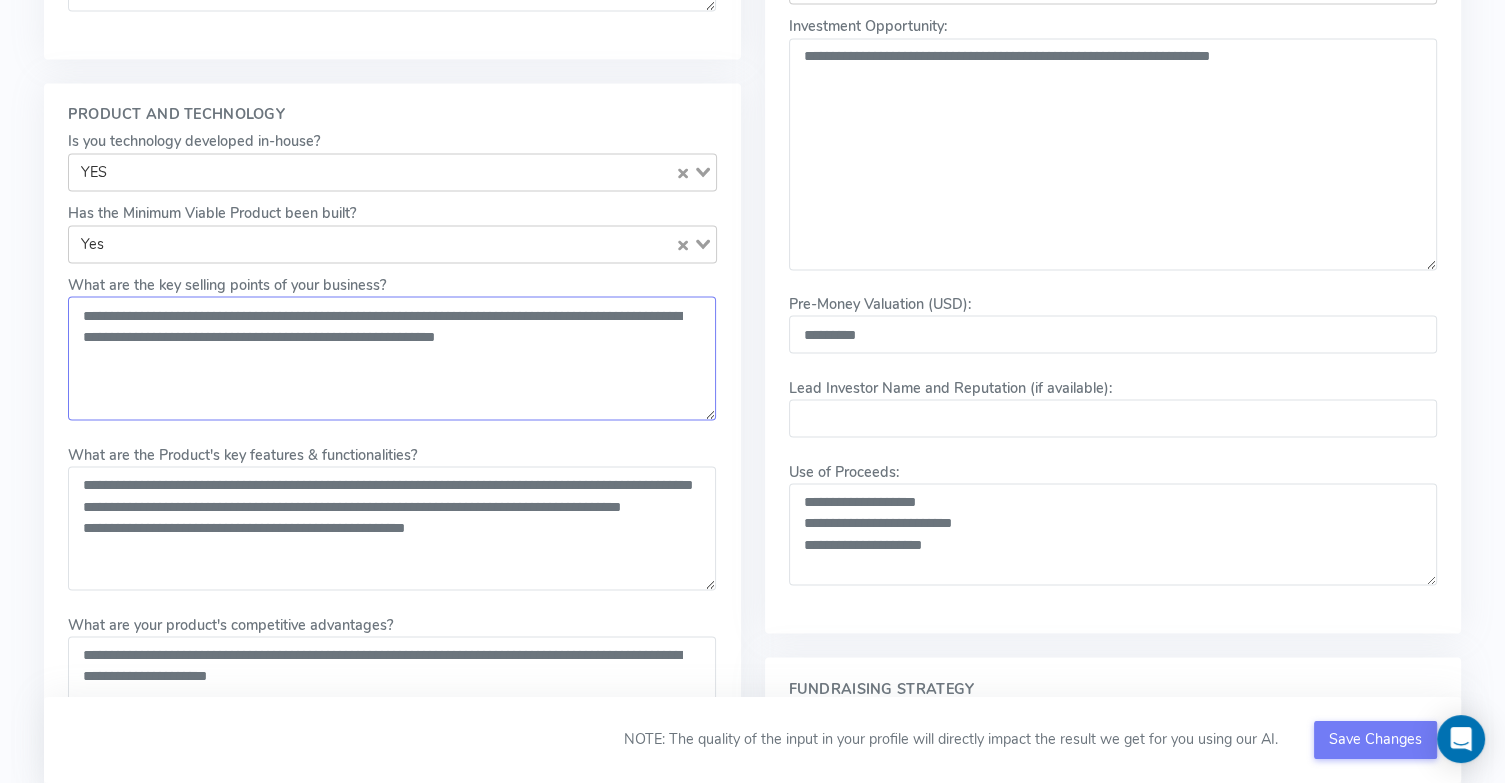 click on "What are the key selling points of your business?" at bounding box center [392, 358] 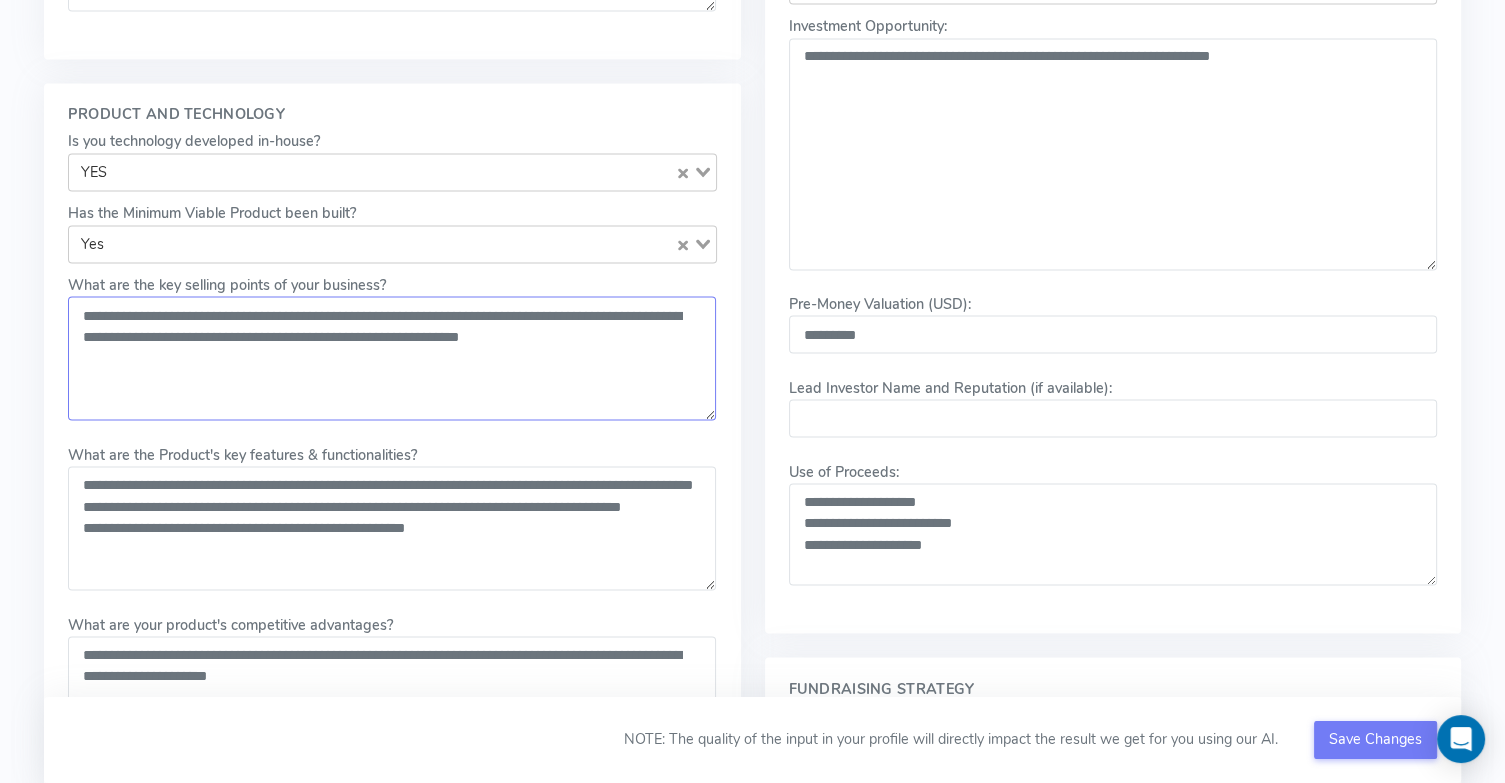 type on "**********" 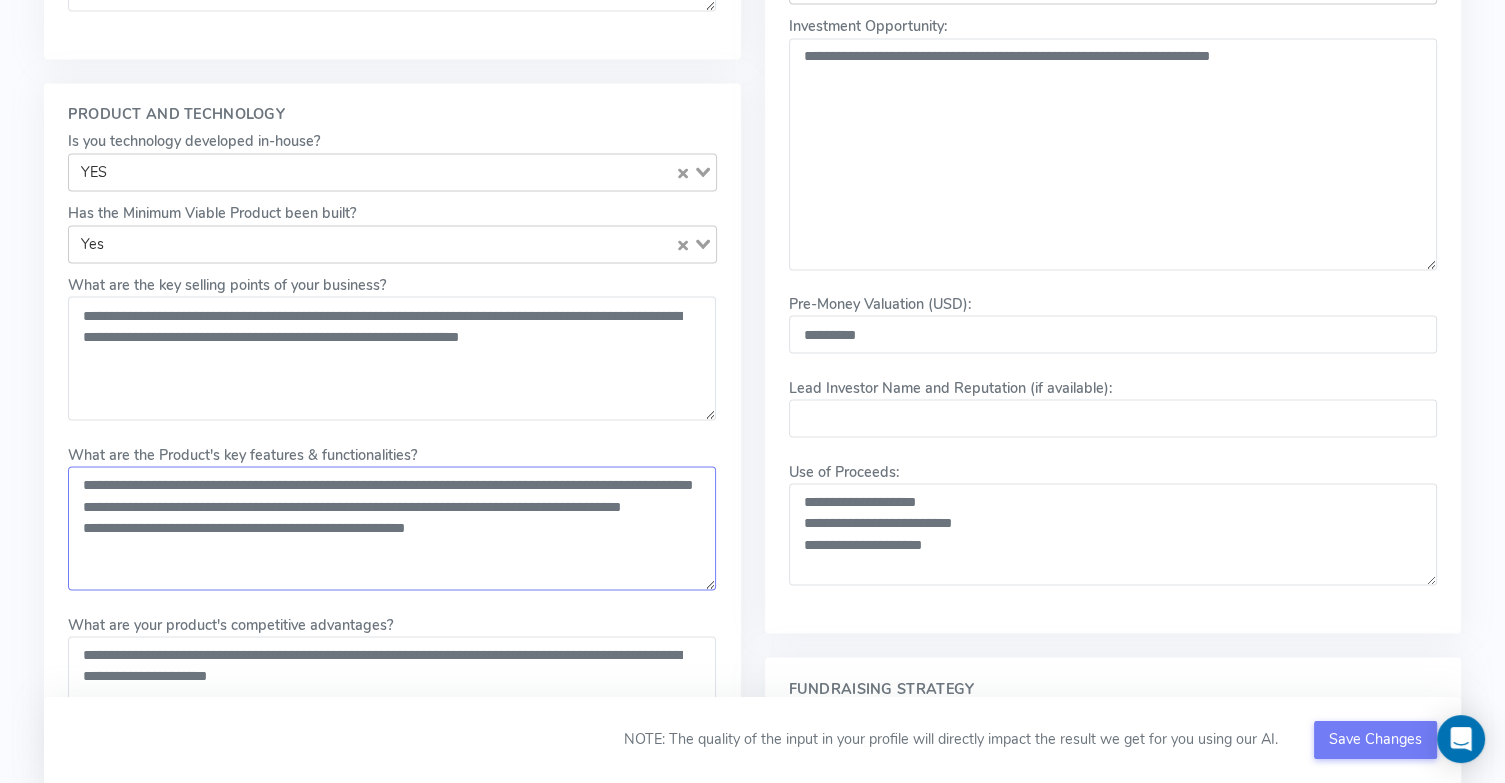 click on "What are the Product's key features & functionalities?" at bounding box center (392, 528) 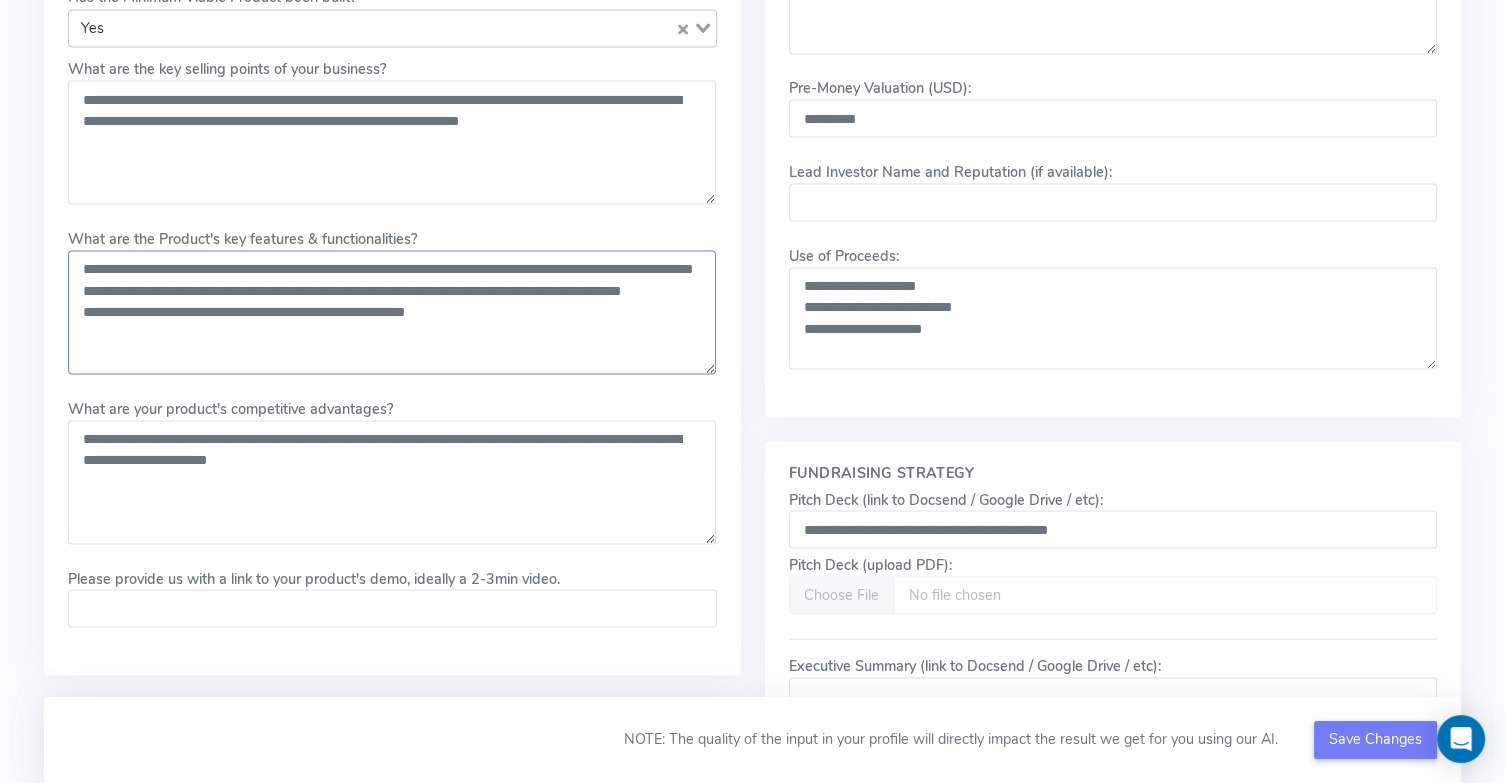 scroll, scrollTop: 3666, scrollLeft: 0, axis: vertical 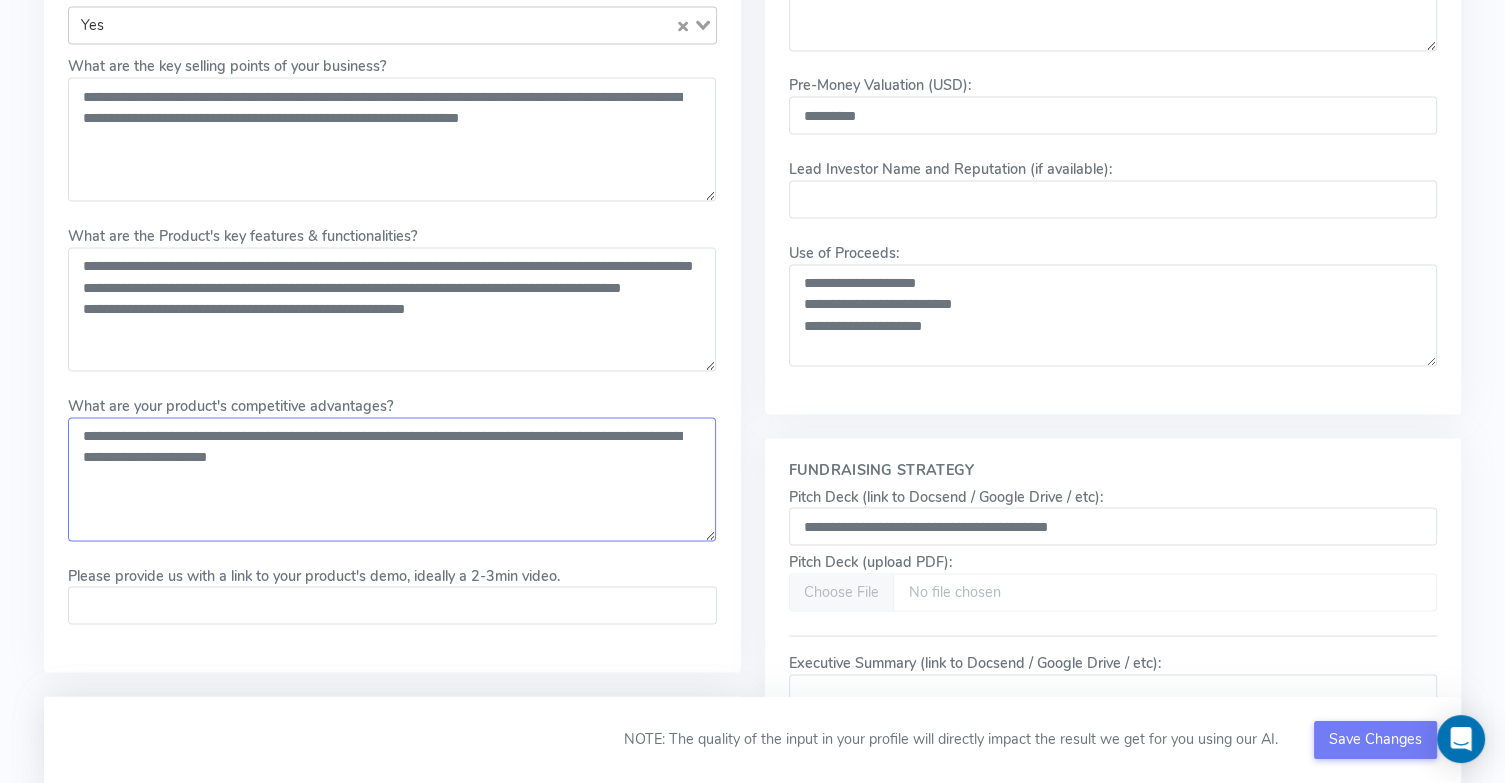 click on "What are your product's competitive advantages?" at bounding box center [392, 479] 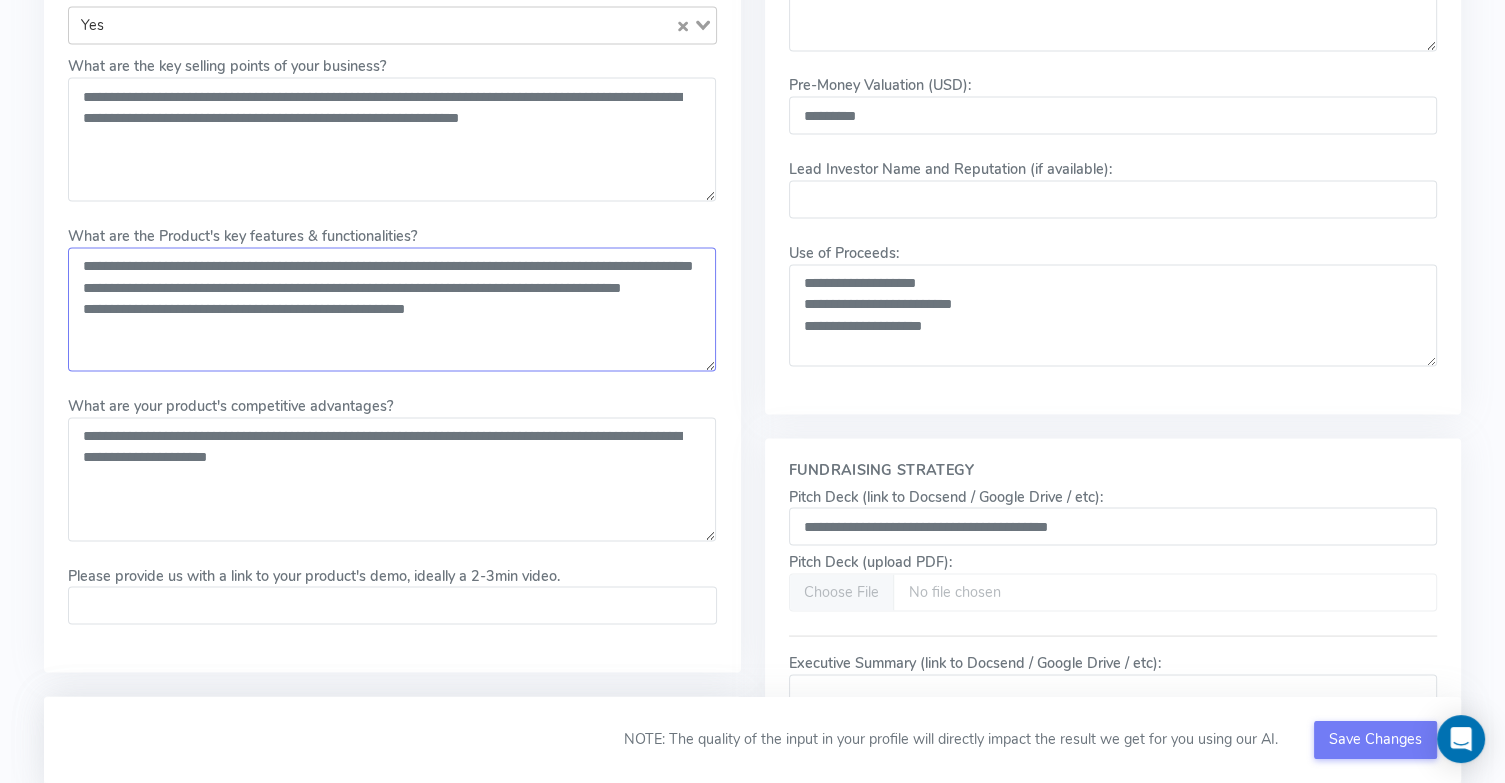click on "What are the Product's key features & functionalities?" at bounding box center [392, 309] 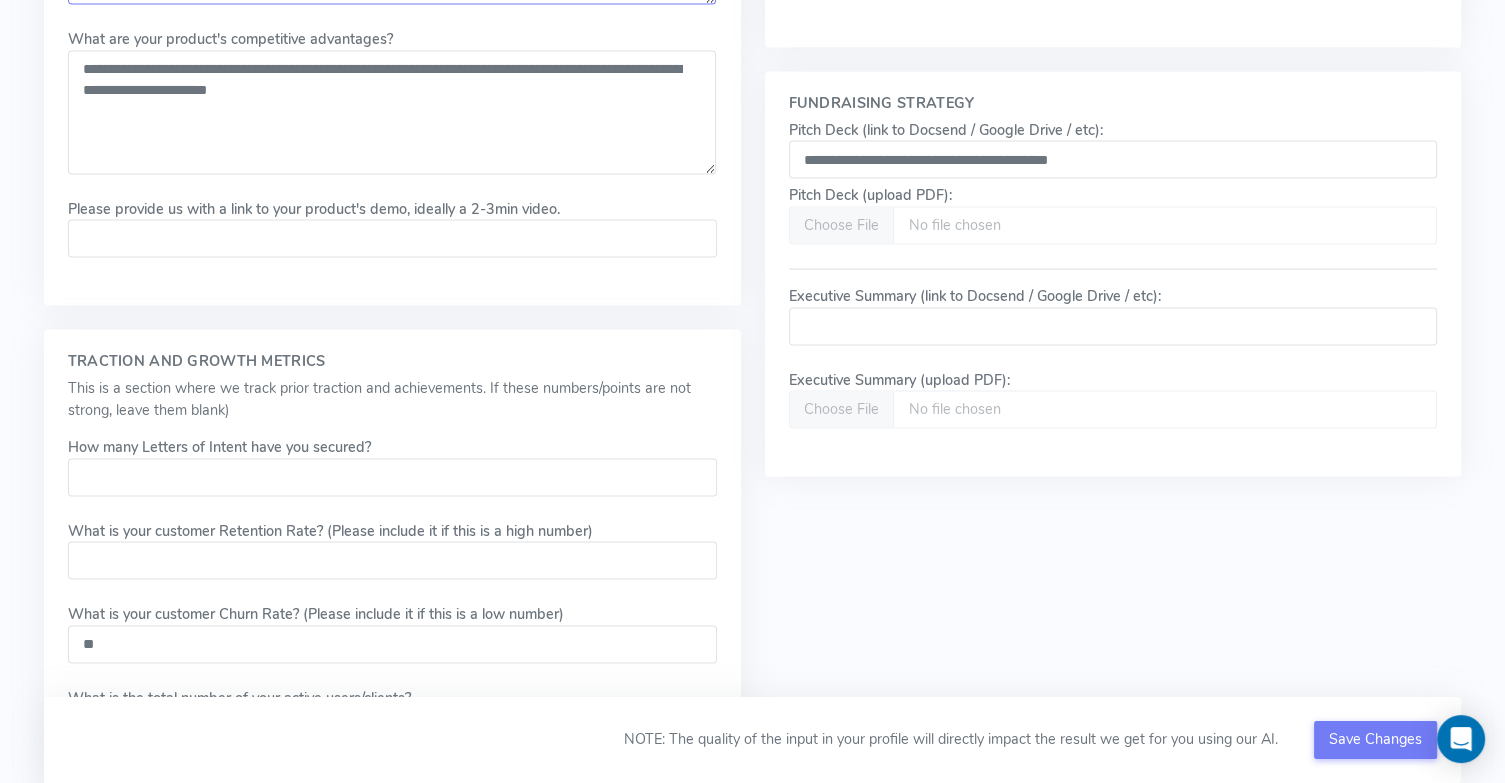 scroll, scrollTop: 4054, scrollLeft: 0, axis: vertical 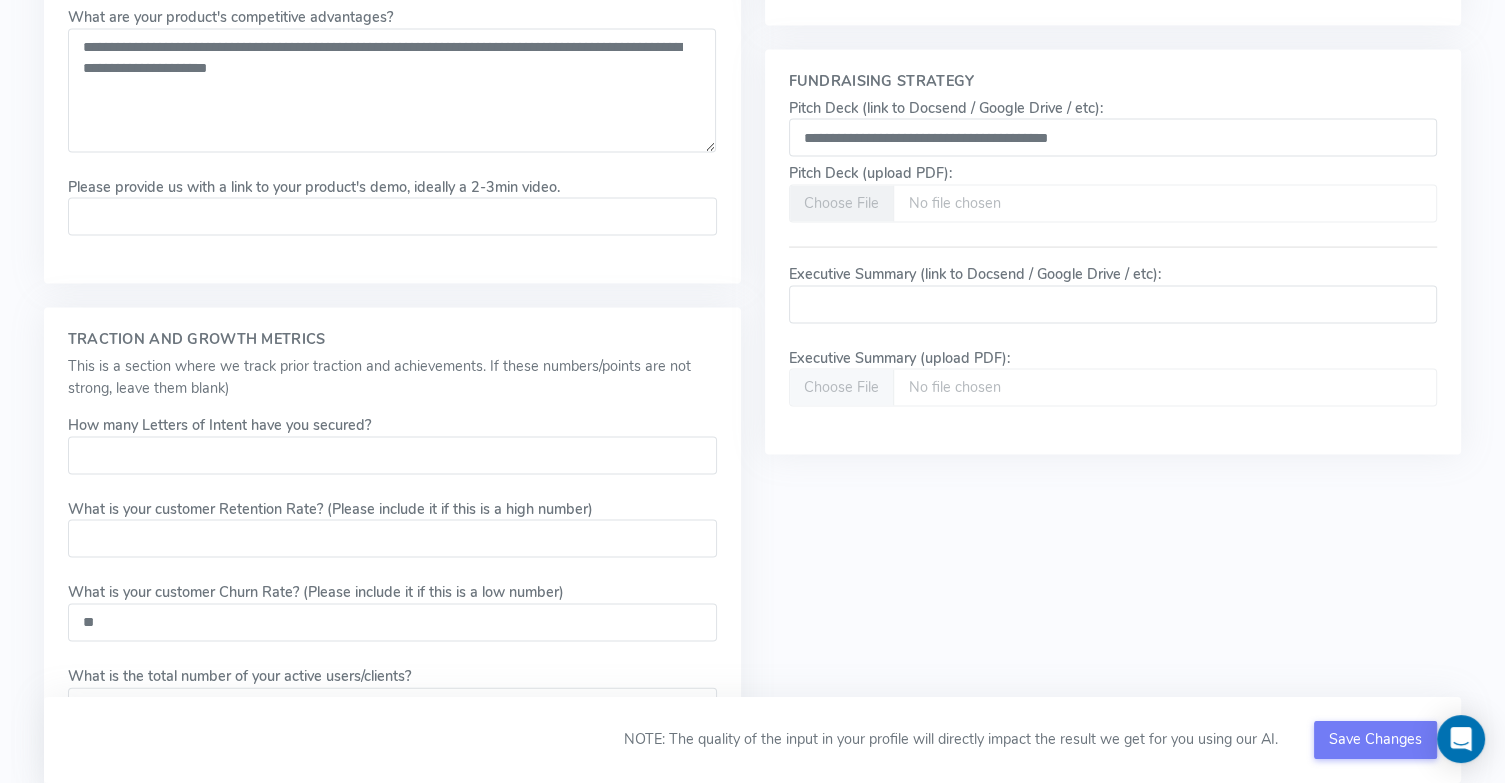 type on "**********" 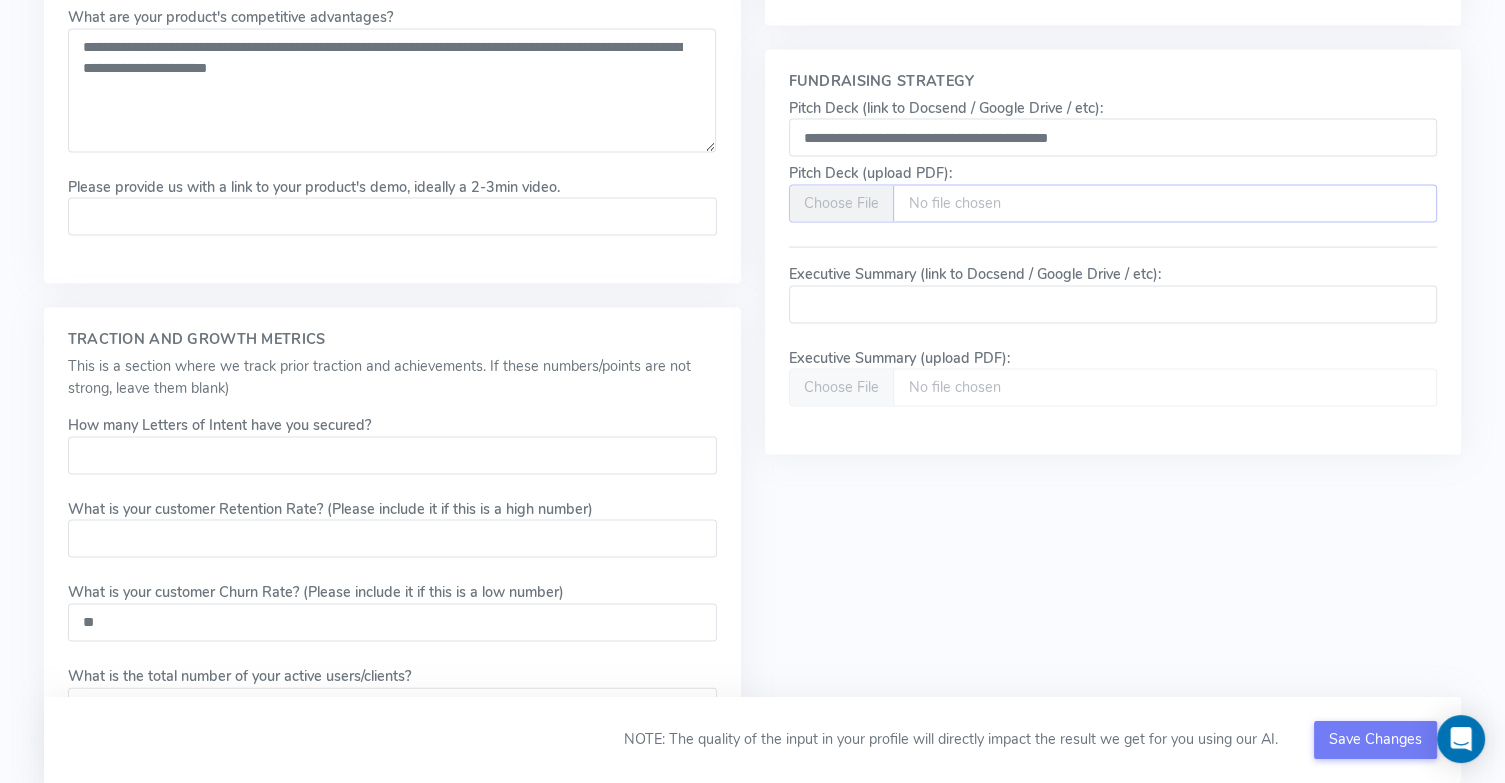click at bounding box center [1113, 204] 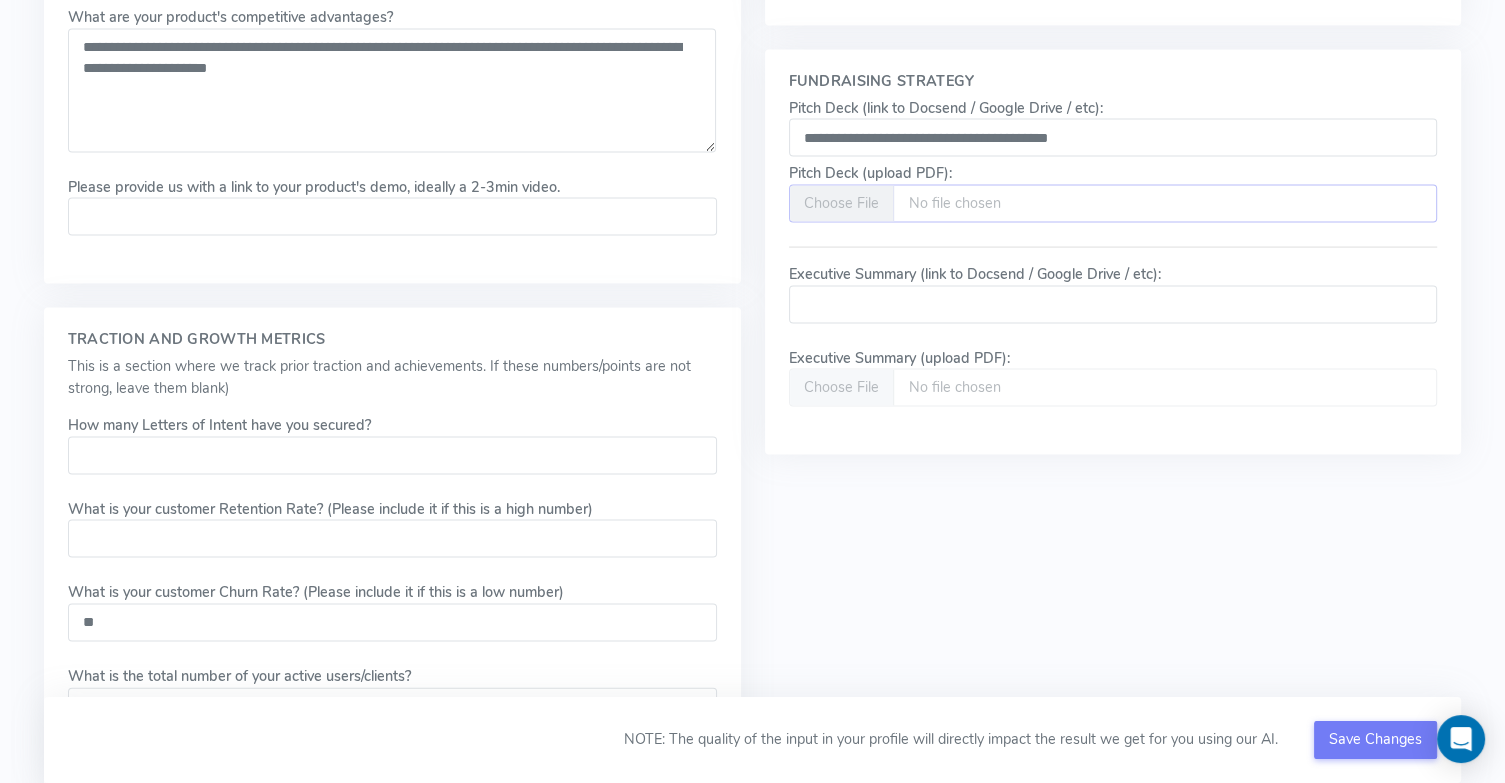 type on "**********" 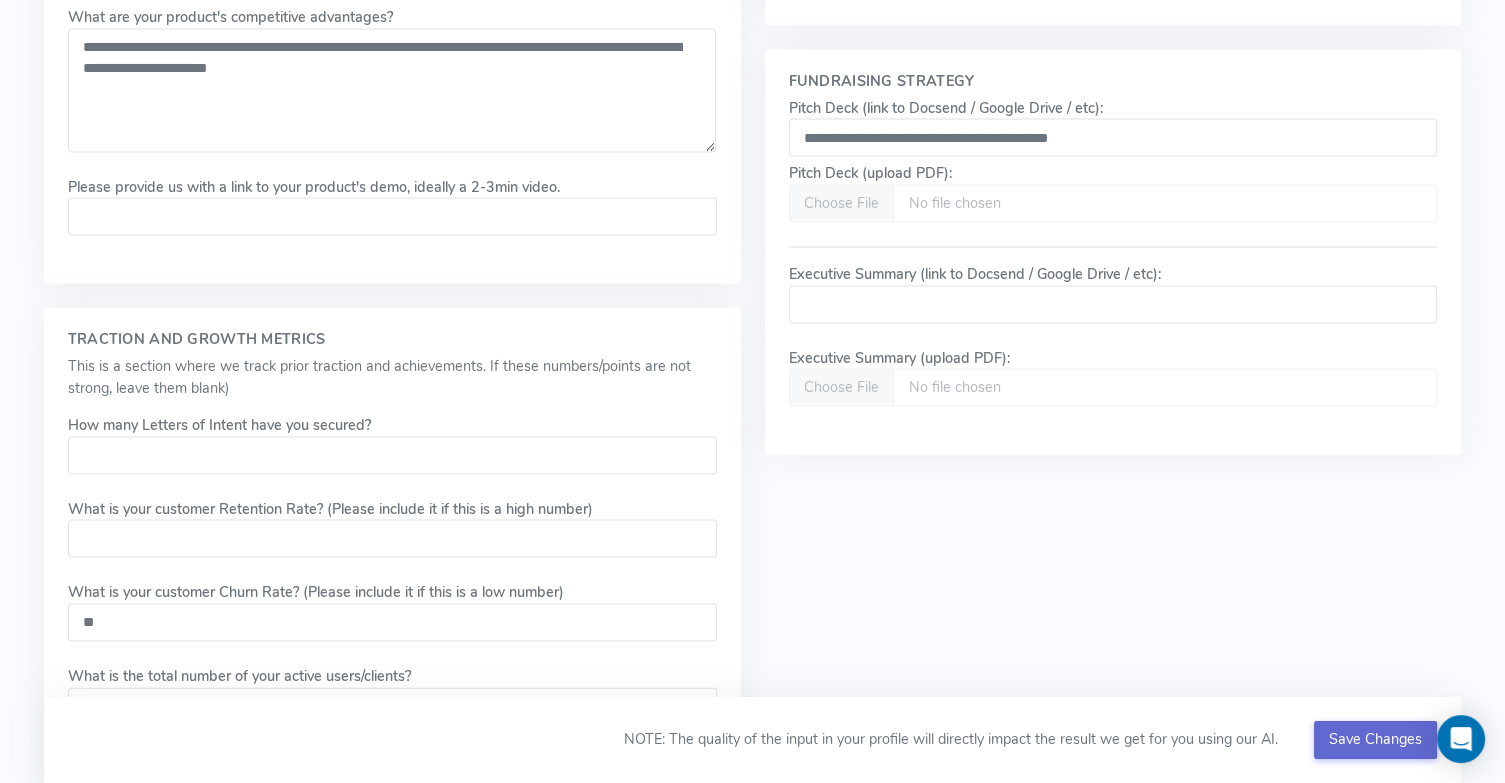click on "Save Changes" at bounding box center [1375, 739] 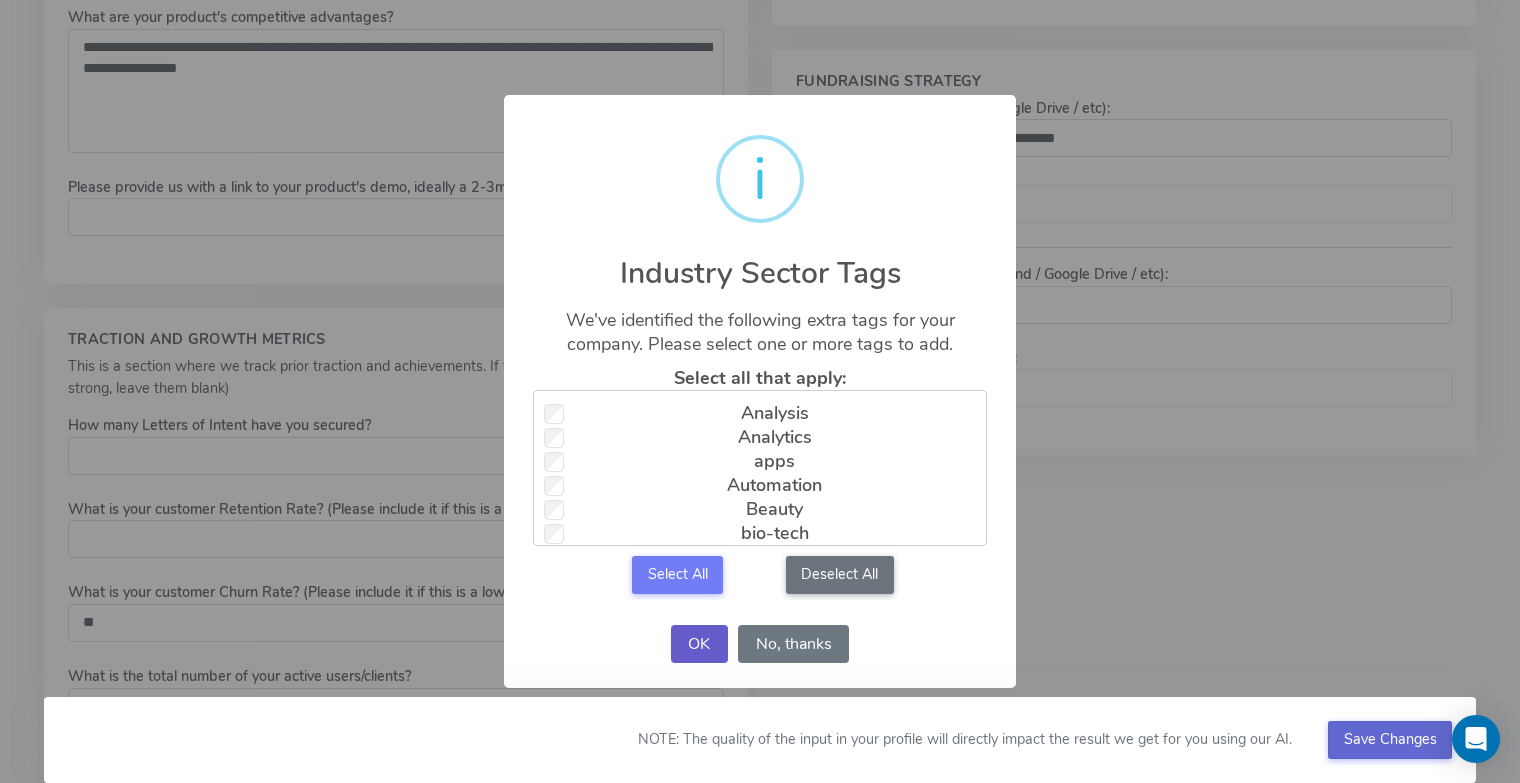 click on "OK" at bounding box center (699, 644) 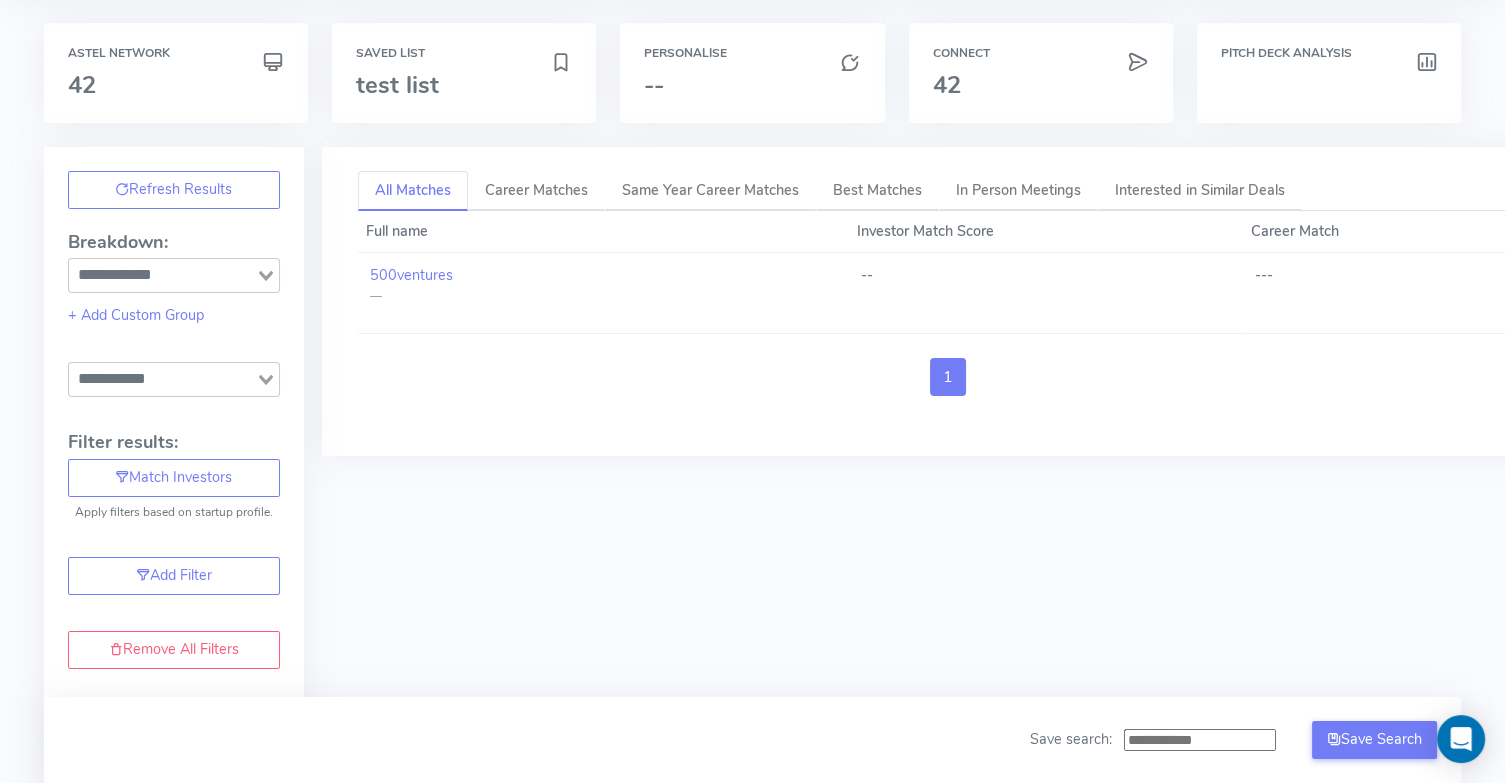scroll, scrollTop: 0, scrollLeft: 0, axis: both 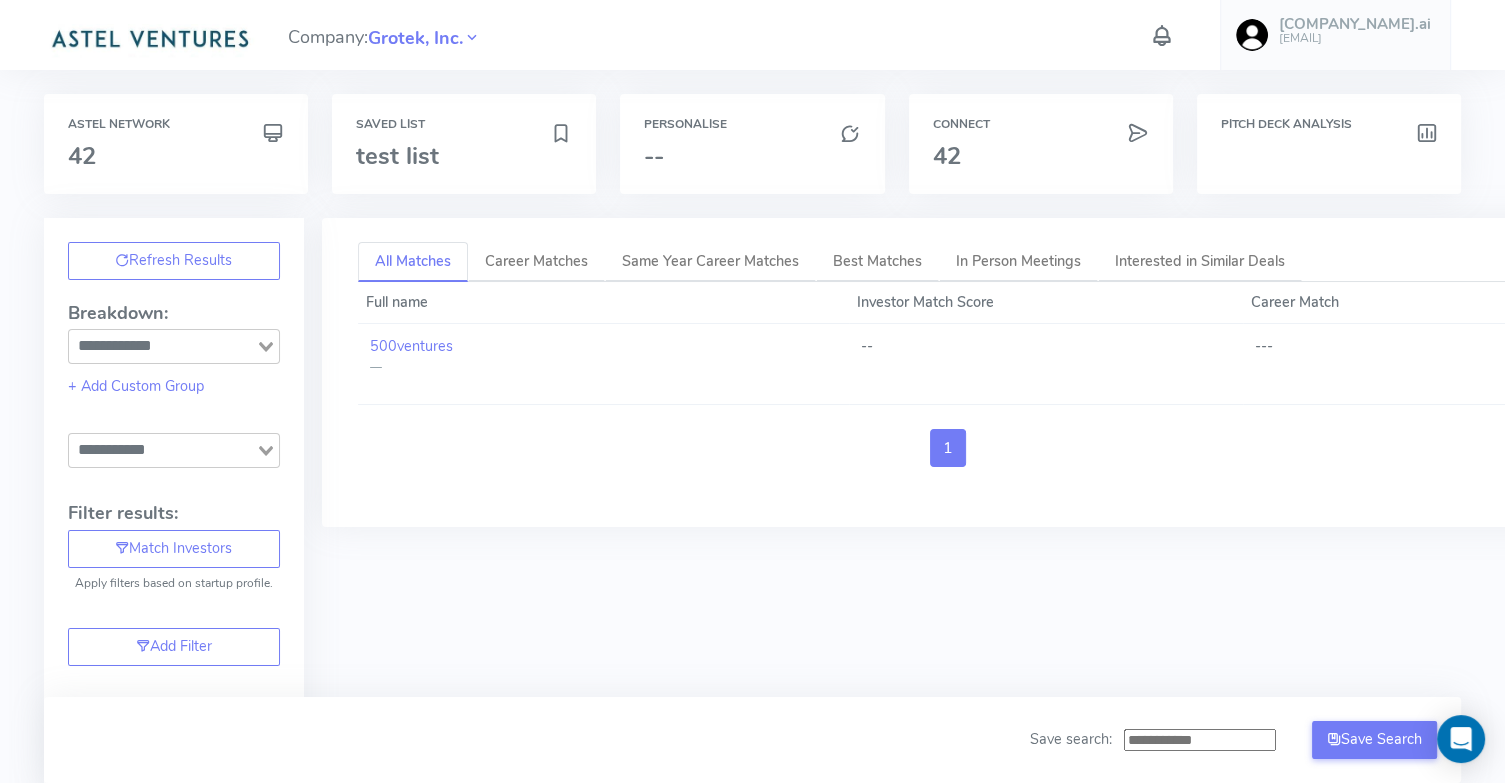 type on "**********" 